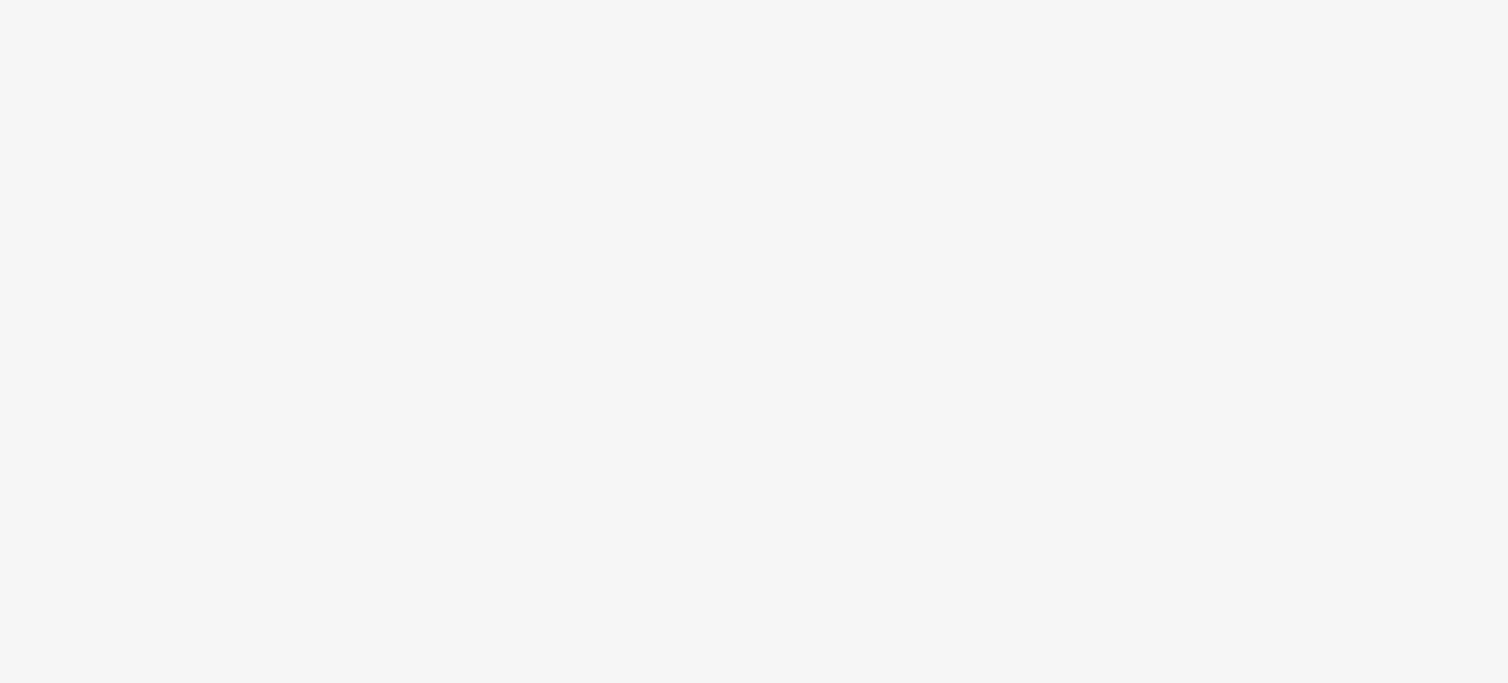 scroll, scrollTop: 0, scrollLeft: 0, axis: both 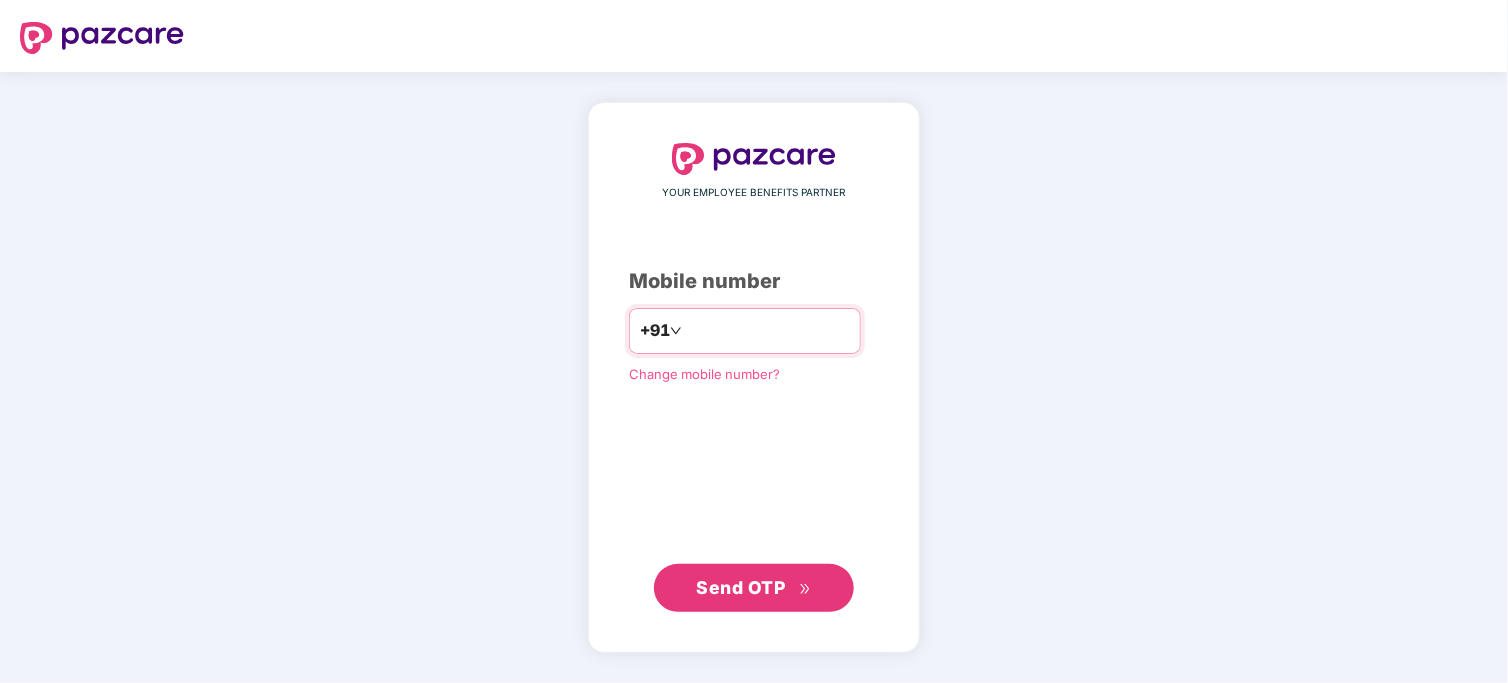 click at bounding box center (768, 331) 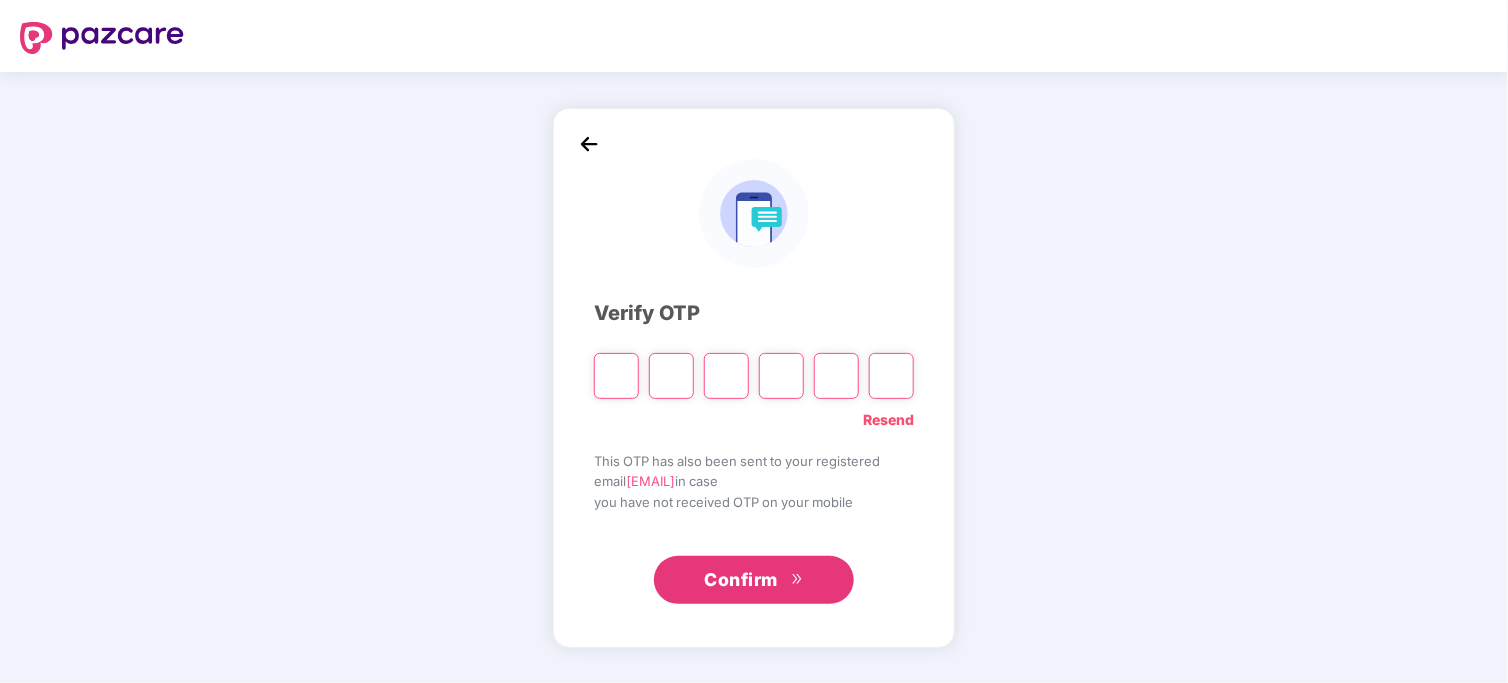 type on "*" 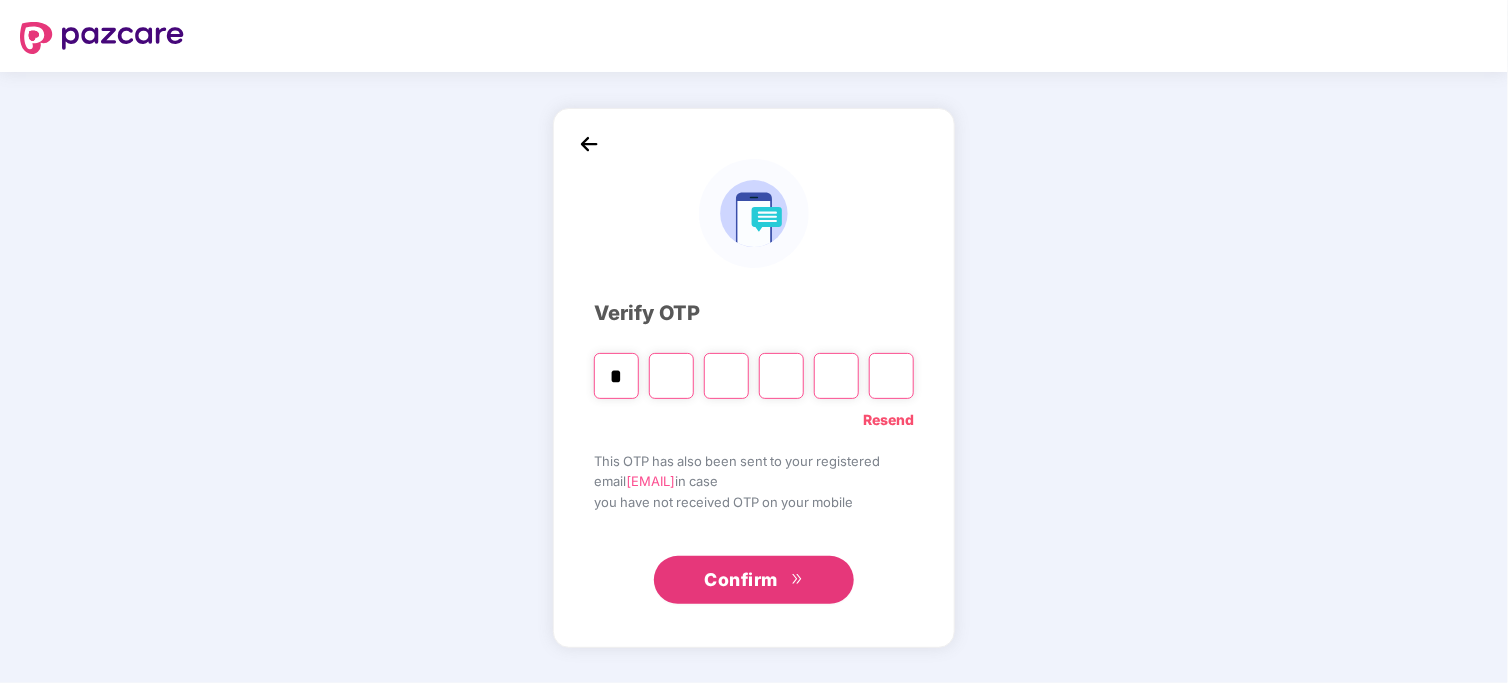 type on "*" 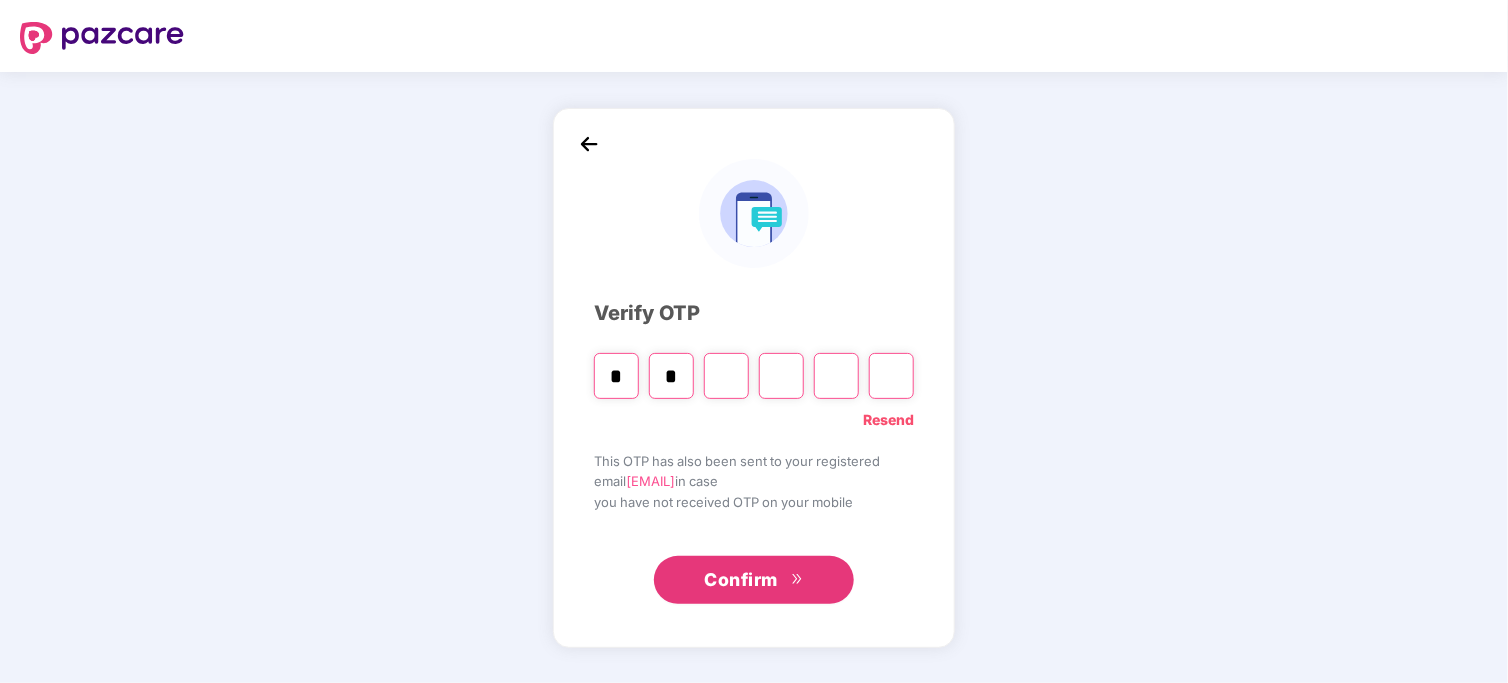 type on "*" 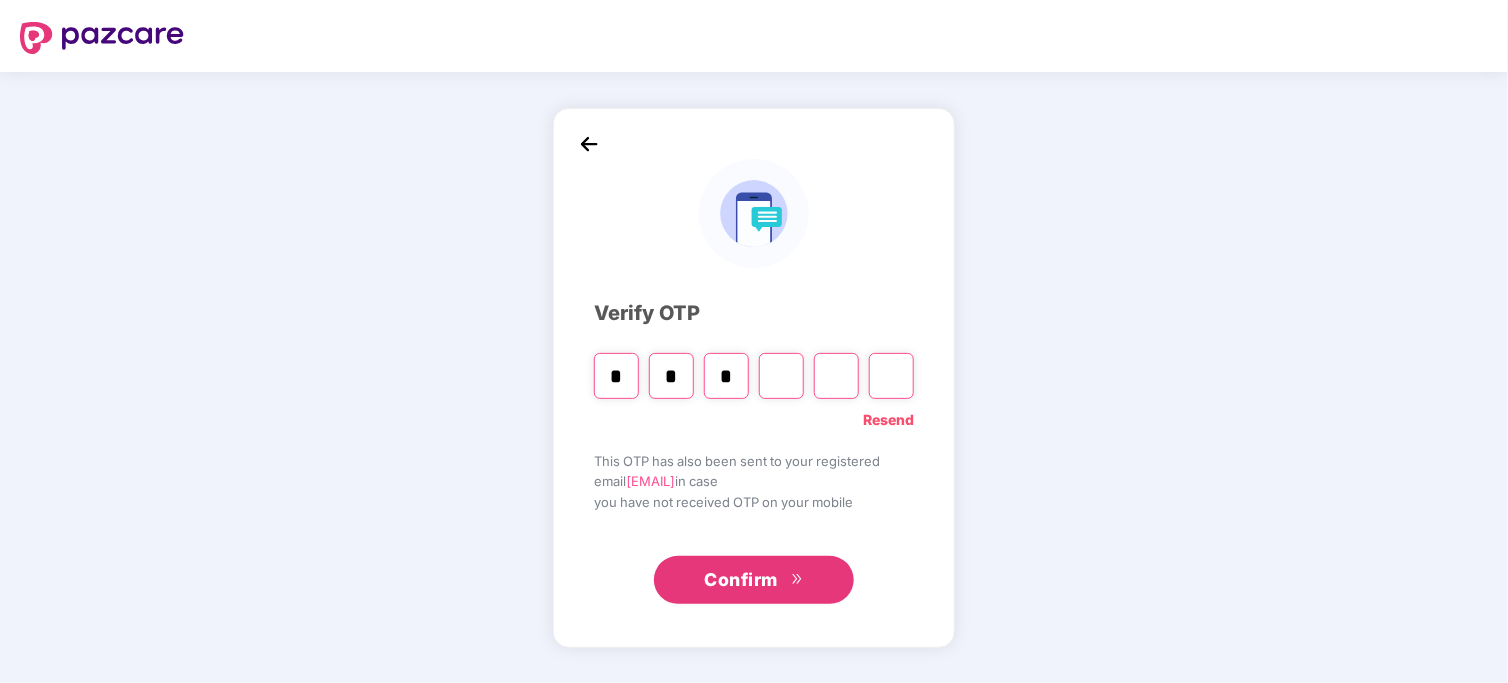 type on "*" 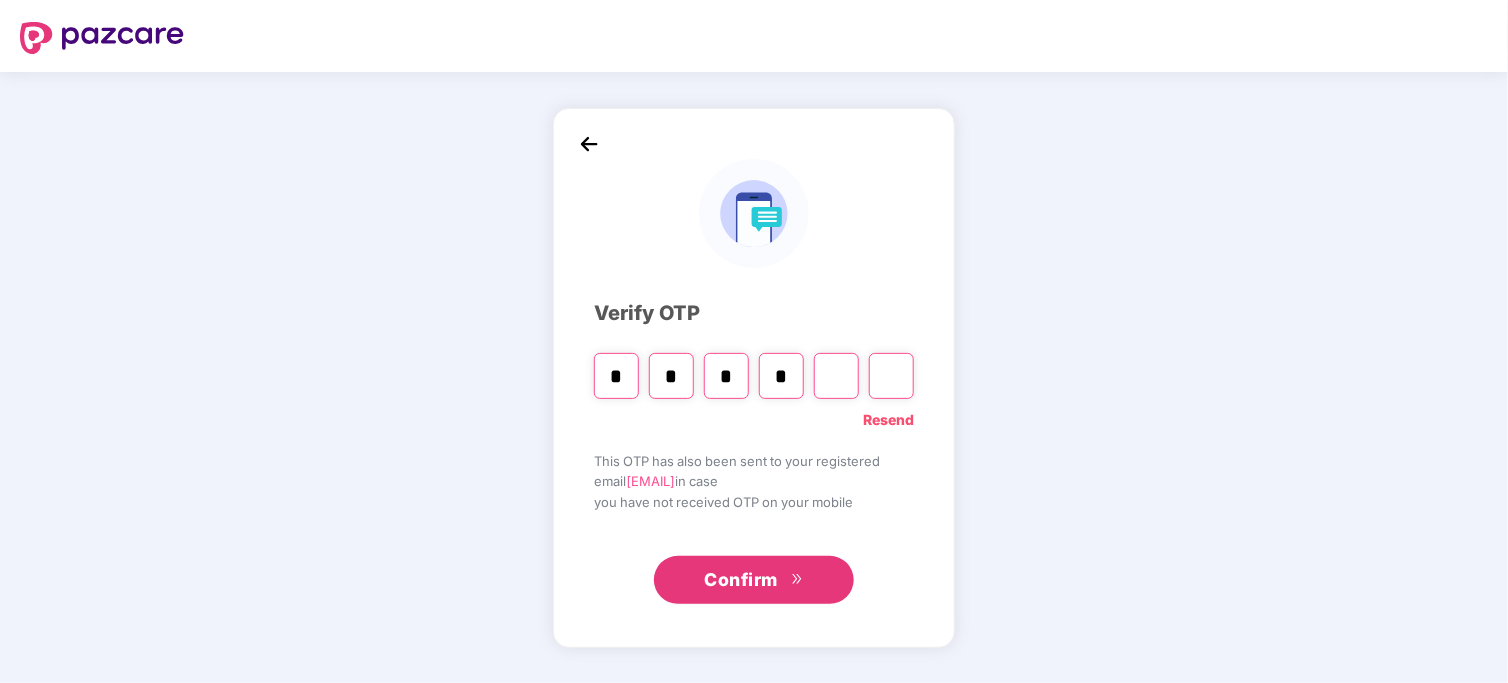 type on "*" 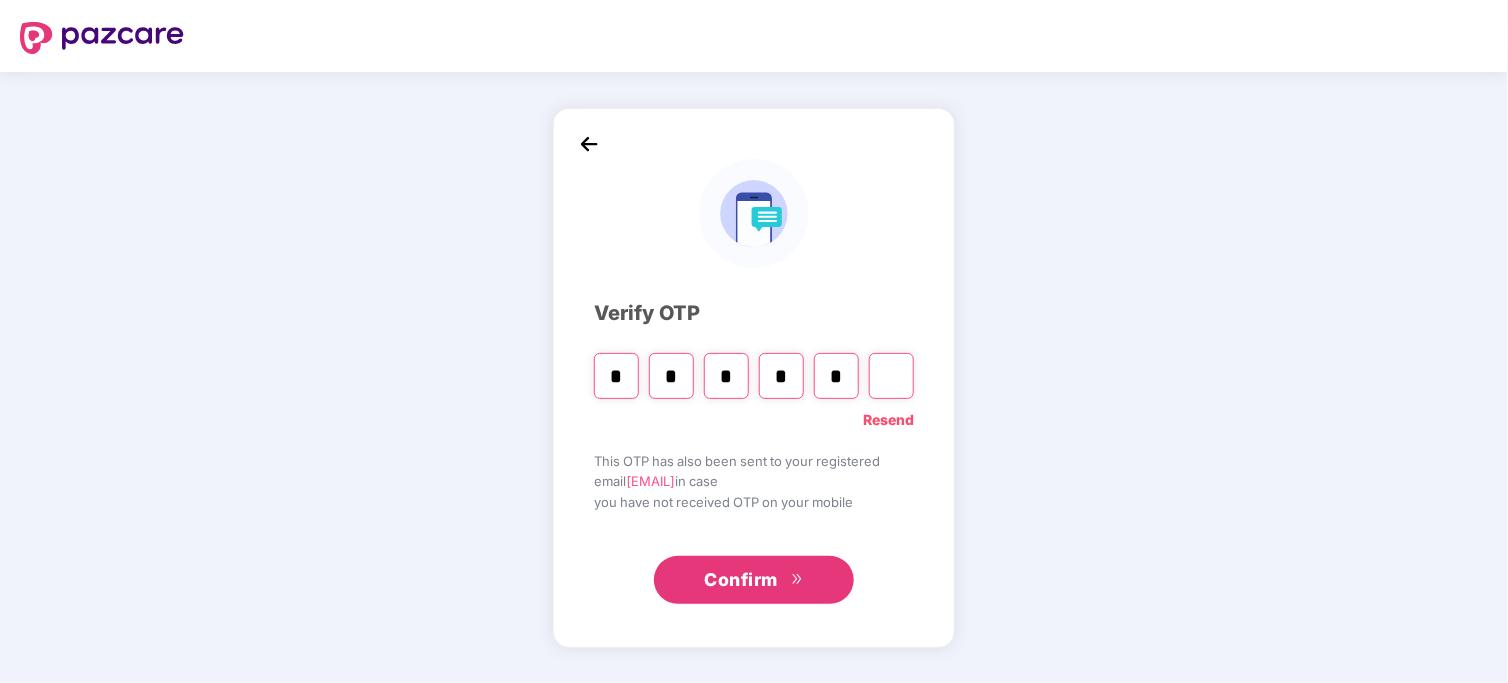 type on "*" 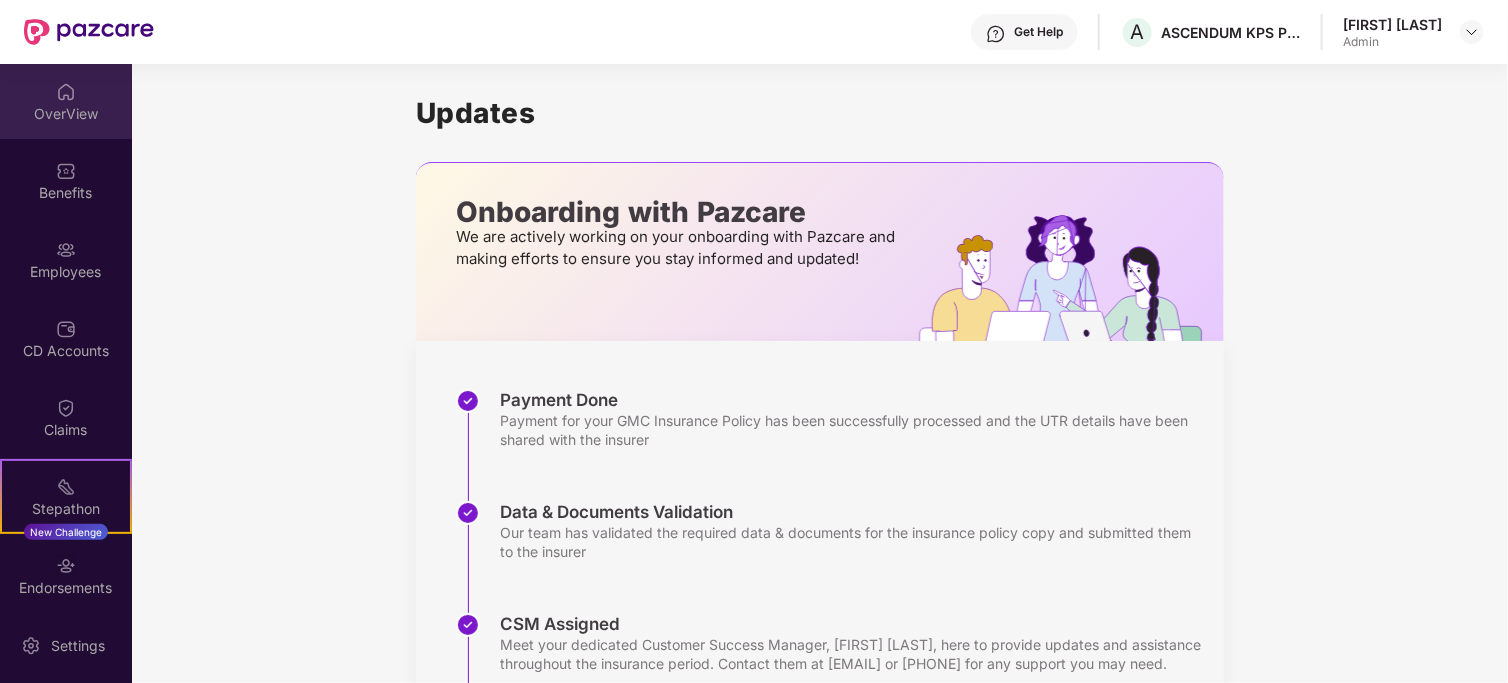 click on "OverView" at bounding box center (66, 114) 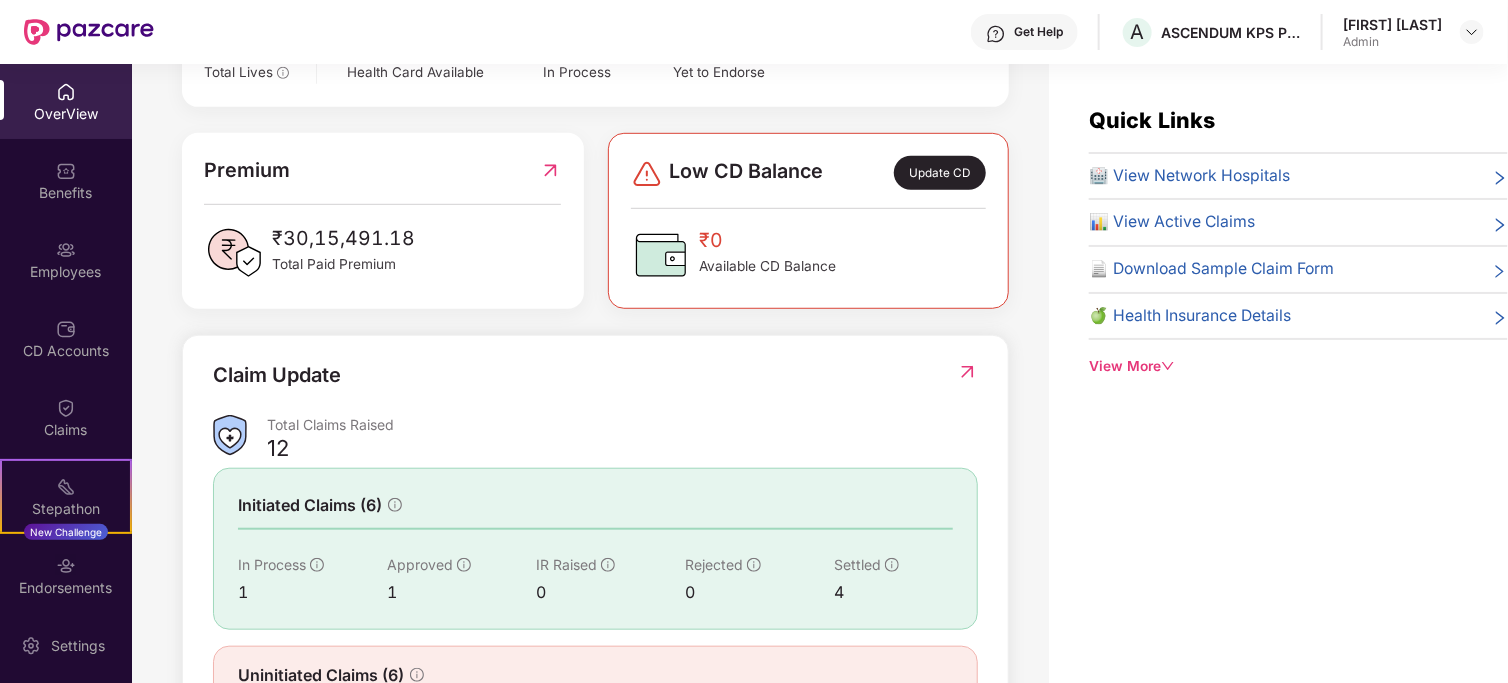 scroll, scrollTop: 500, scrollLeft: 0, axis: vertical 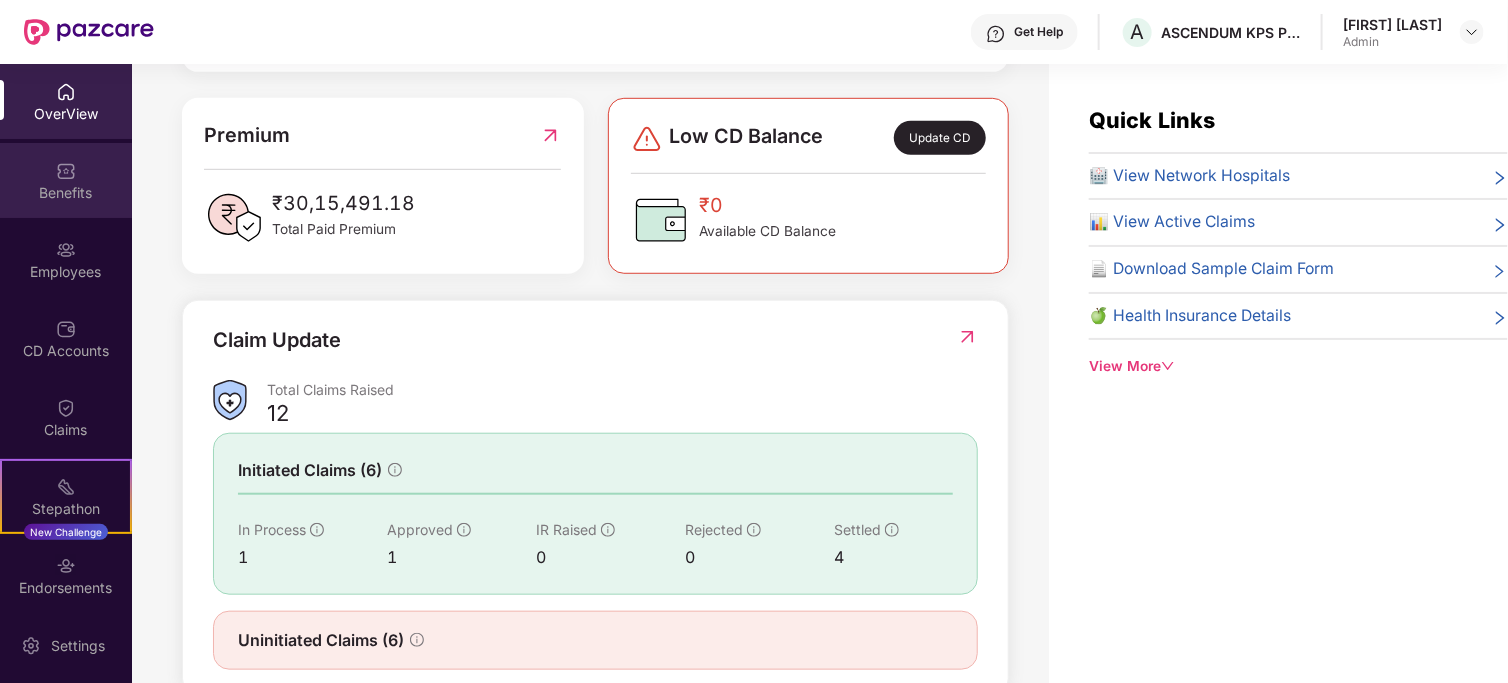 click at bounding box center [66, 171] 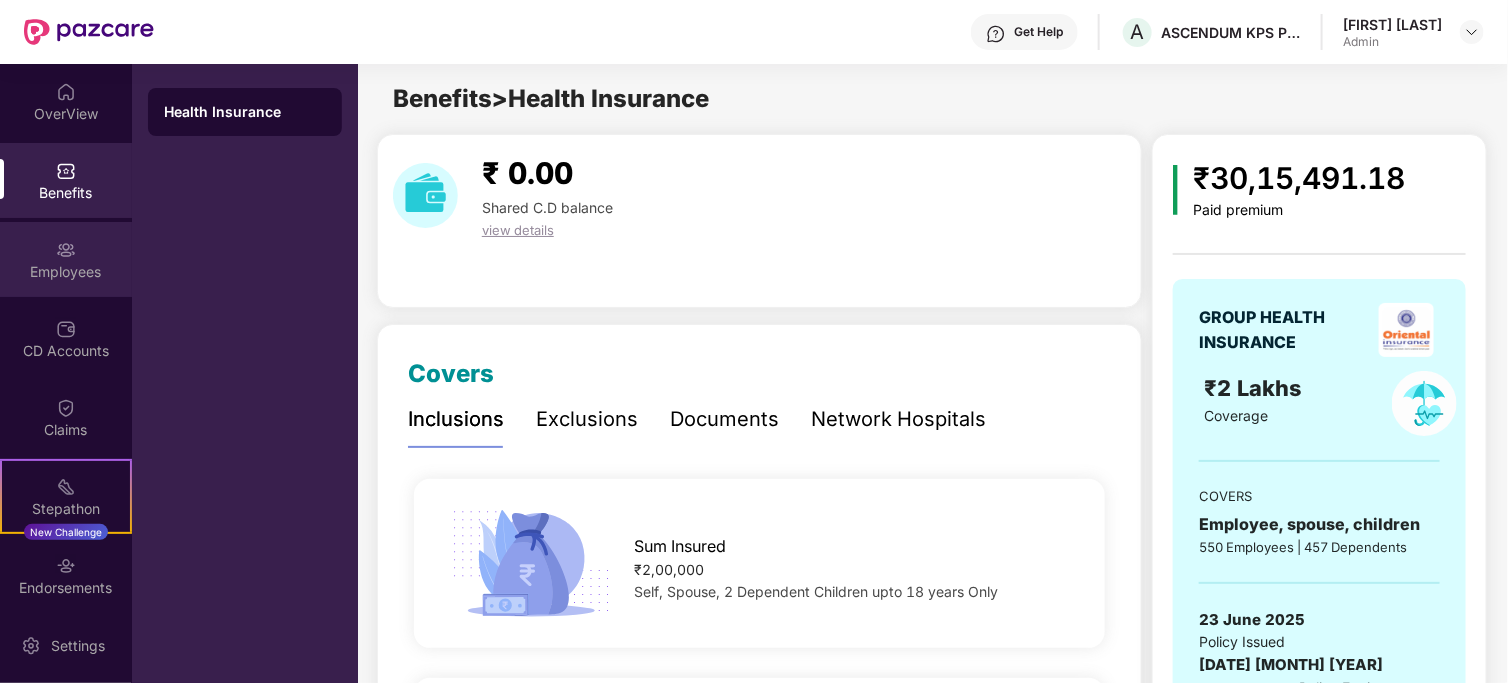 click on "Employees" at bounding box center (66, 259) 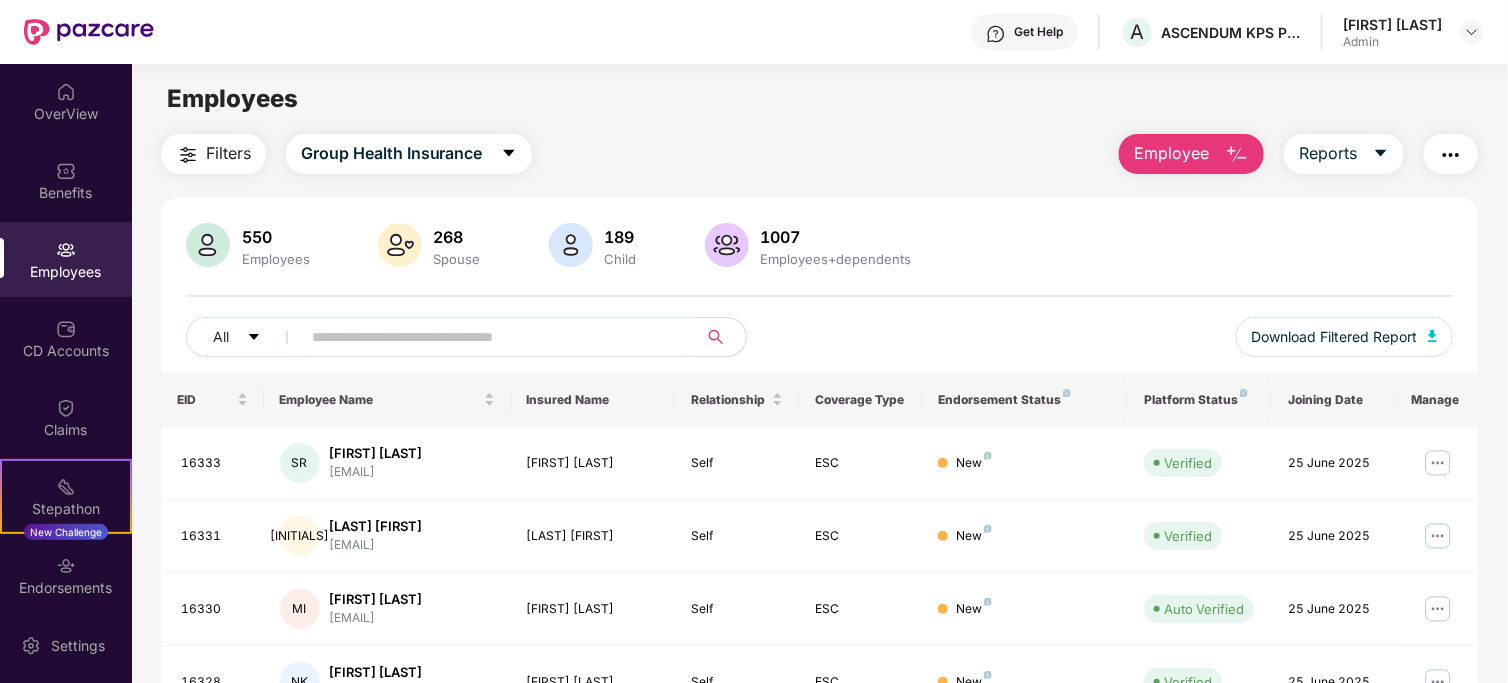 click on "Employee" at bounding box center [1171, 153] 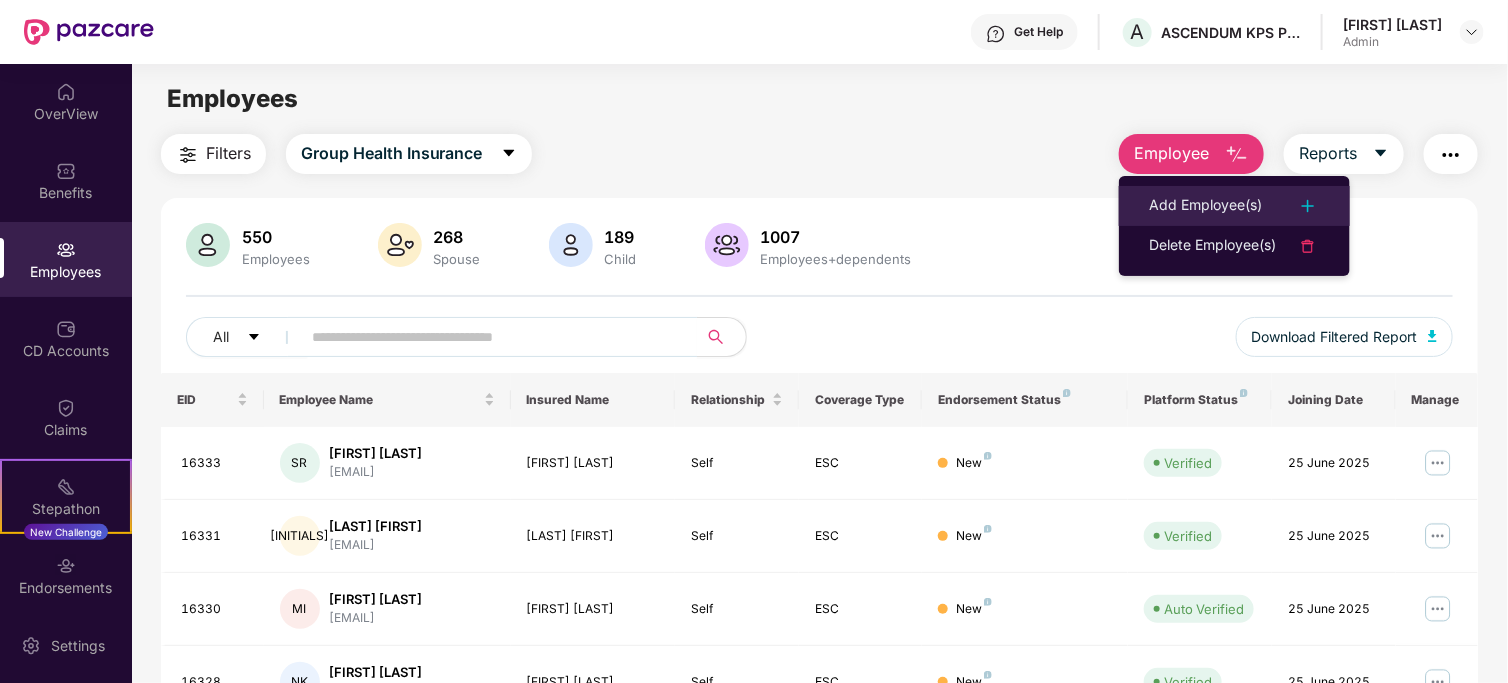 click on "Add Employee(s)" at bounding box center [1205, 206] 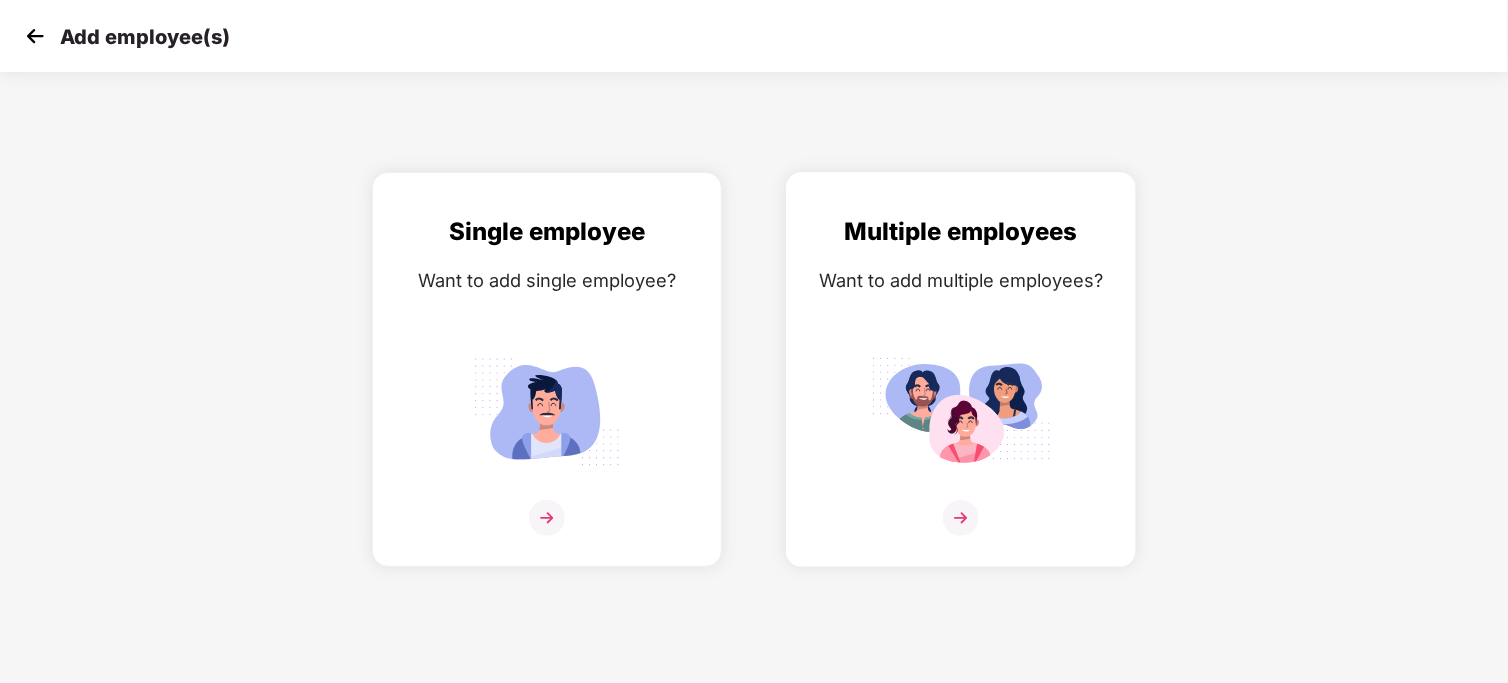 click at bounding box center (961, 518) 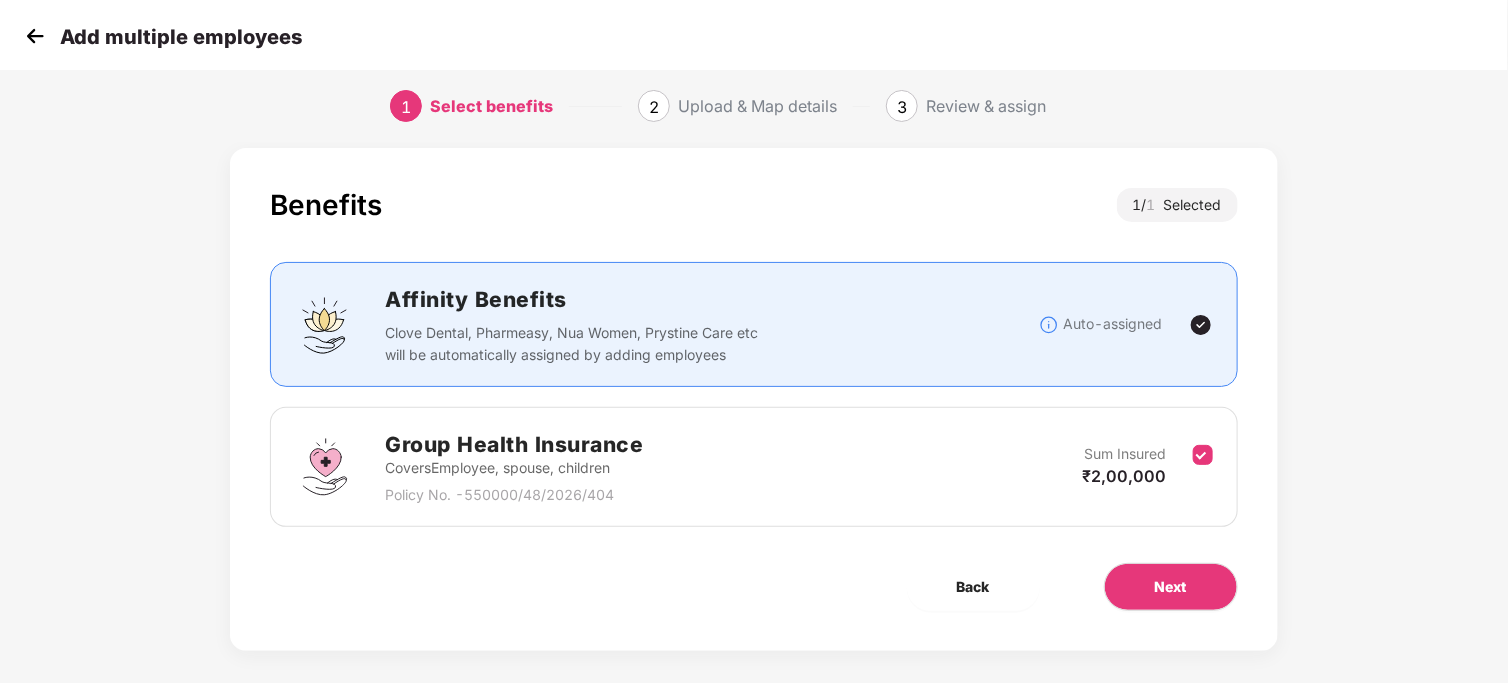scroll, scrollTop: 0, scrollLeft: 0, axis: both 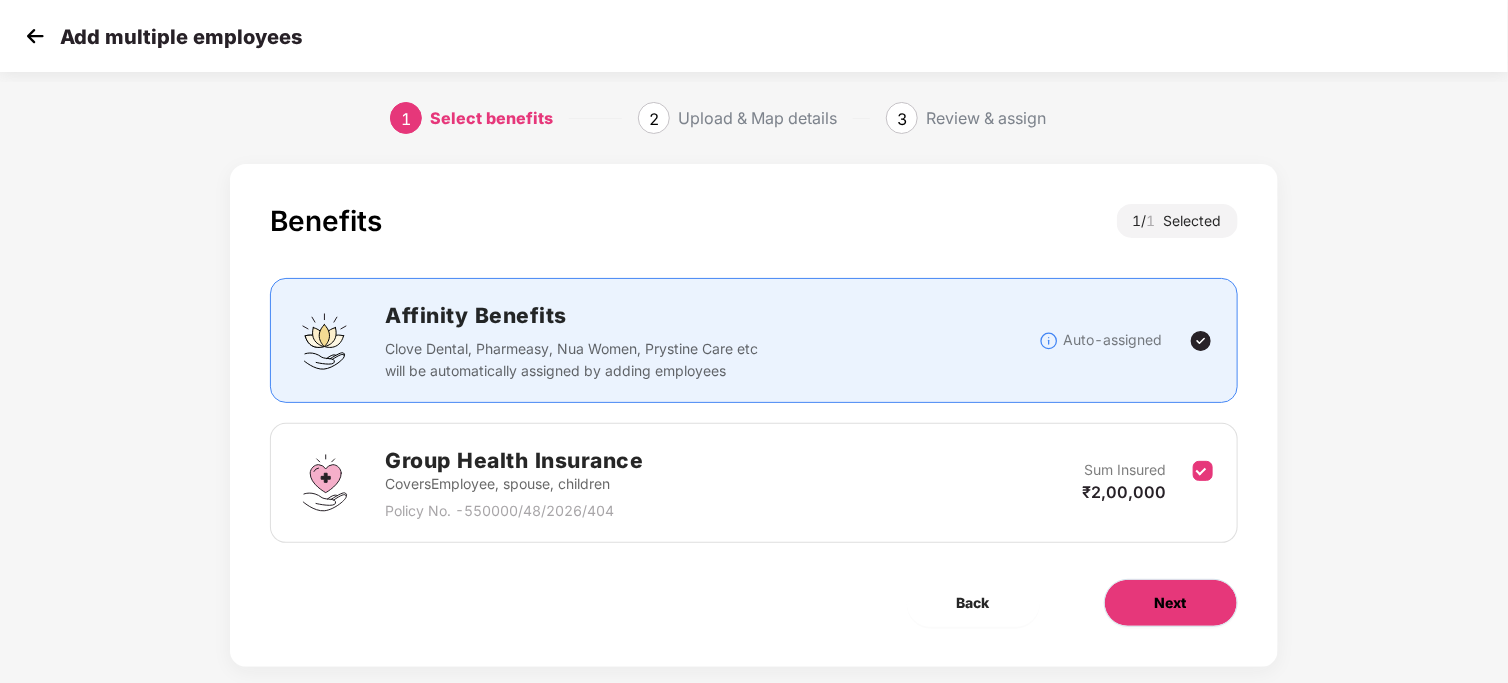 click on "Next" at bounding box center (1171, 603) 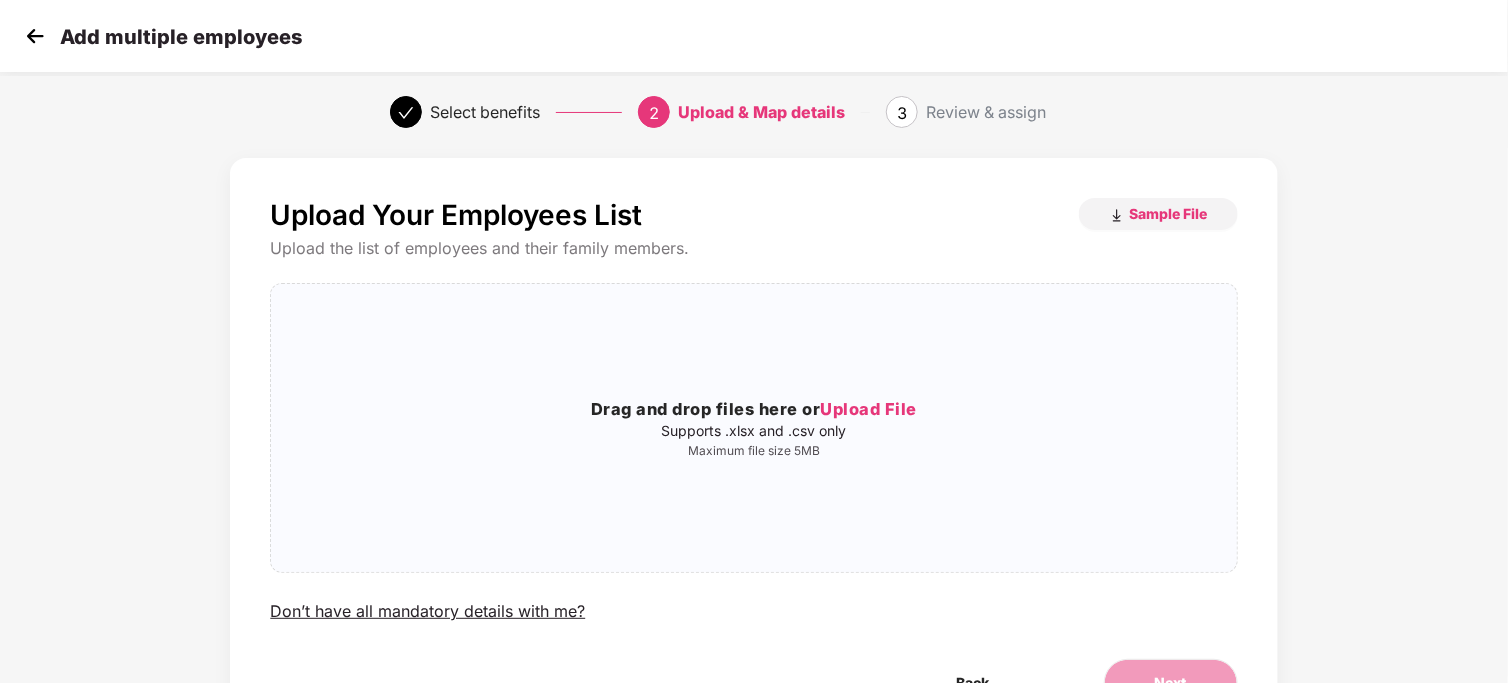 scroll, scrollTop: 0, scrollLeft: 0, axis: both 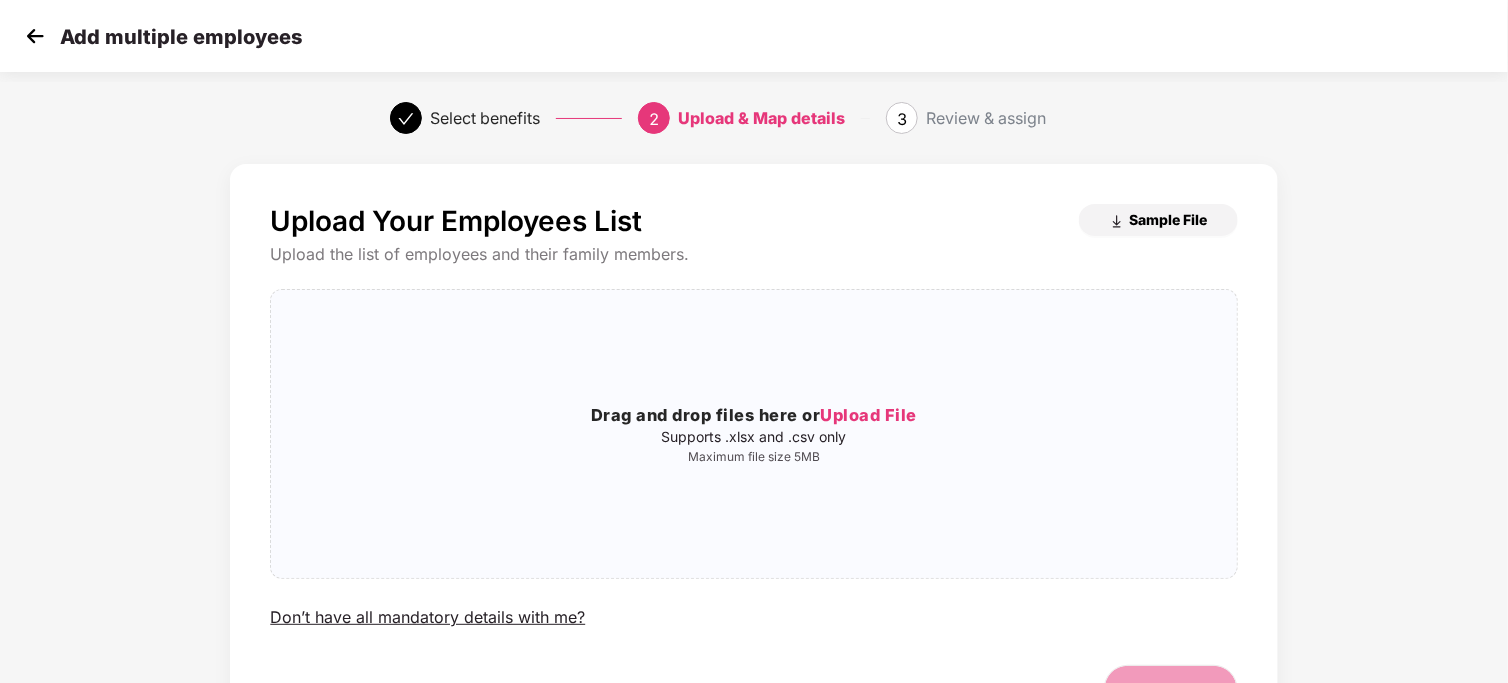 click on "Sample File" at bounding box center (1158, 220) 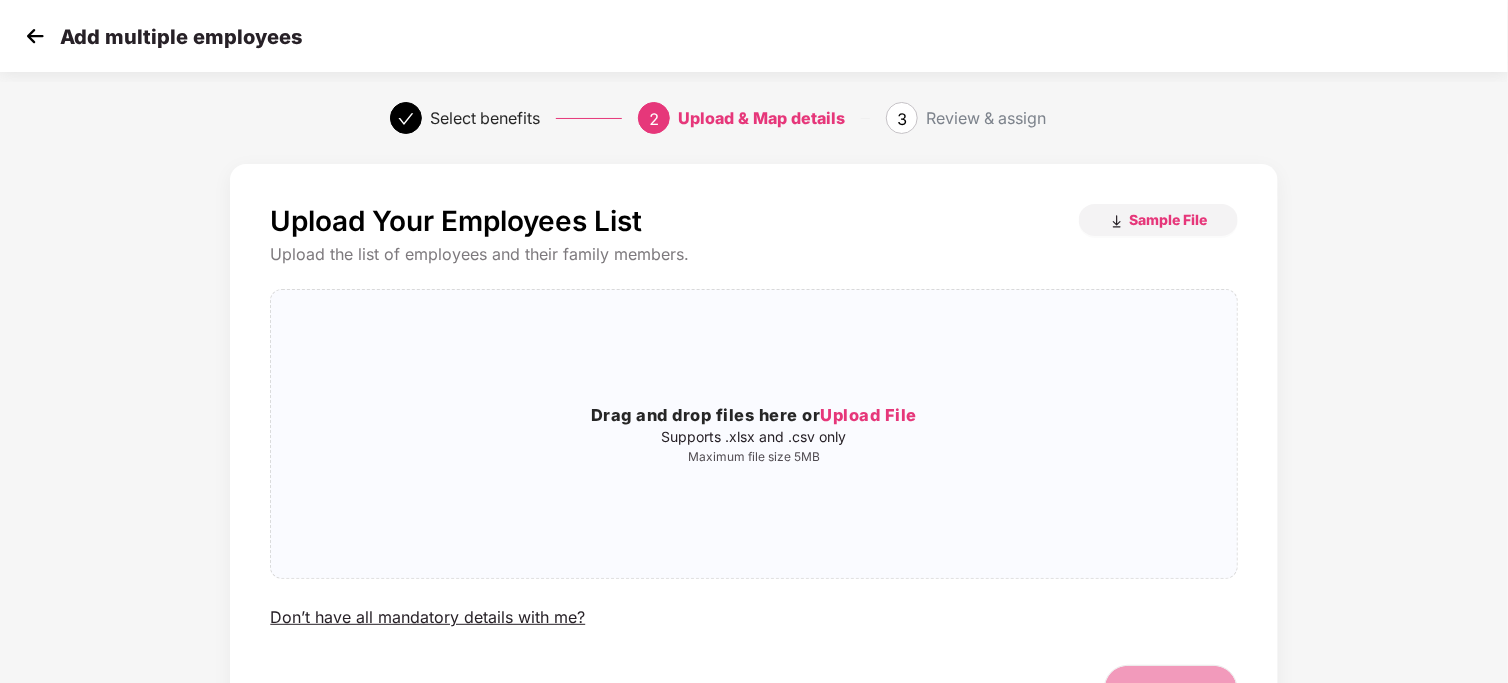 click at bounding box center [35, 36] 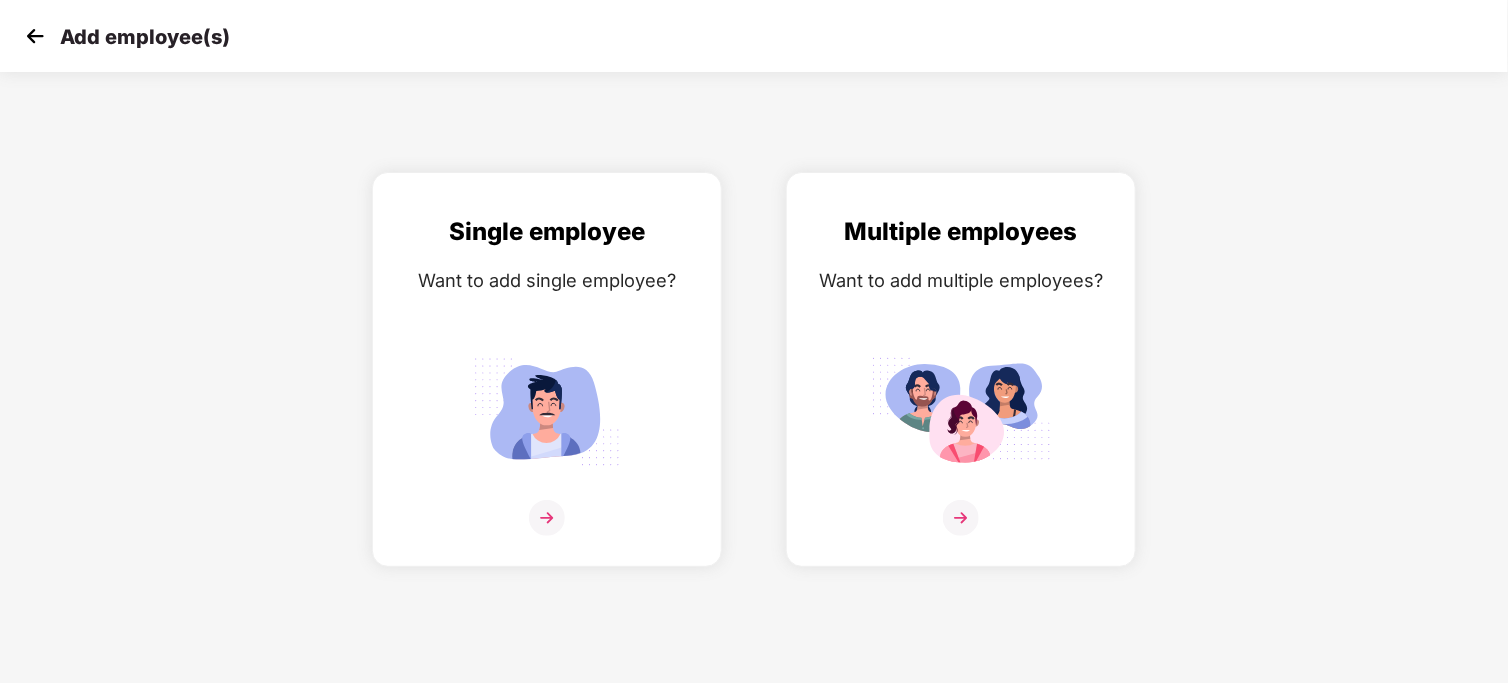 click at bounding box center (35, 36) 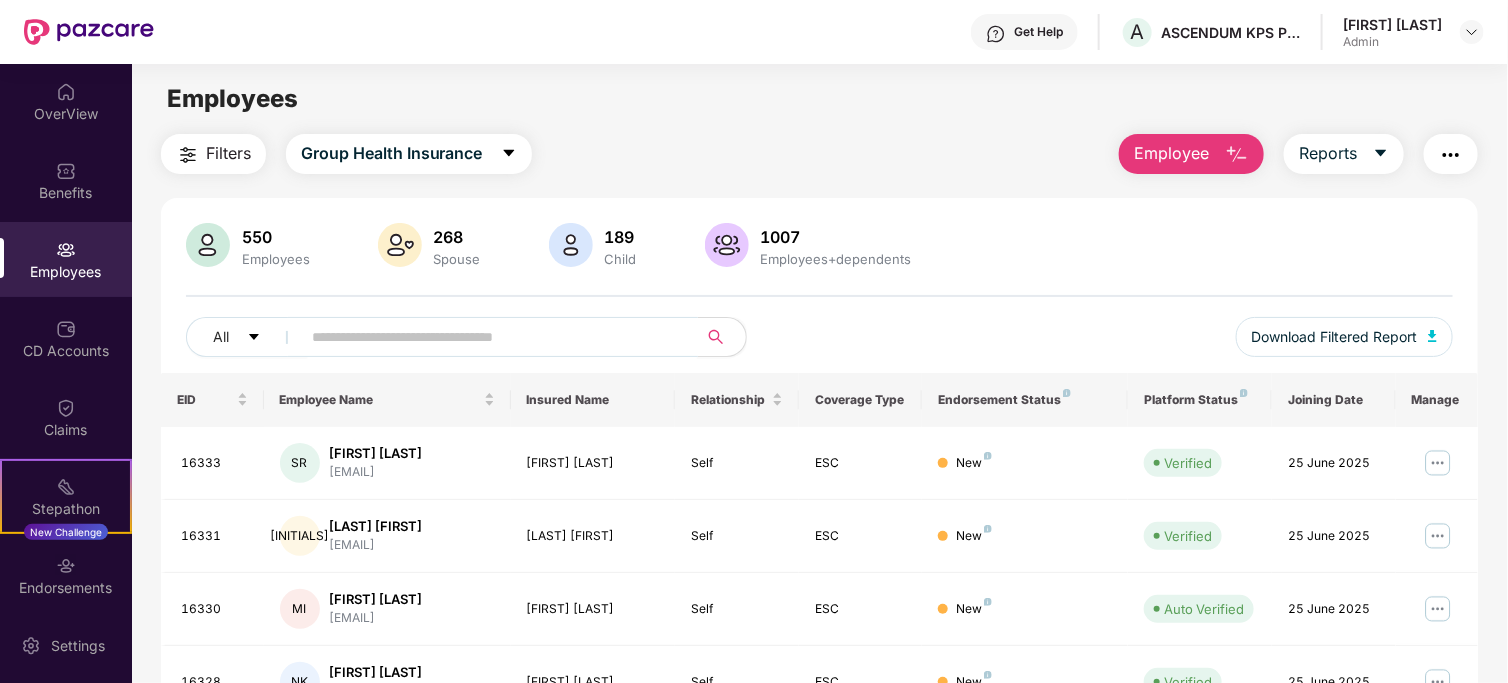 click at bounding box center (491, 337) 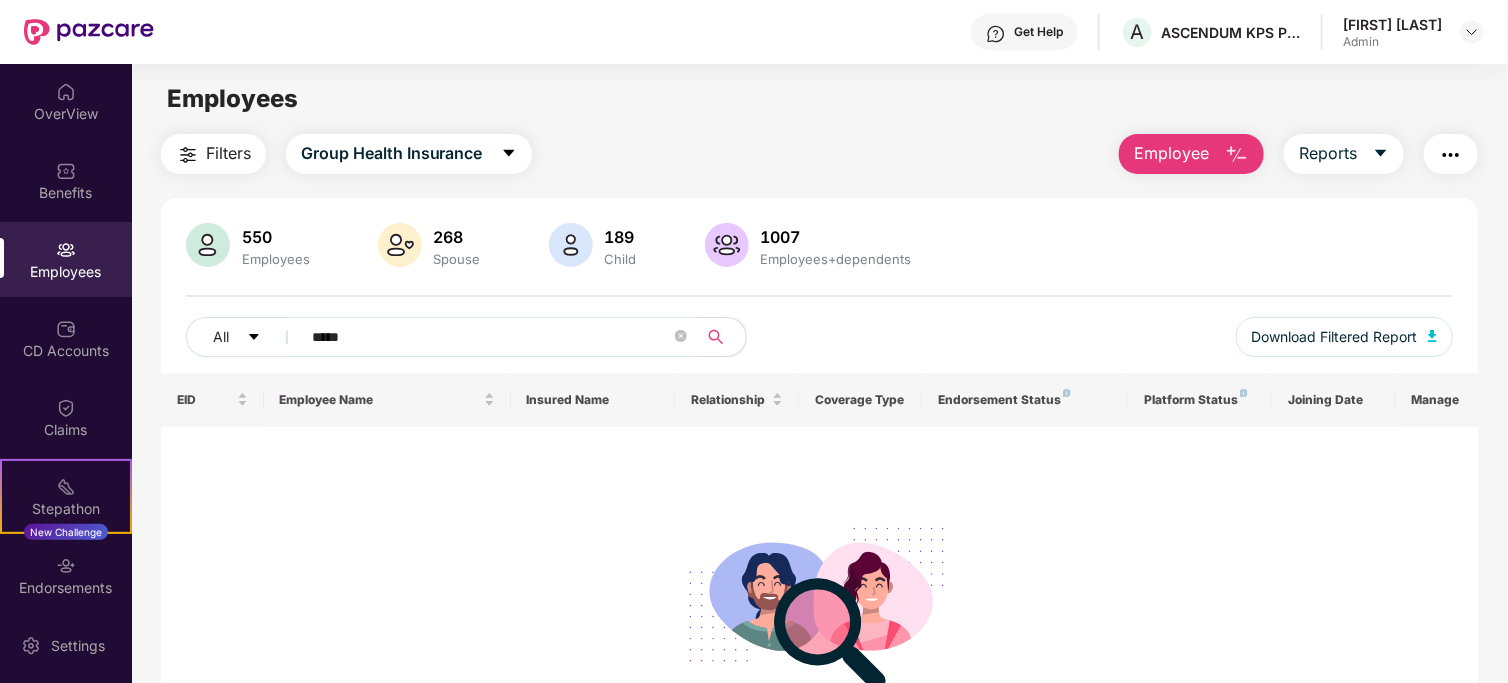 paste 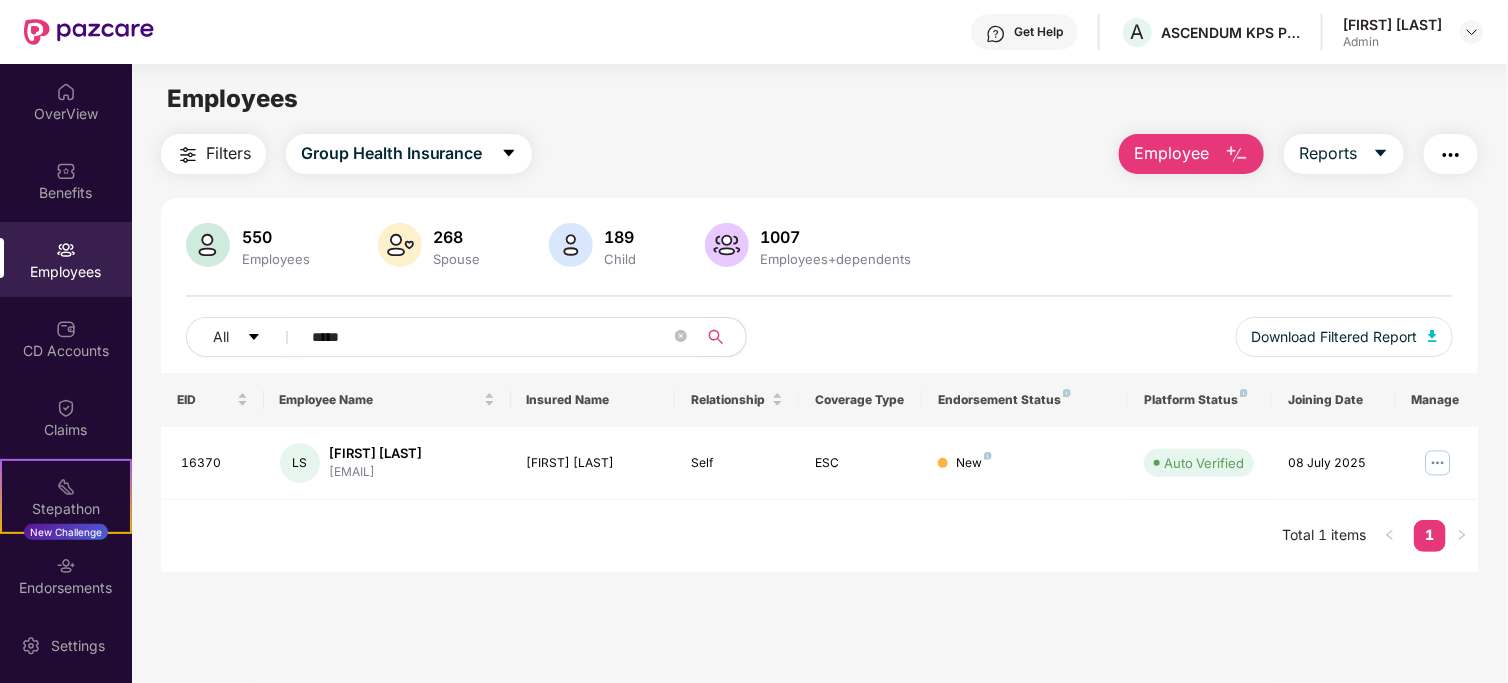 paste 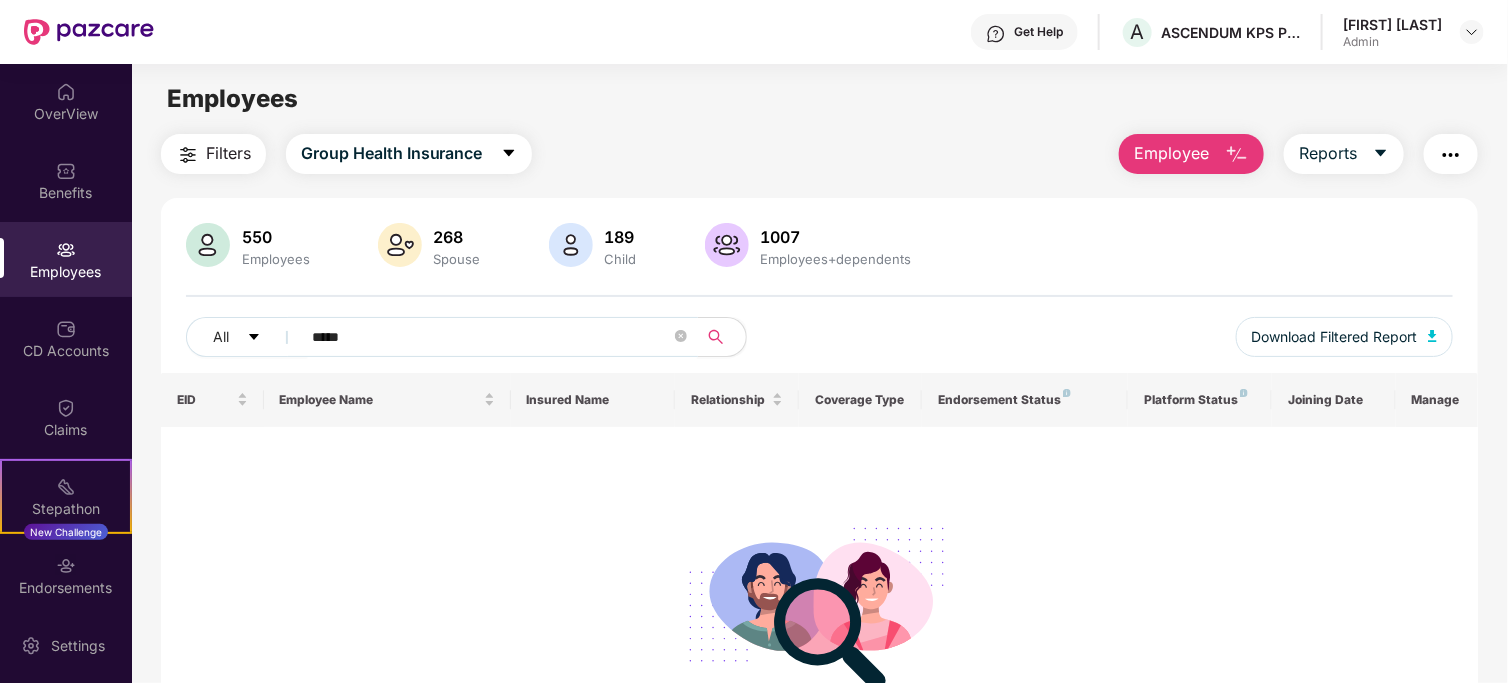 paste 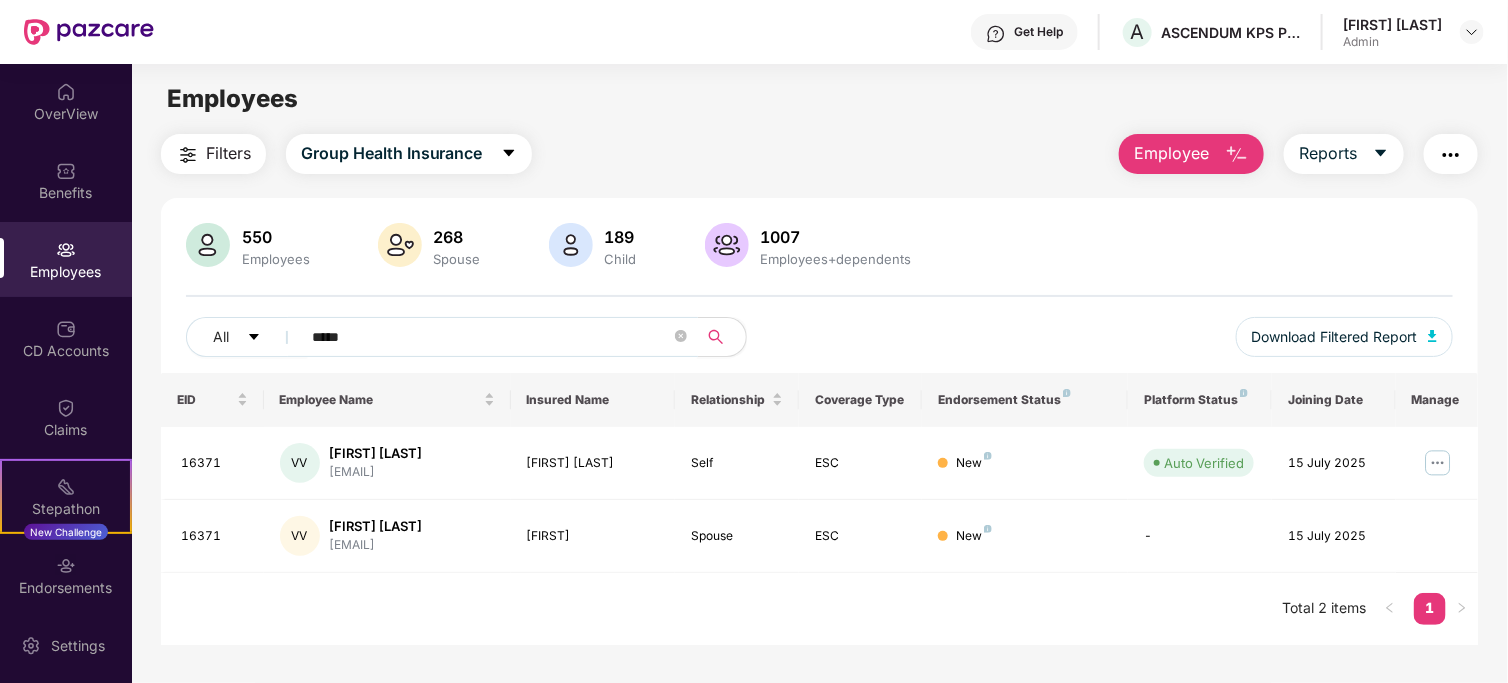 paste 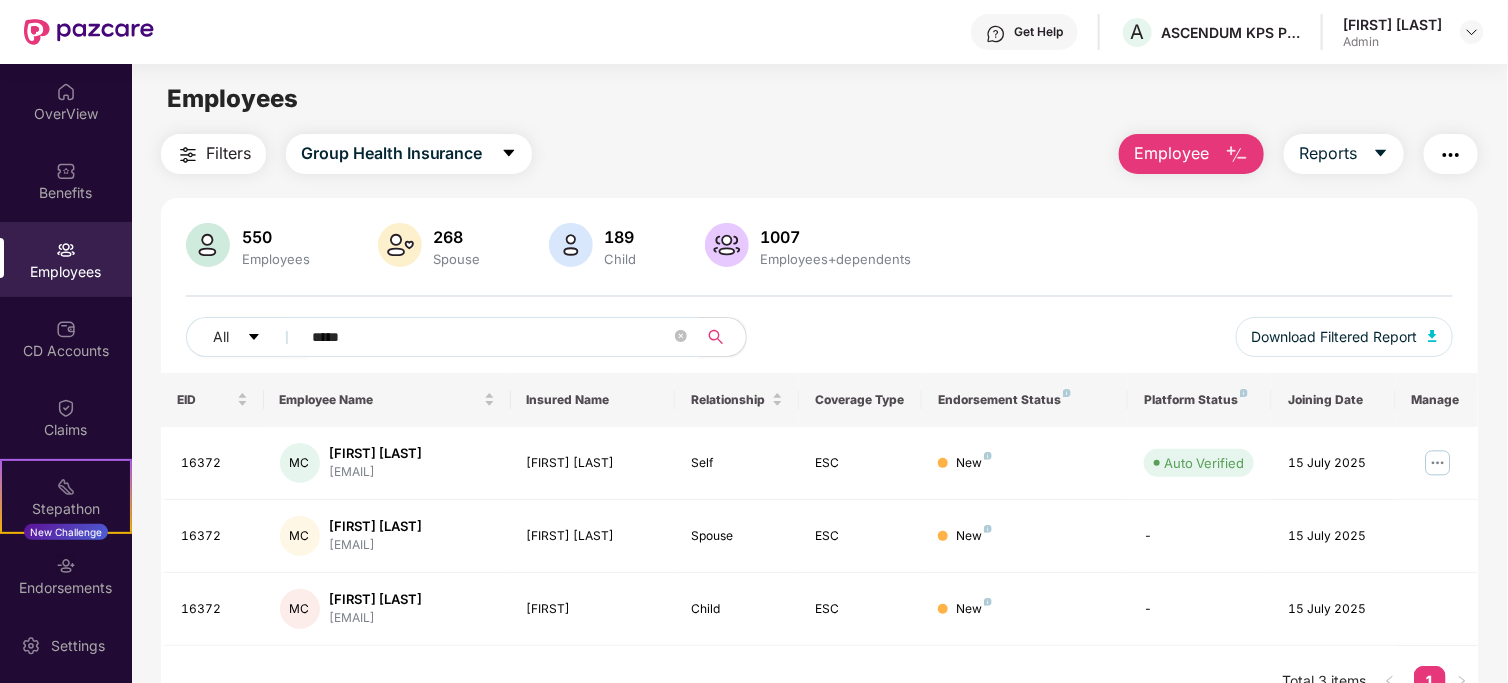 type on "*****" 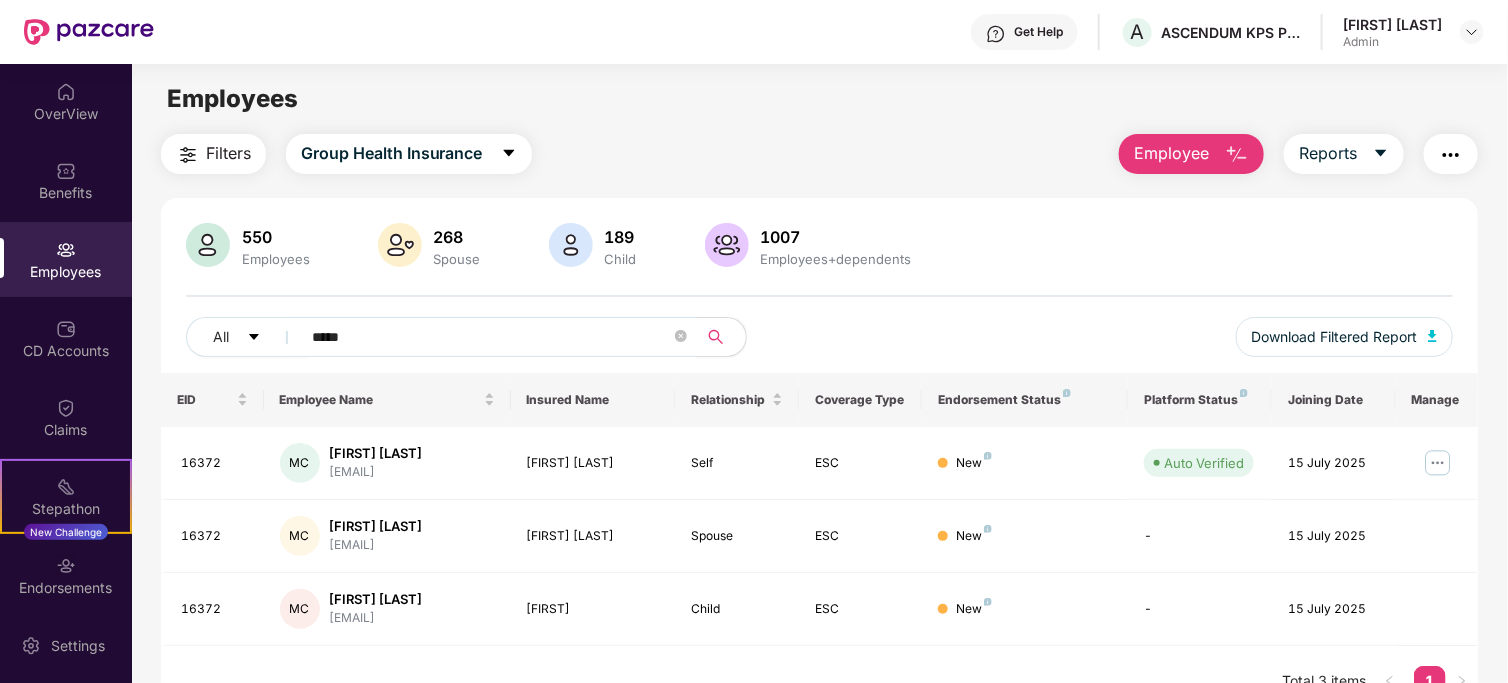 click on "Employee" at bounding box center [1171, 153] 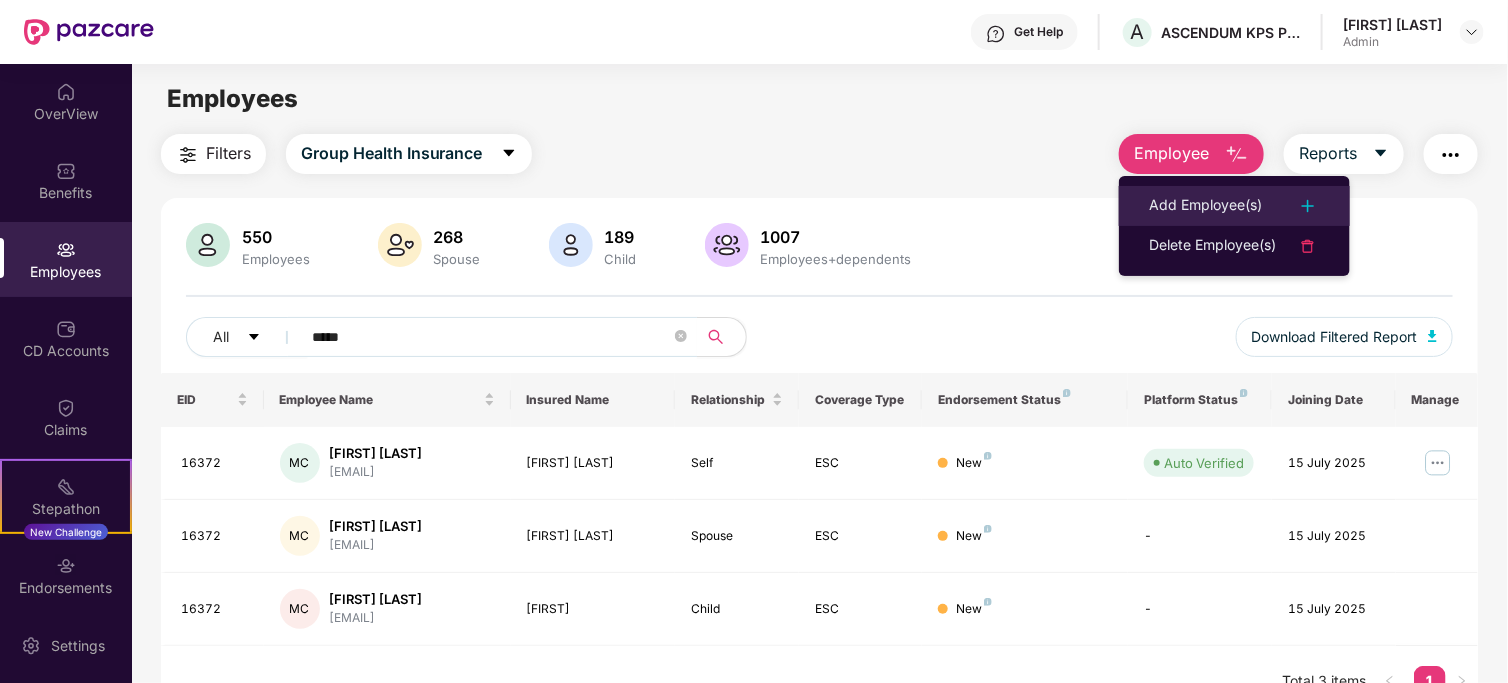 click on "Add Employee(s)" at bounding box center (1205, 206) 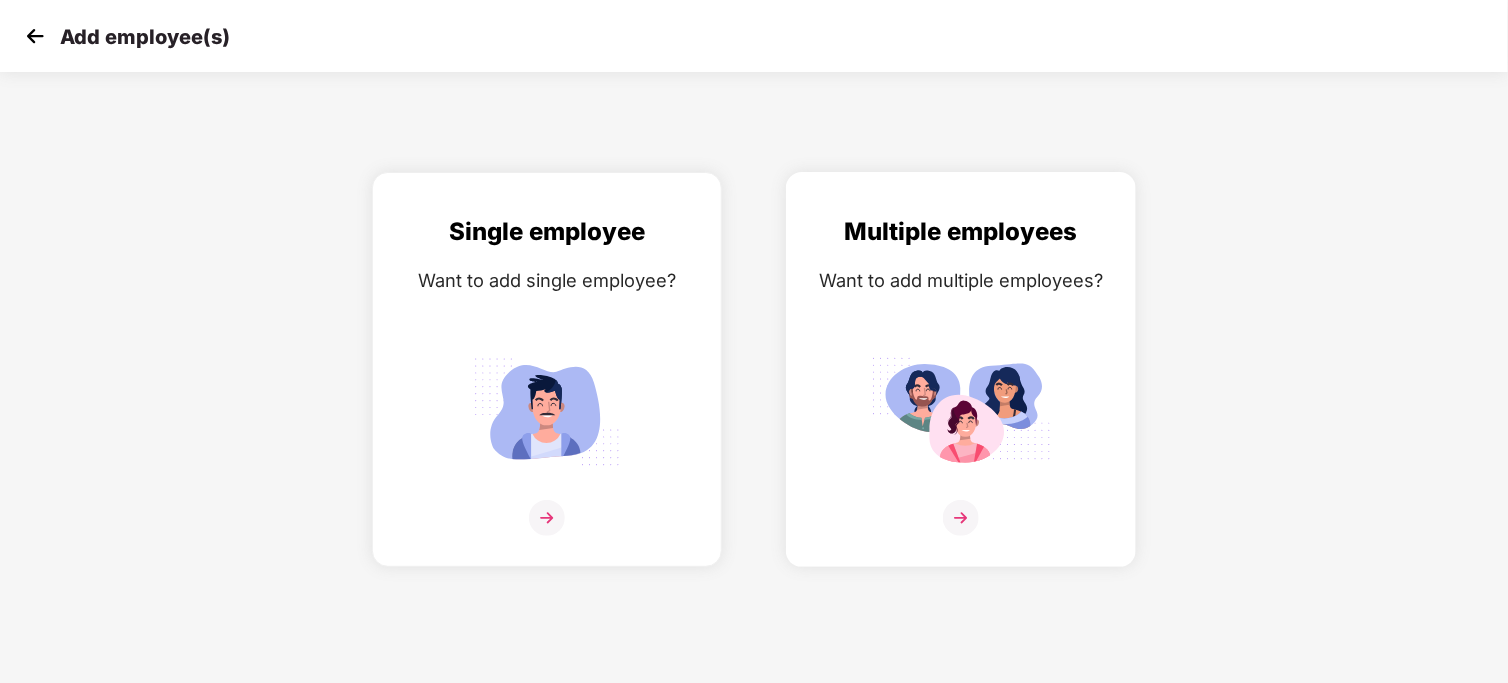 click at bounding box center (961, 518) 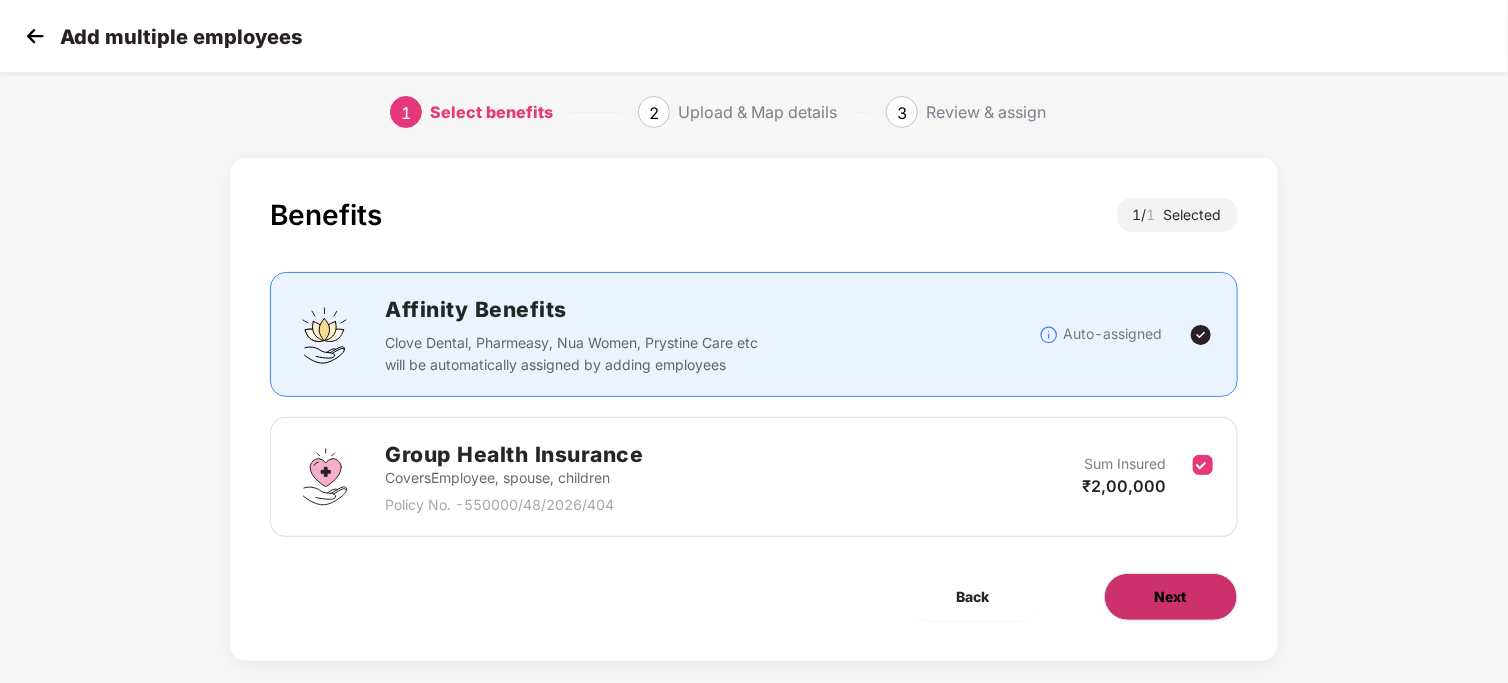 scroll, scrollTop: 0, scrollLeft: 0, axis: both 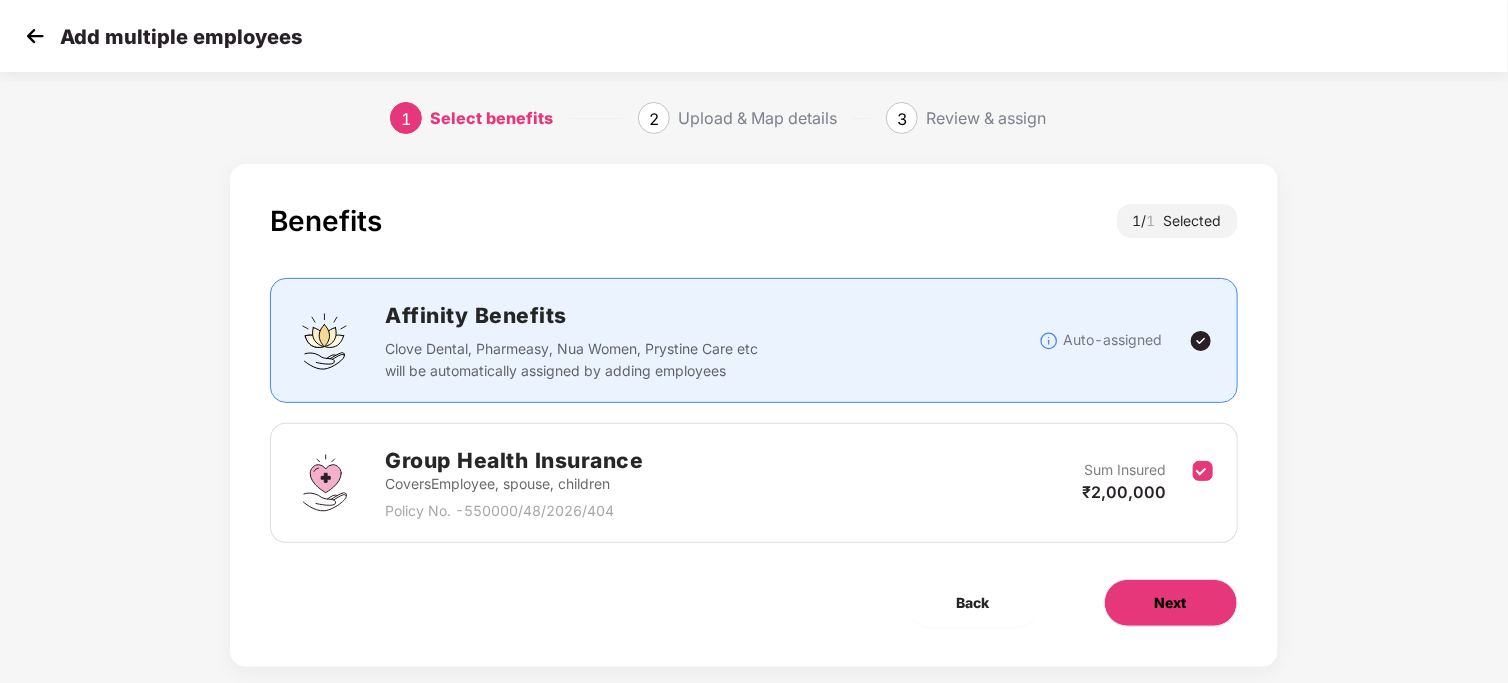 click on "Next" at bounding box center [1171, 603] 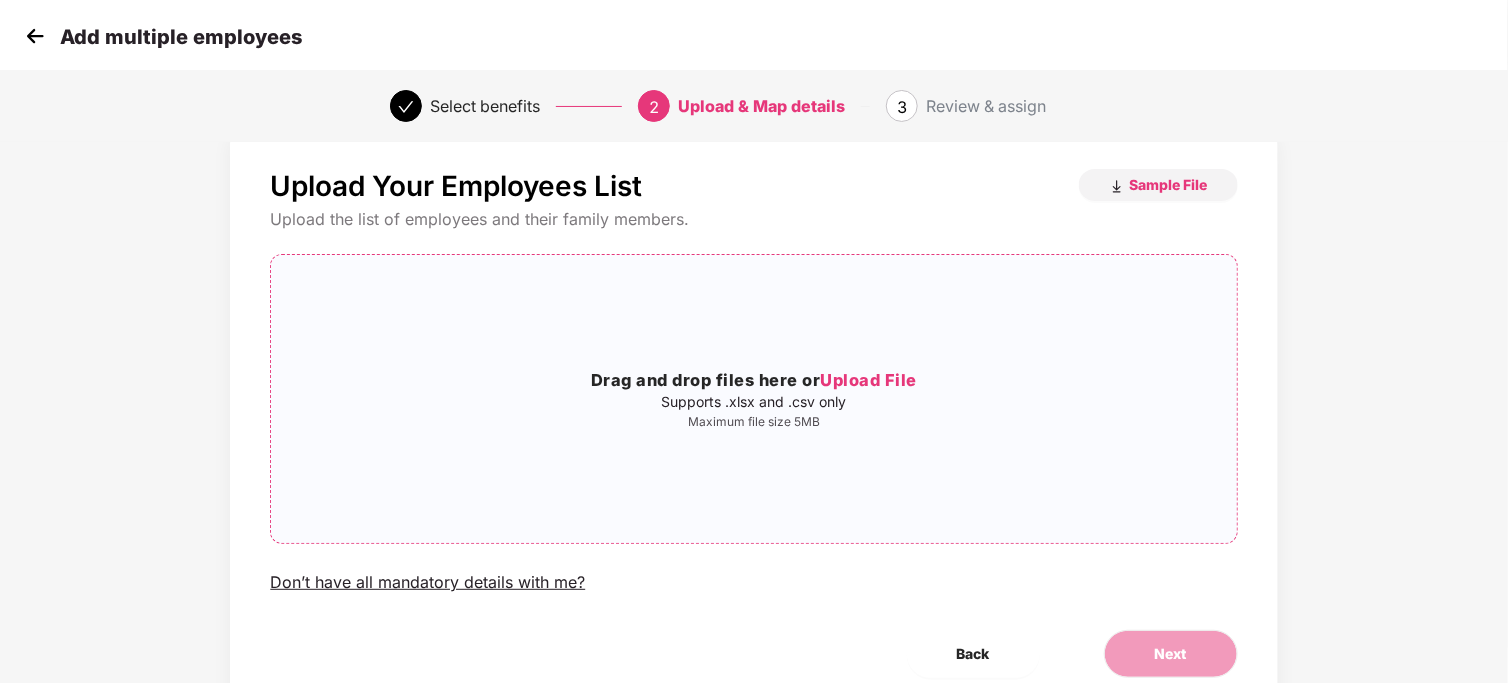 scroll, scrollTop: 0, scrollLeft: 0, axis: both 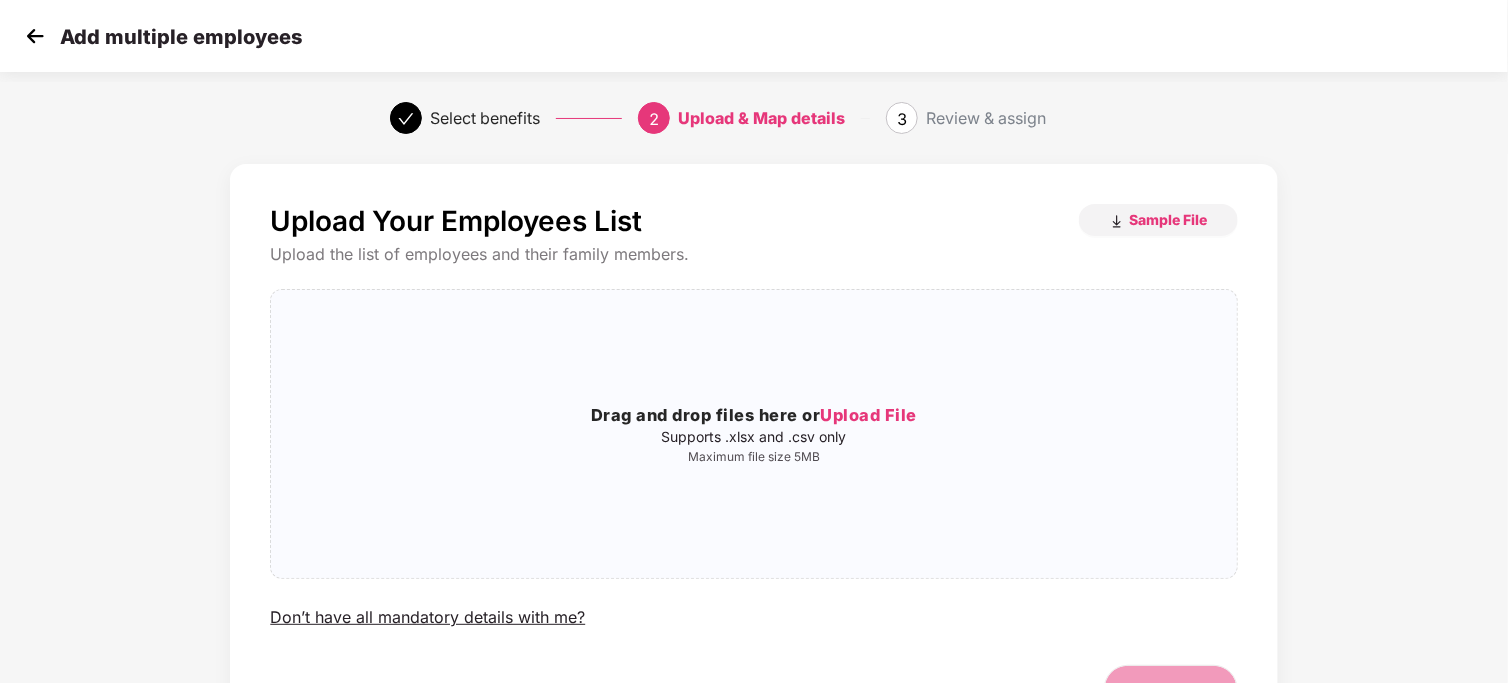 click at bounding box center [35, 36] 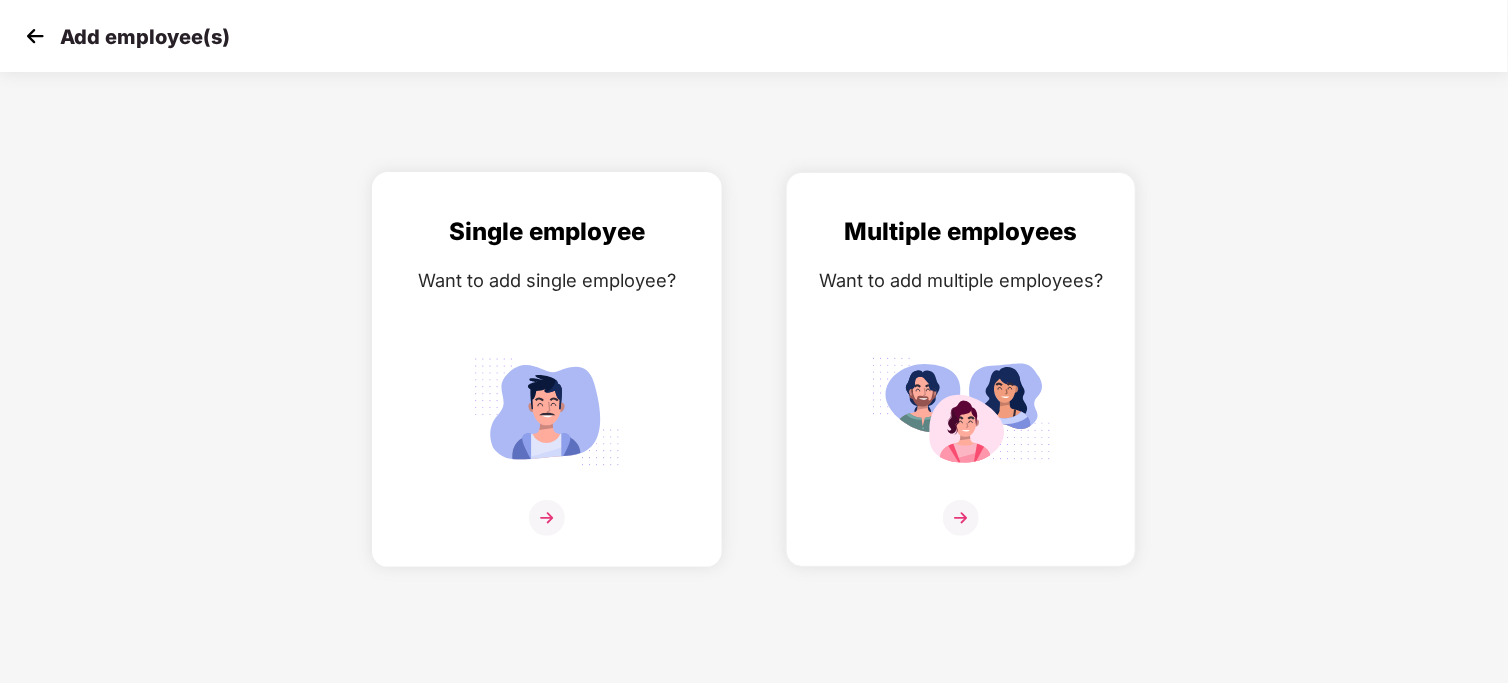 click at bounding box center (547, 518) 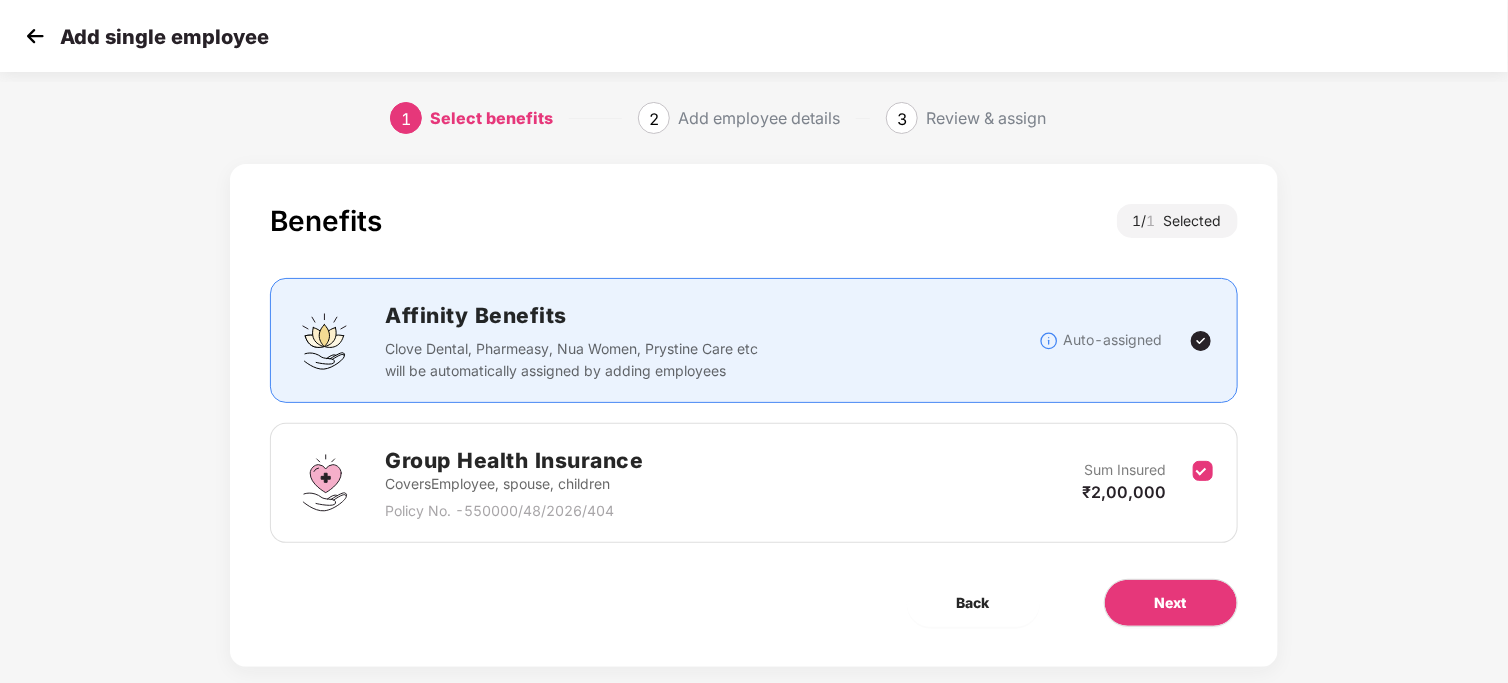 scroll, scrollTop: 33, scrollLeft: 0, axis: vertical 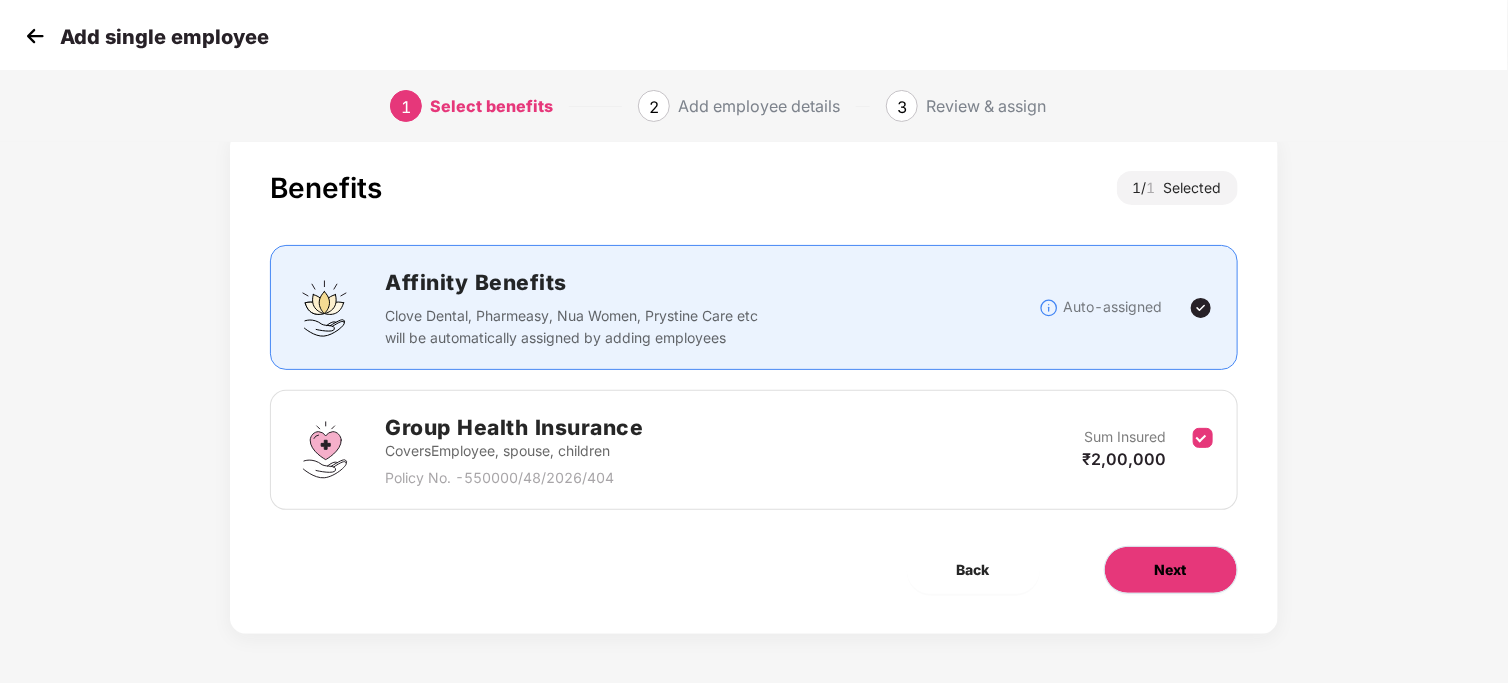 click on "Next" at bounding box center (1171, 570) 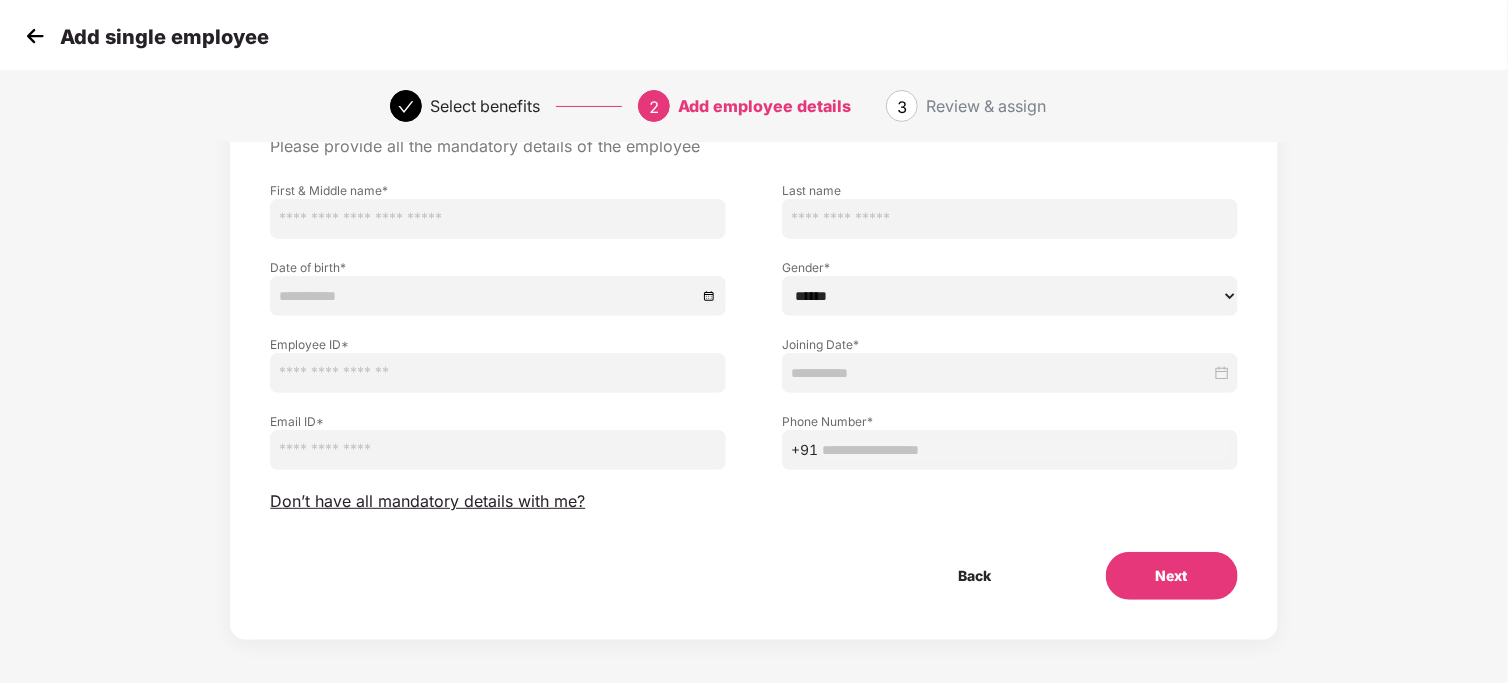 scroll, scrollTop: 117, scrollLeft: 0, axis: vertical 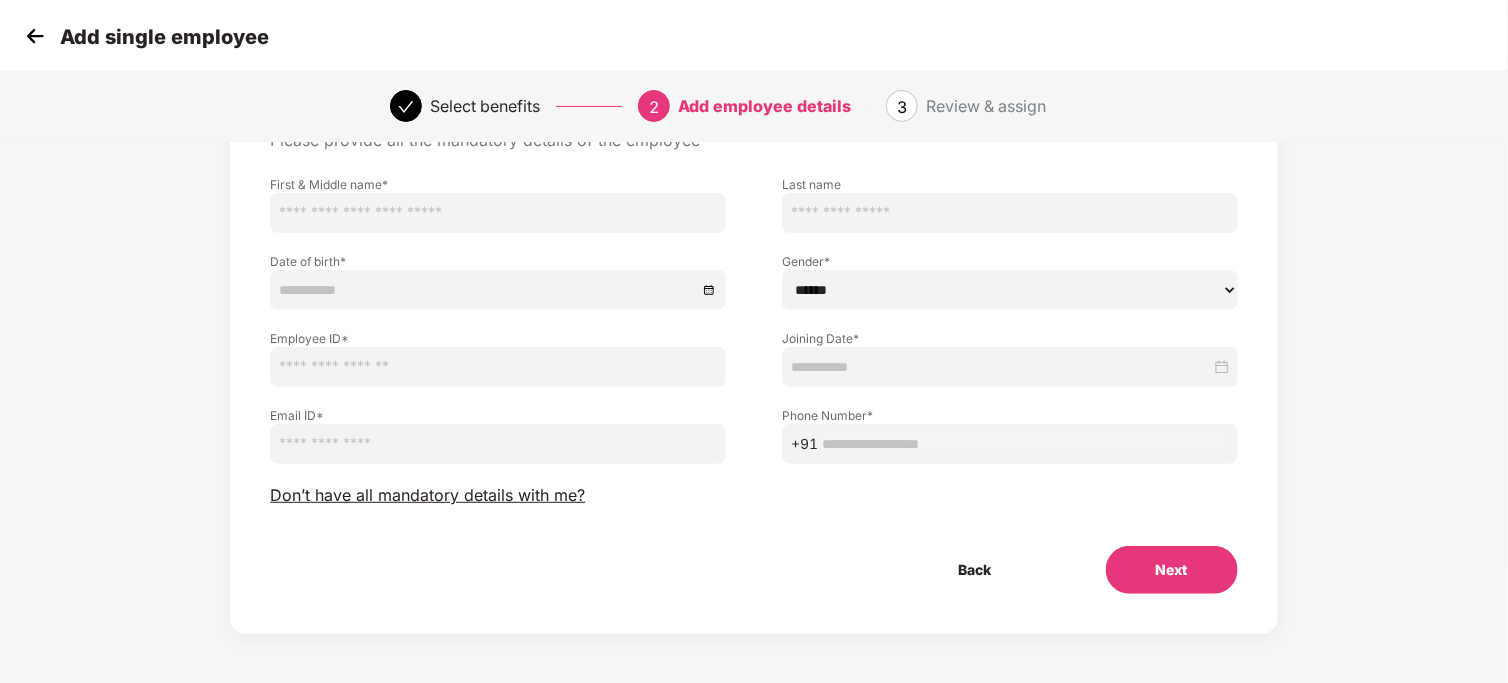 click at bounding box center [498, 213] 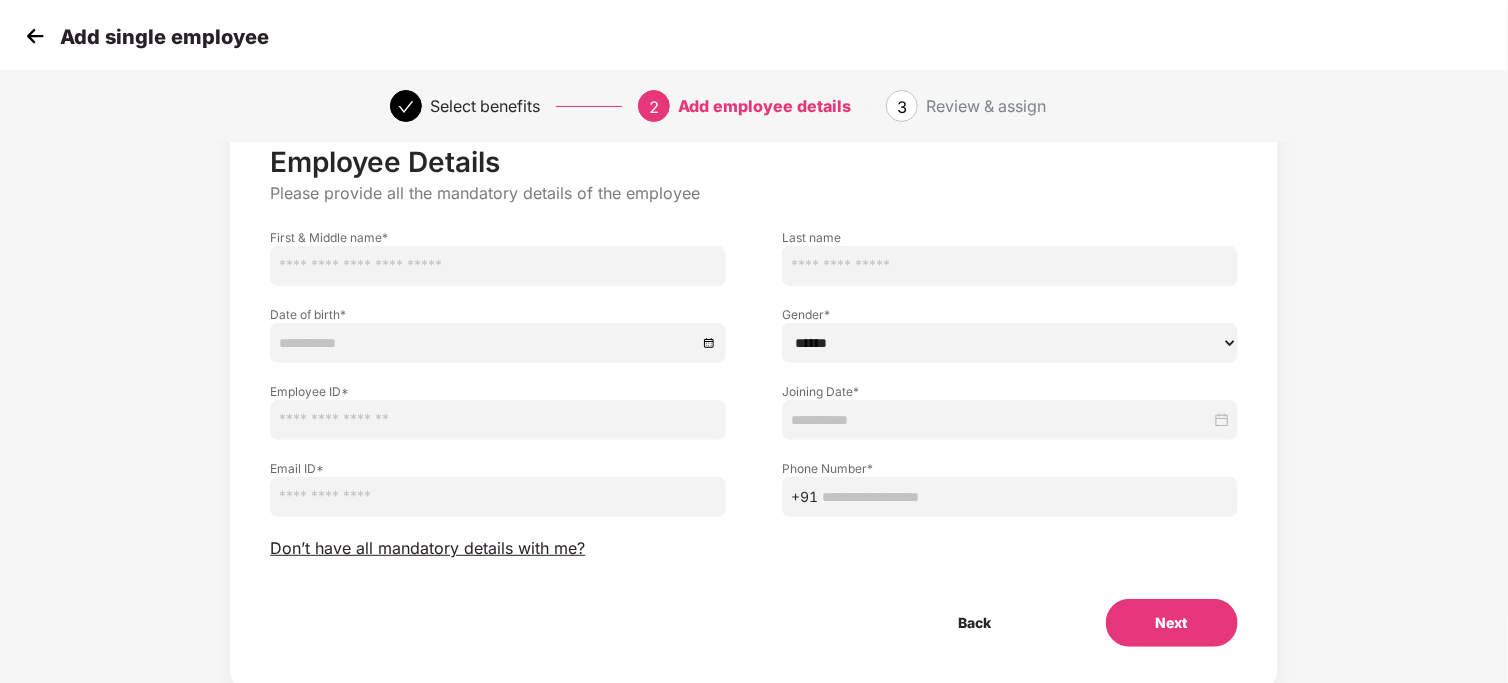 scroll, scrollTop: 17, scrollLeft: 0, axis: vertical 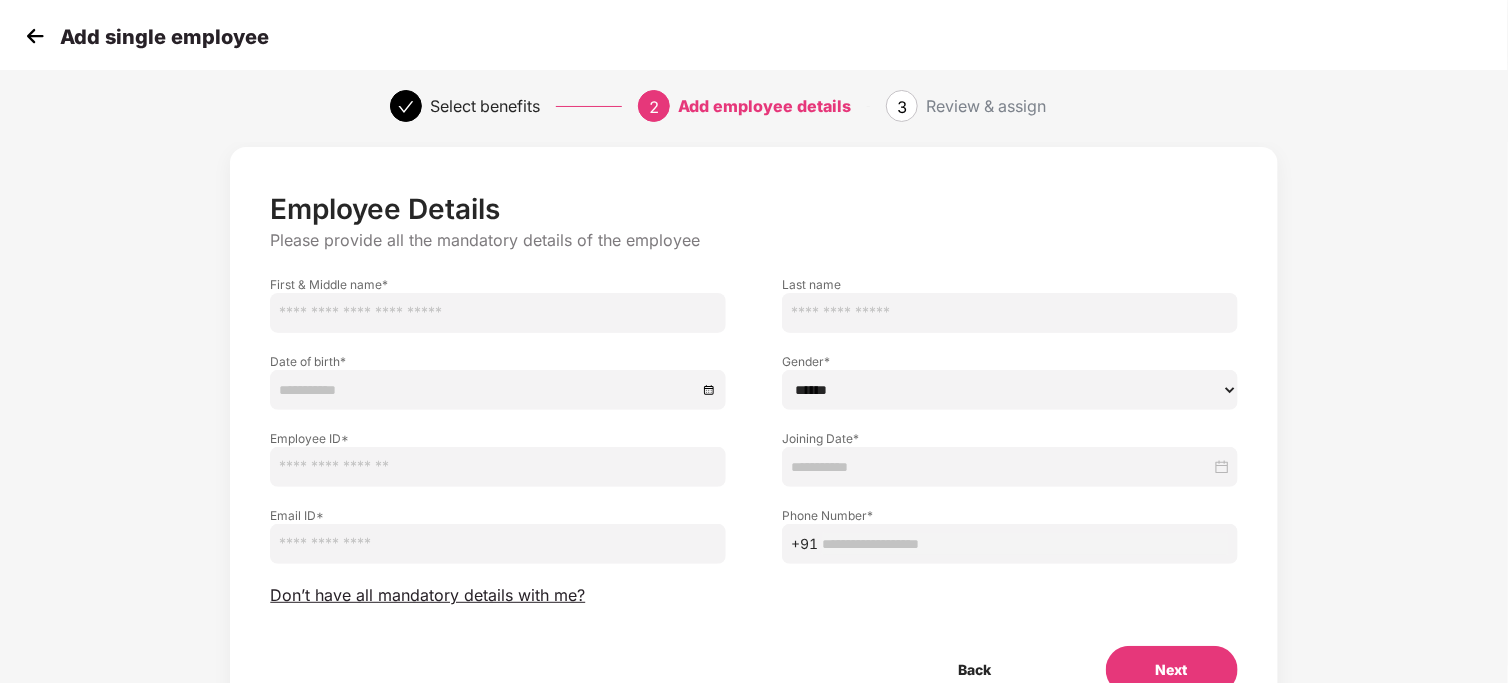 paste on "**********" 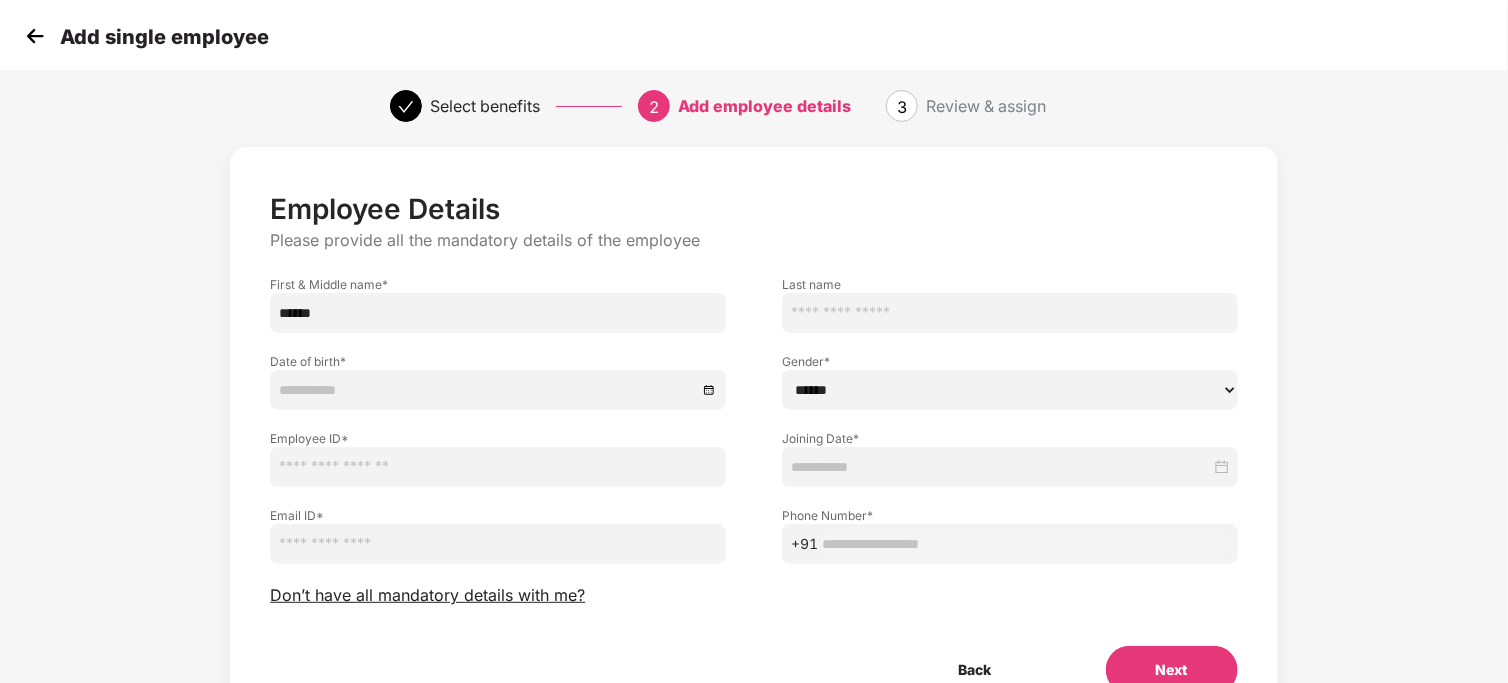 type on "******" 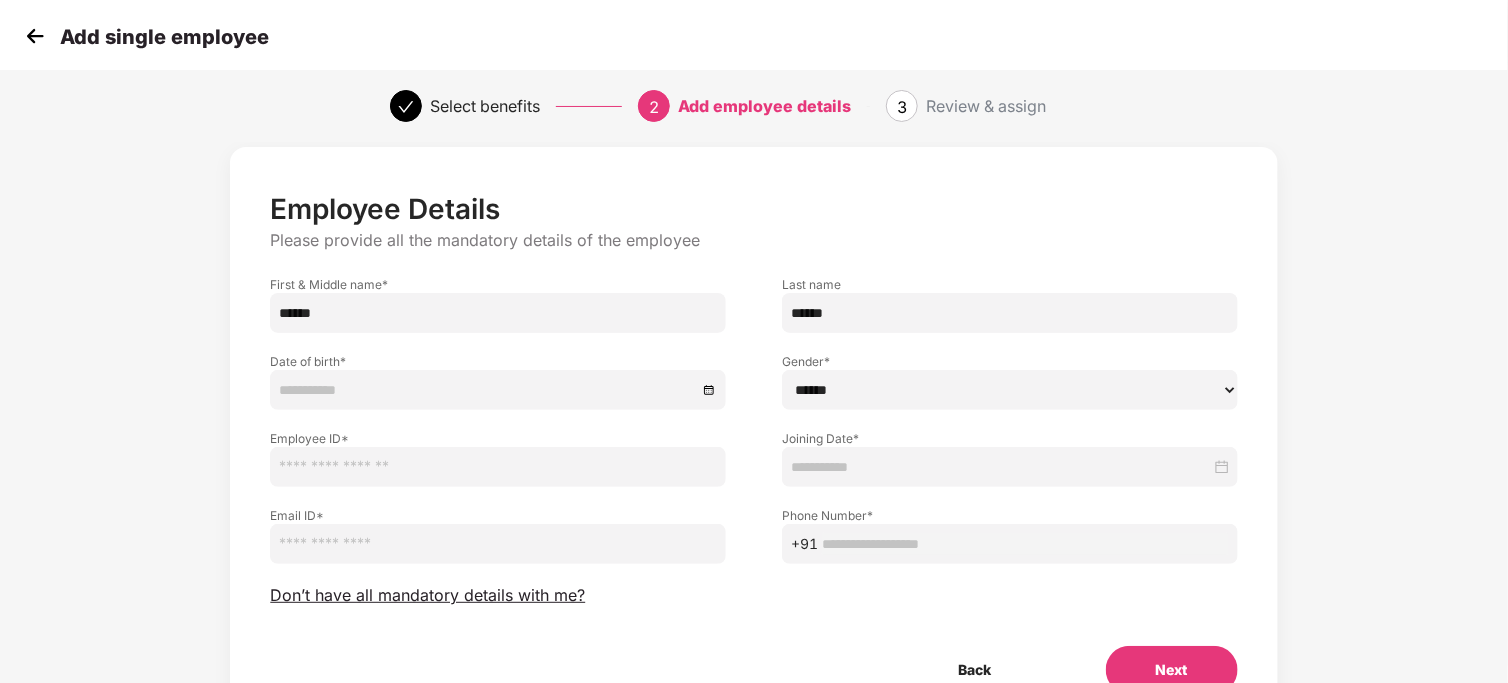 type on "******" 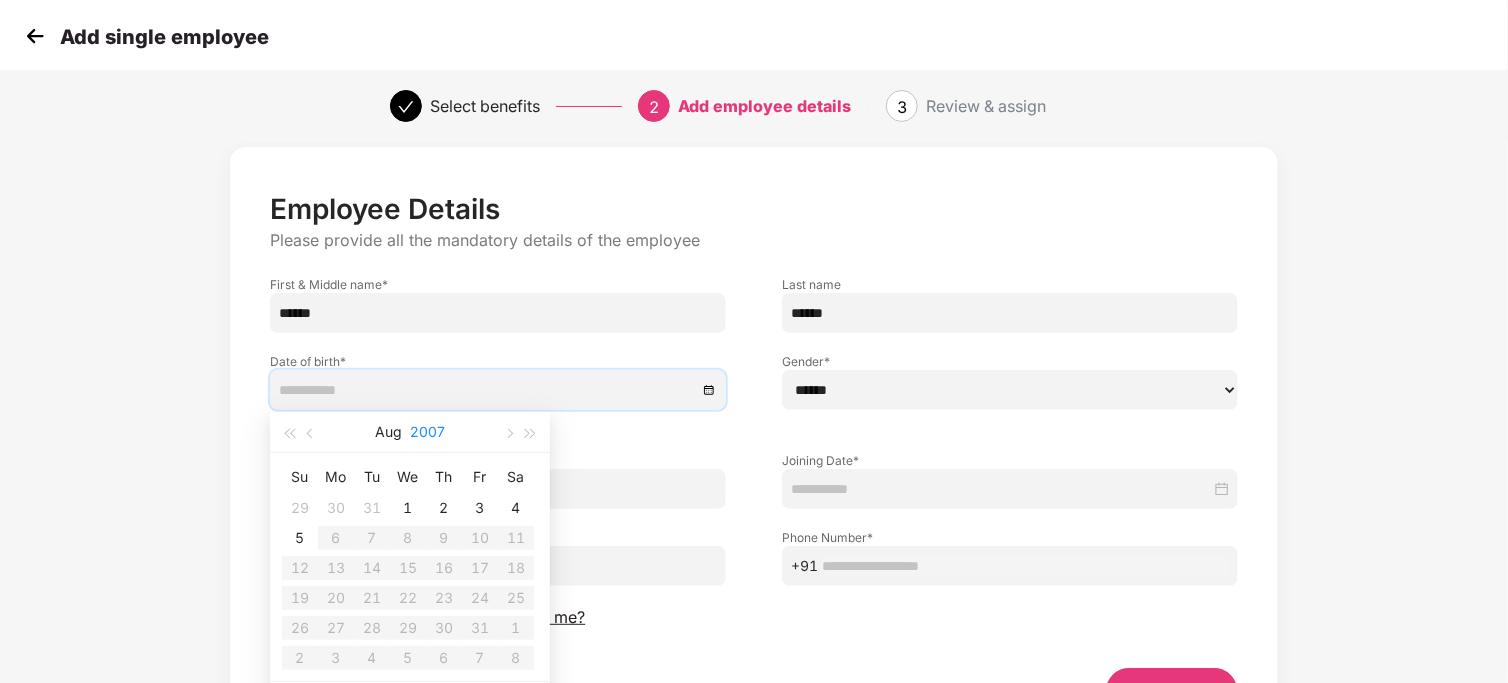 click on "2007" at bounding box center [427, 432] 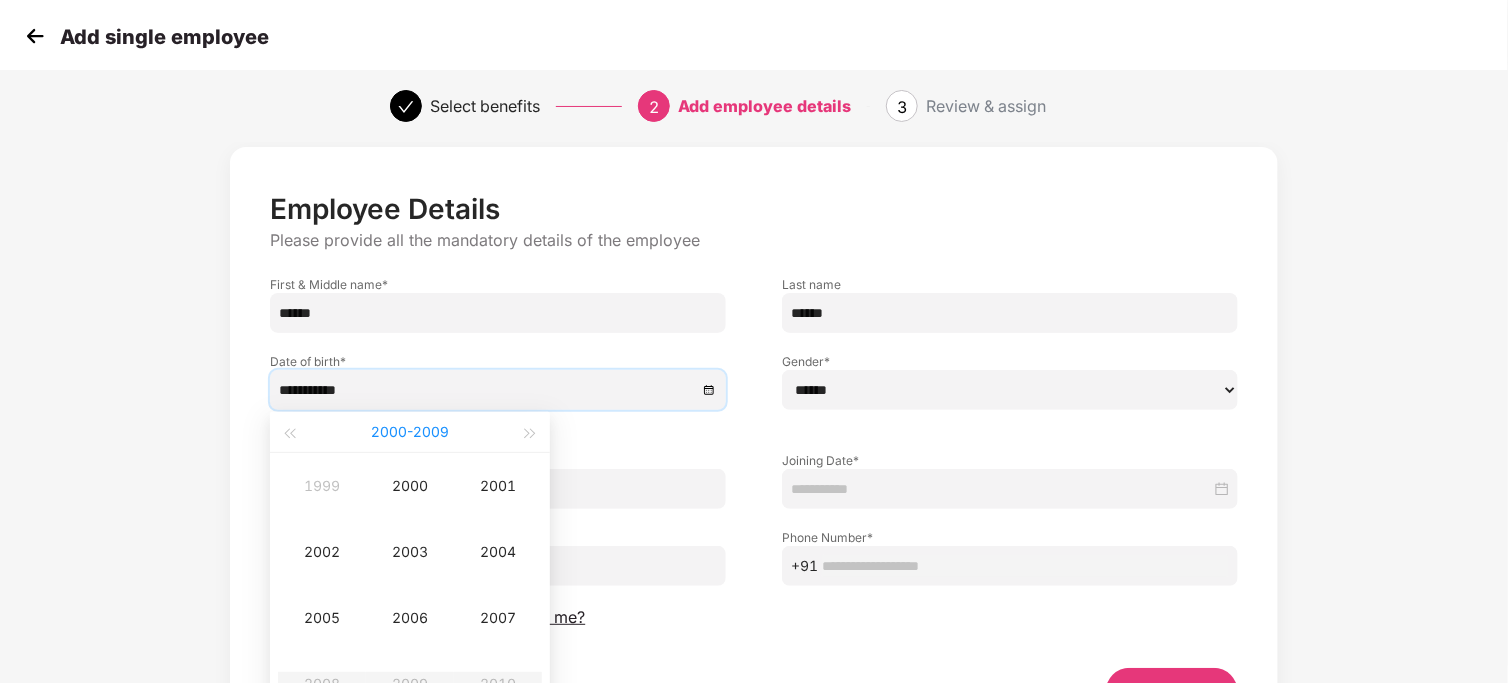 type on "**********" 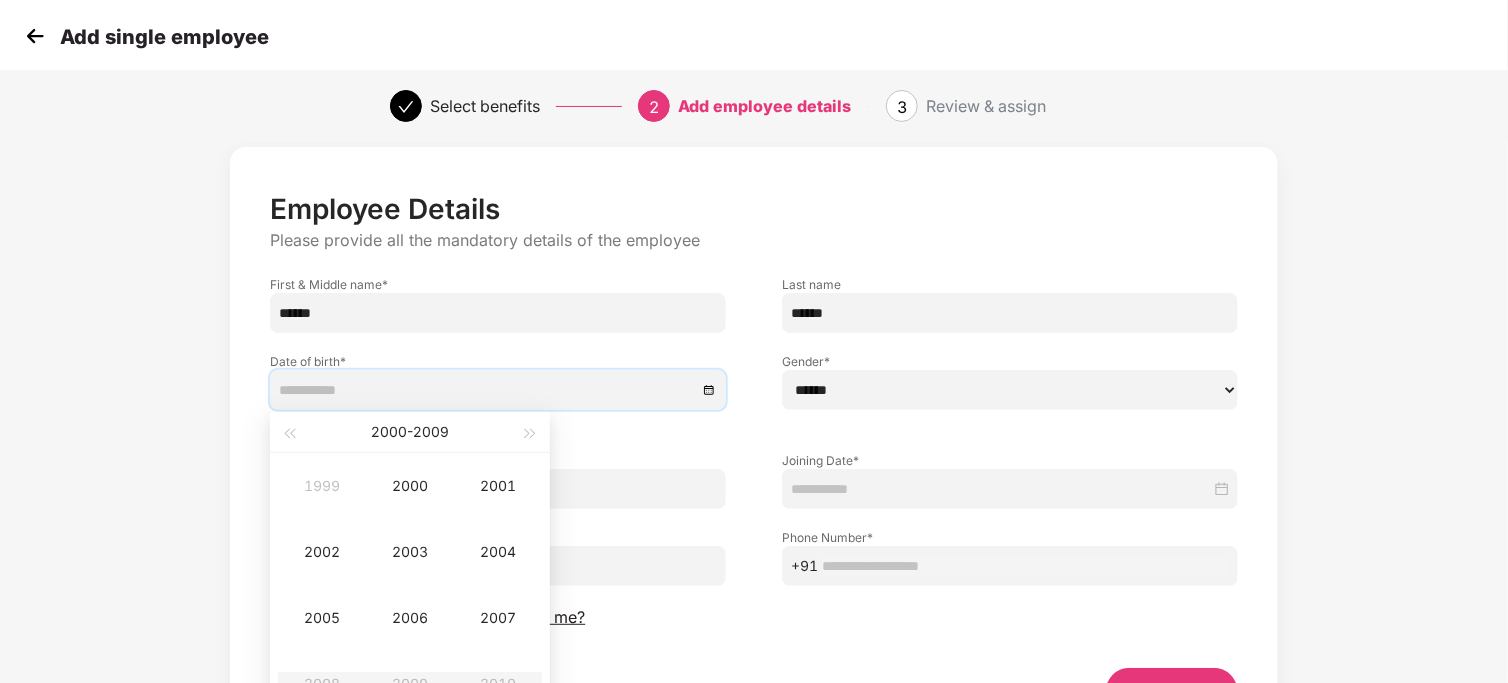 type on "**********" 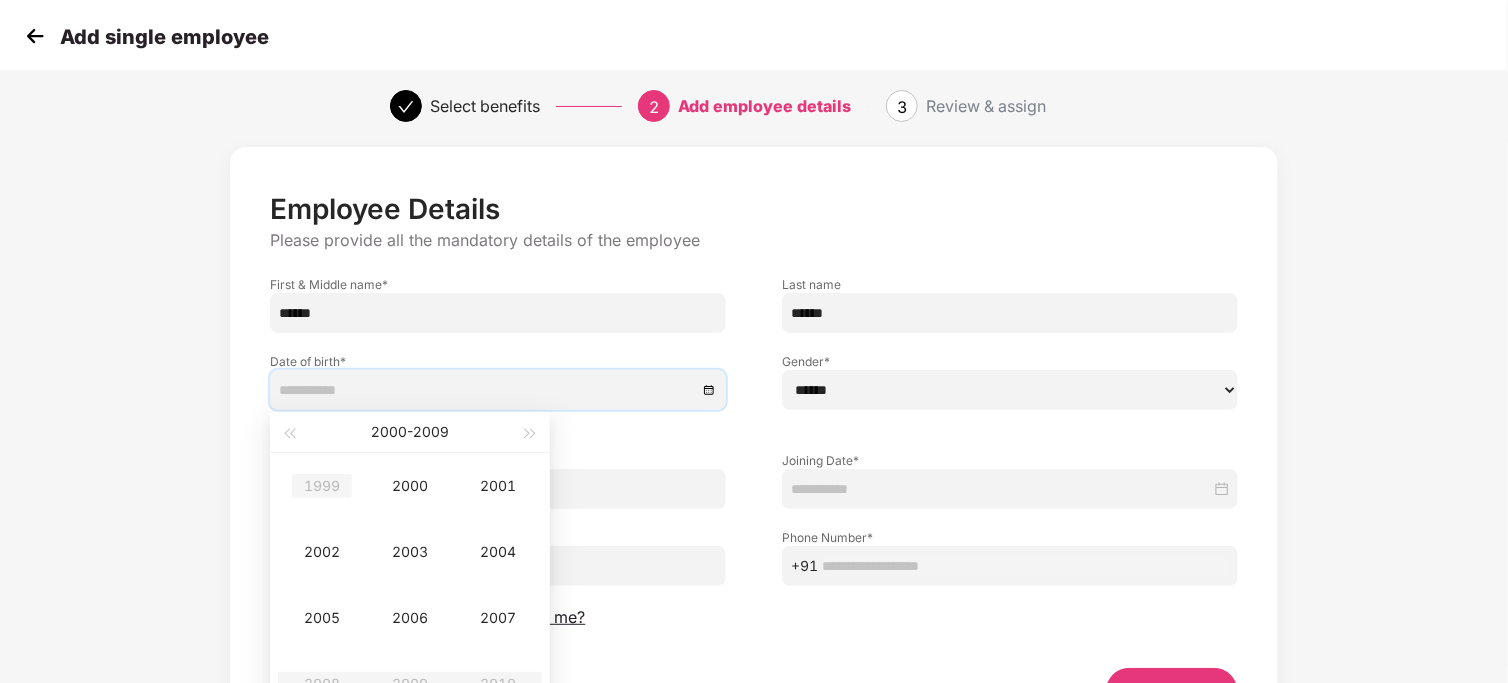 type on "**********" 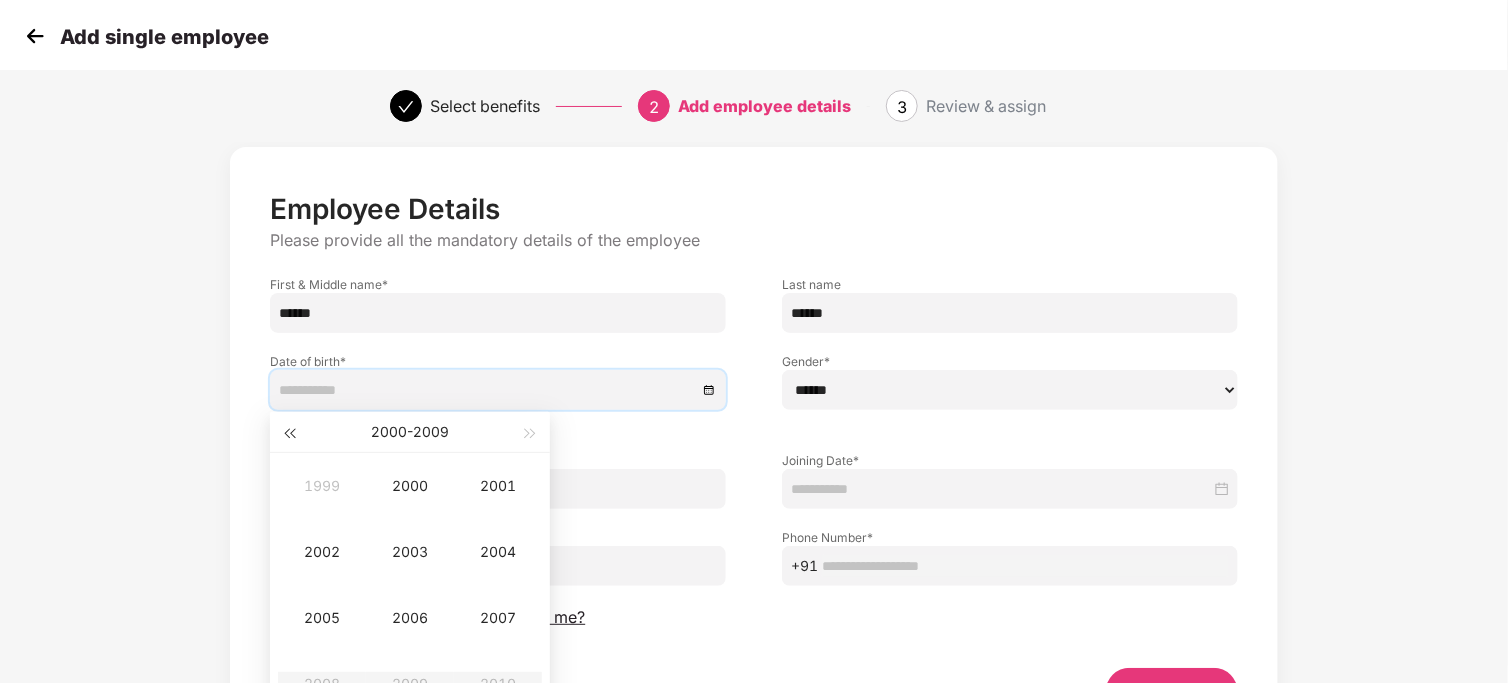 click at bounding box center [289, 434] 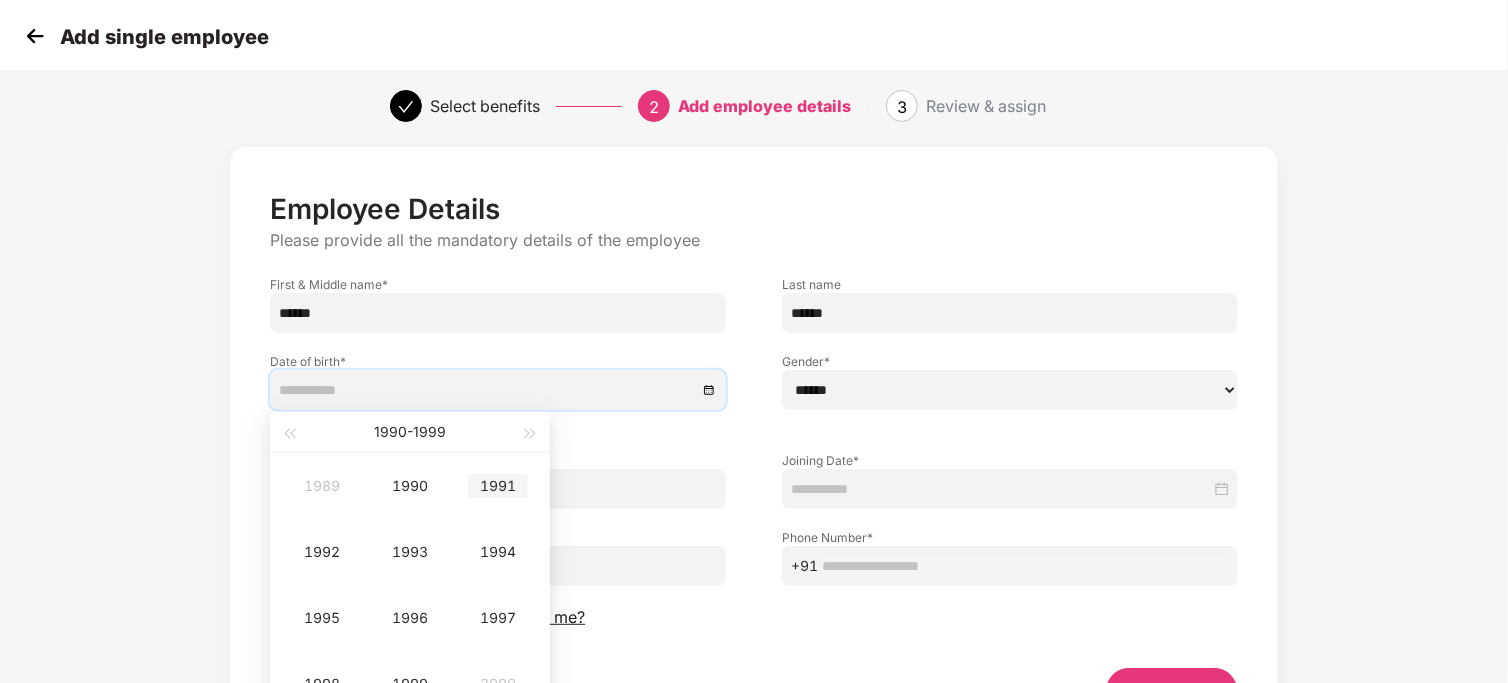 type on "**********" 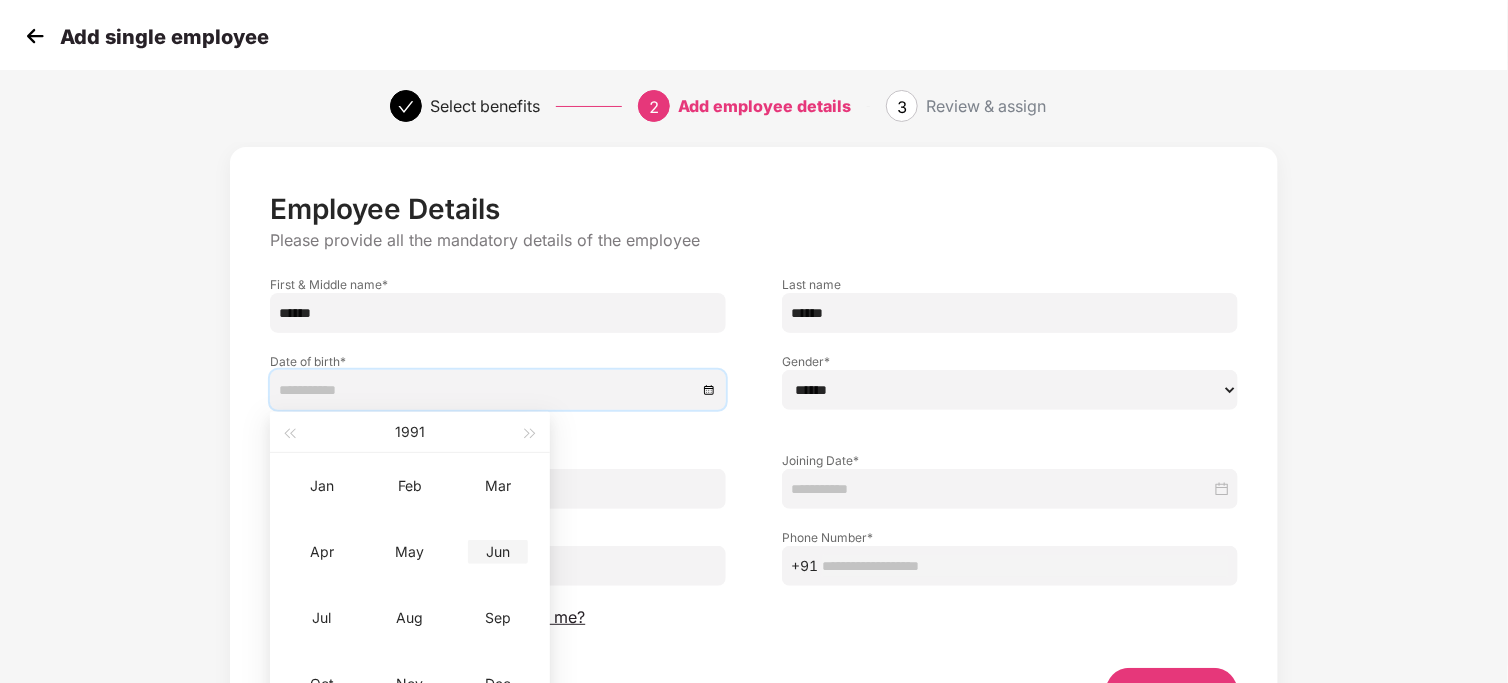 type on "**********" 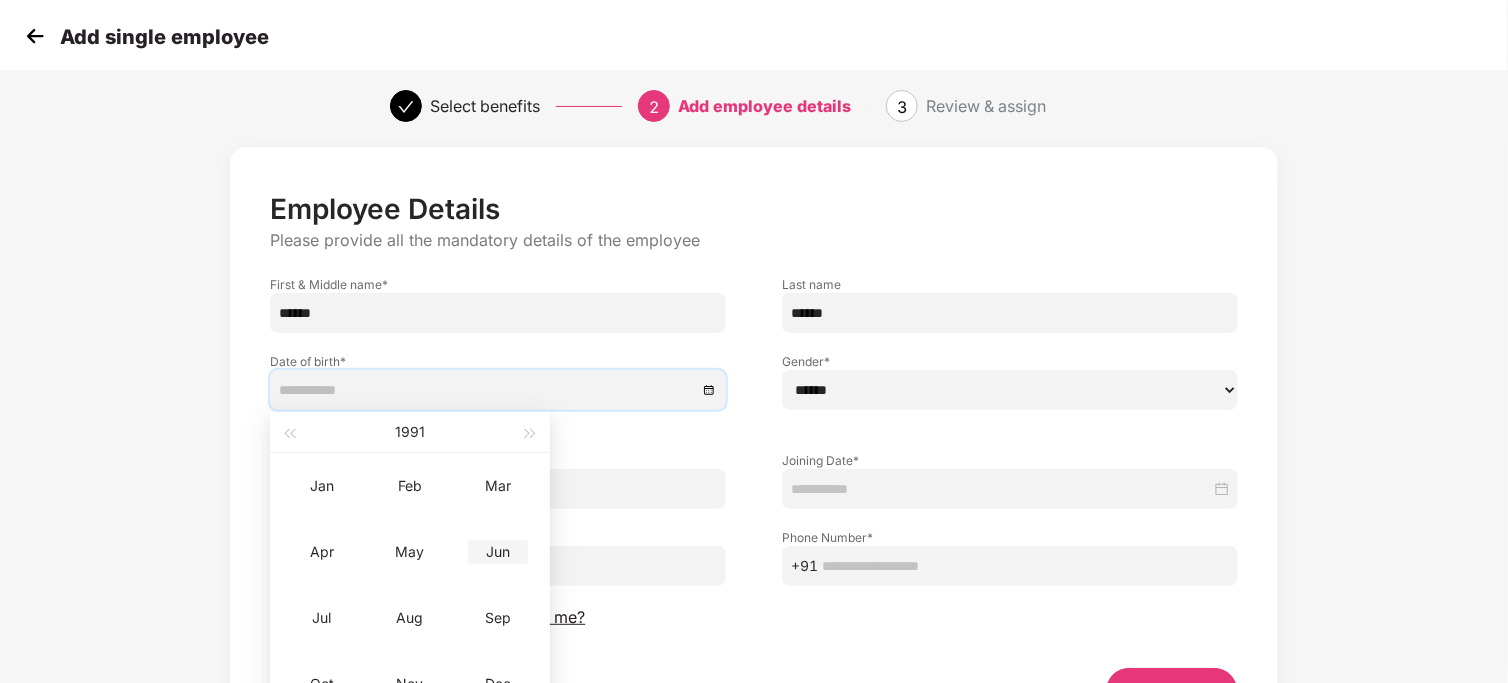 type on "**********" 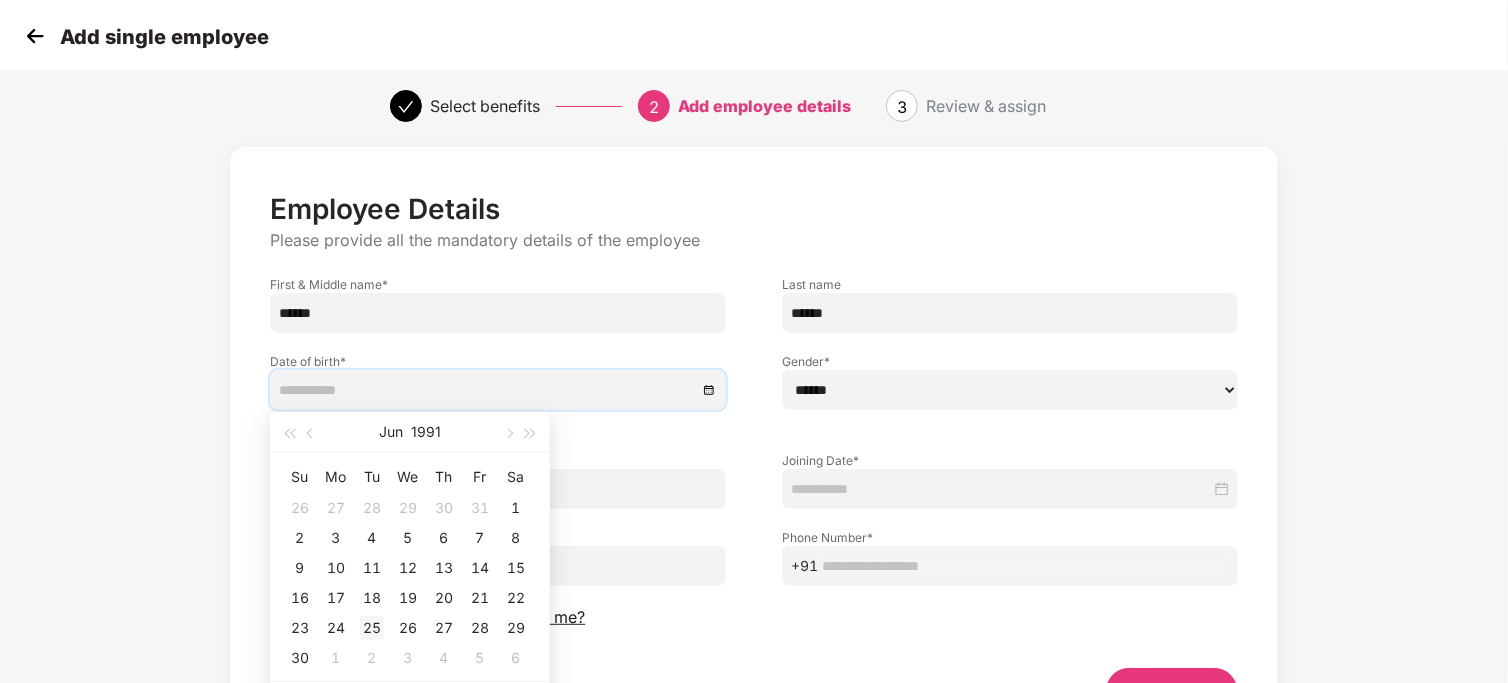 type on "**********" 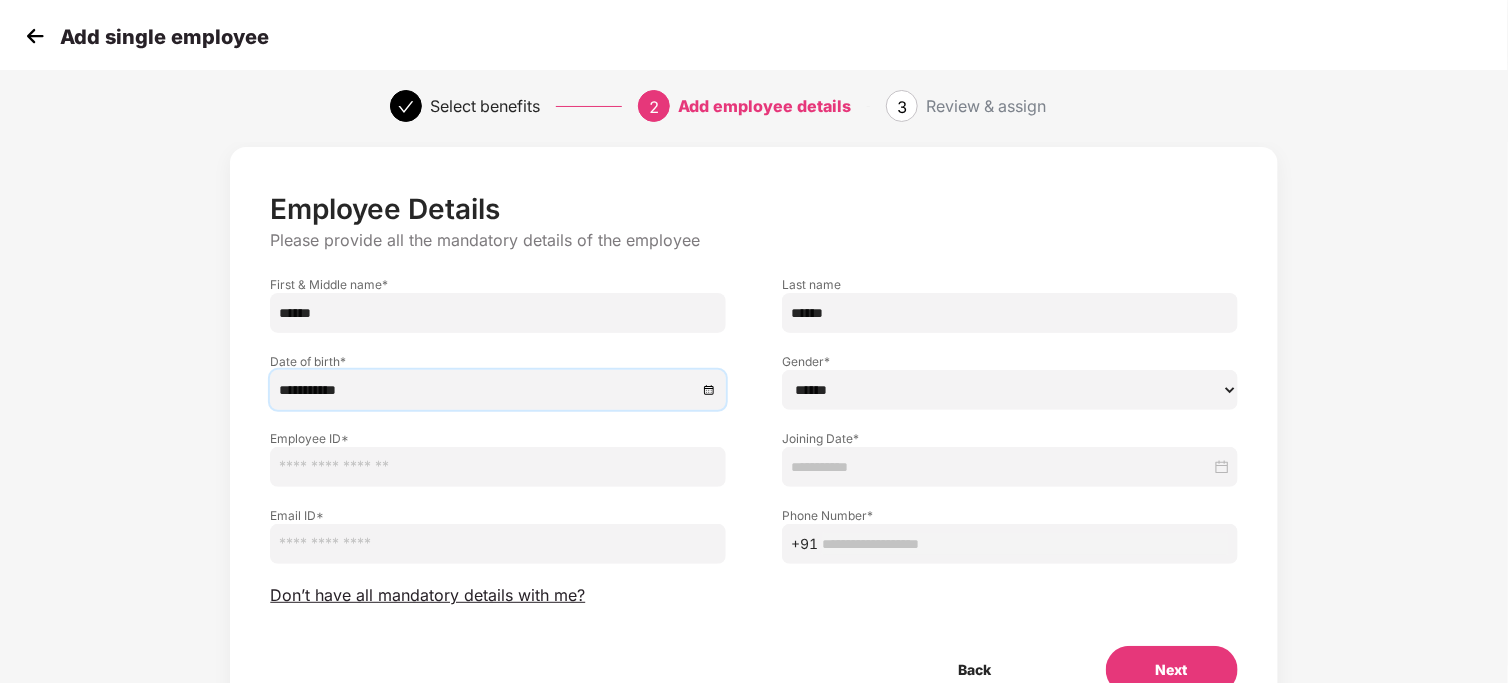 click on "****** **** ******" at bounding box center (1010, 390) 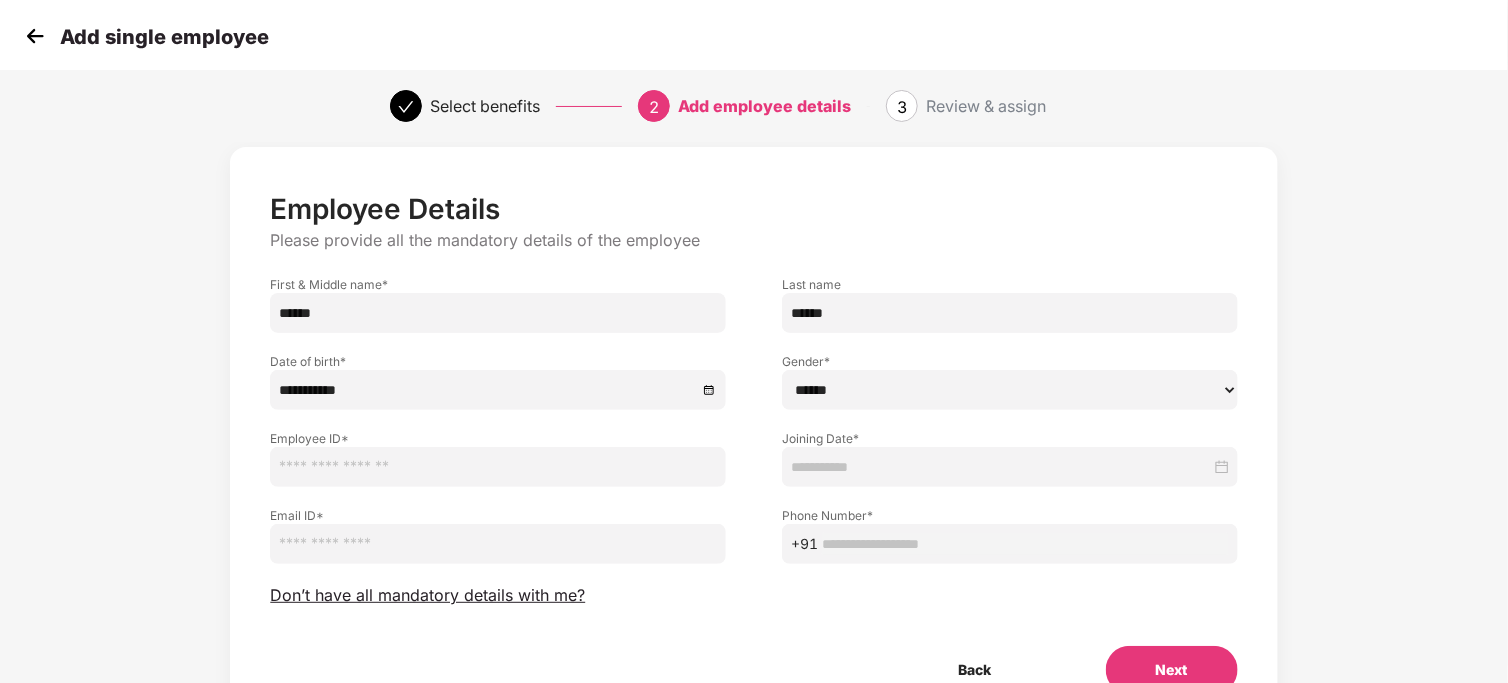 select on "******" 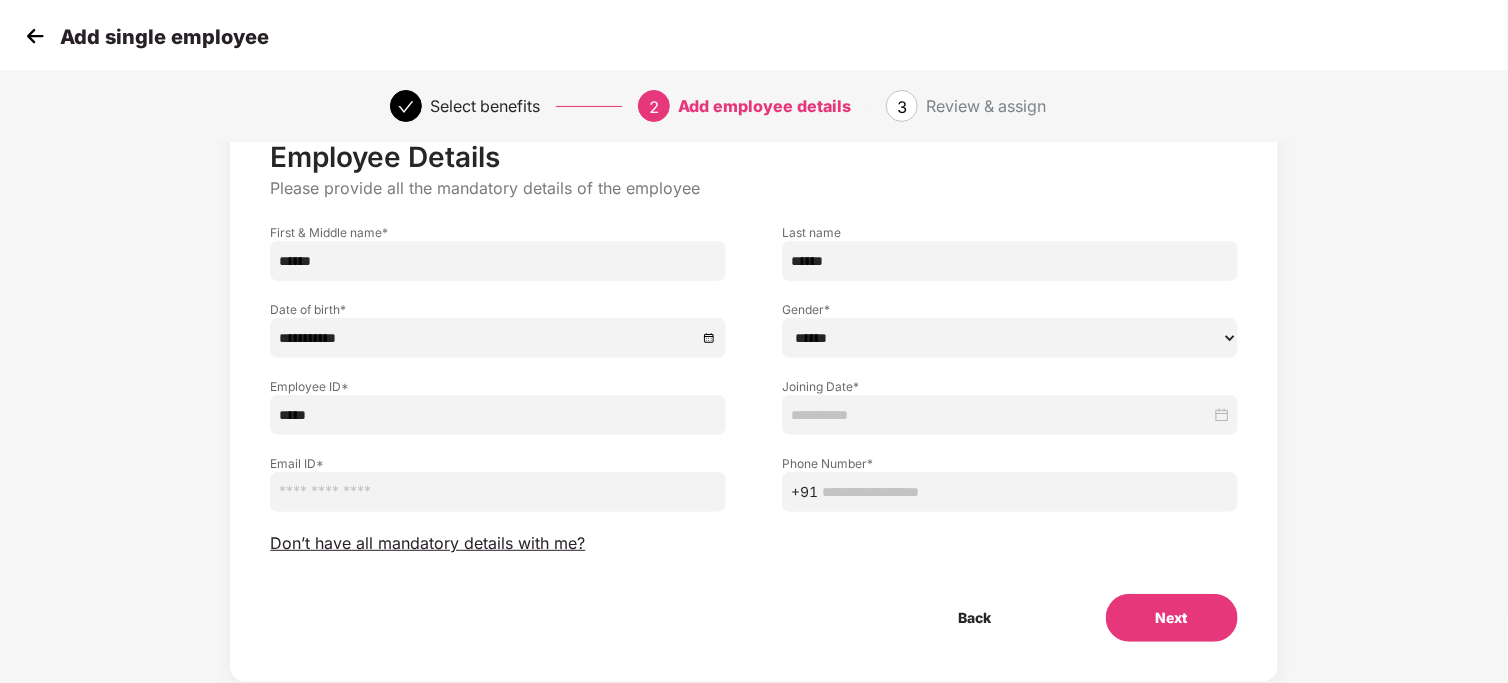 scroll, scrollTop: 117, scrollLeft: 0, axis: vertical 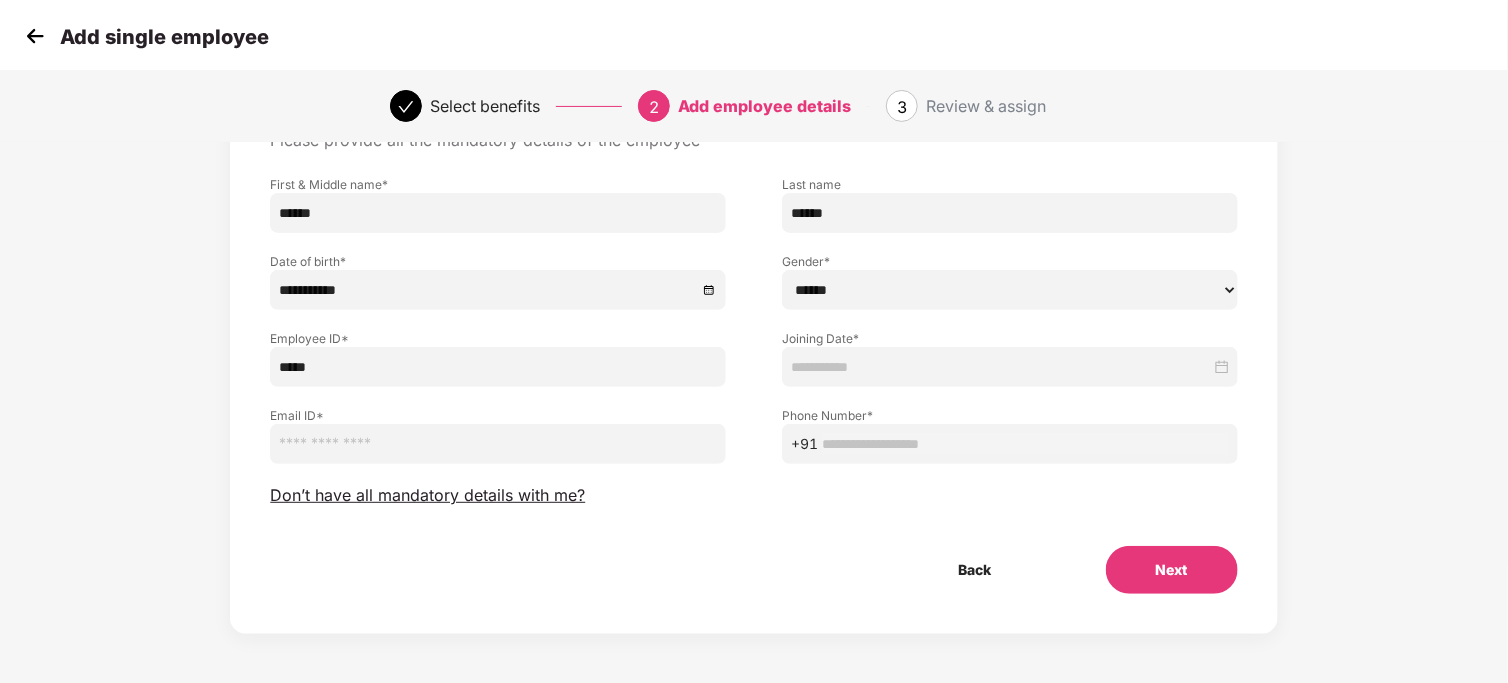 type on "*****" 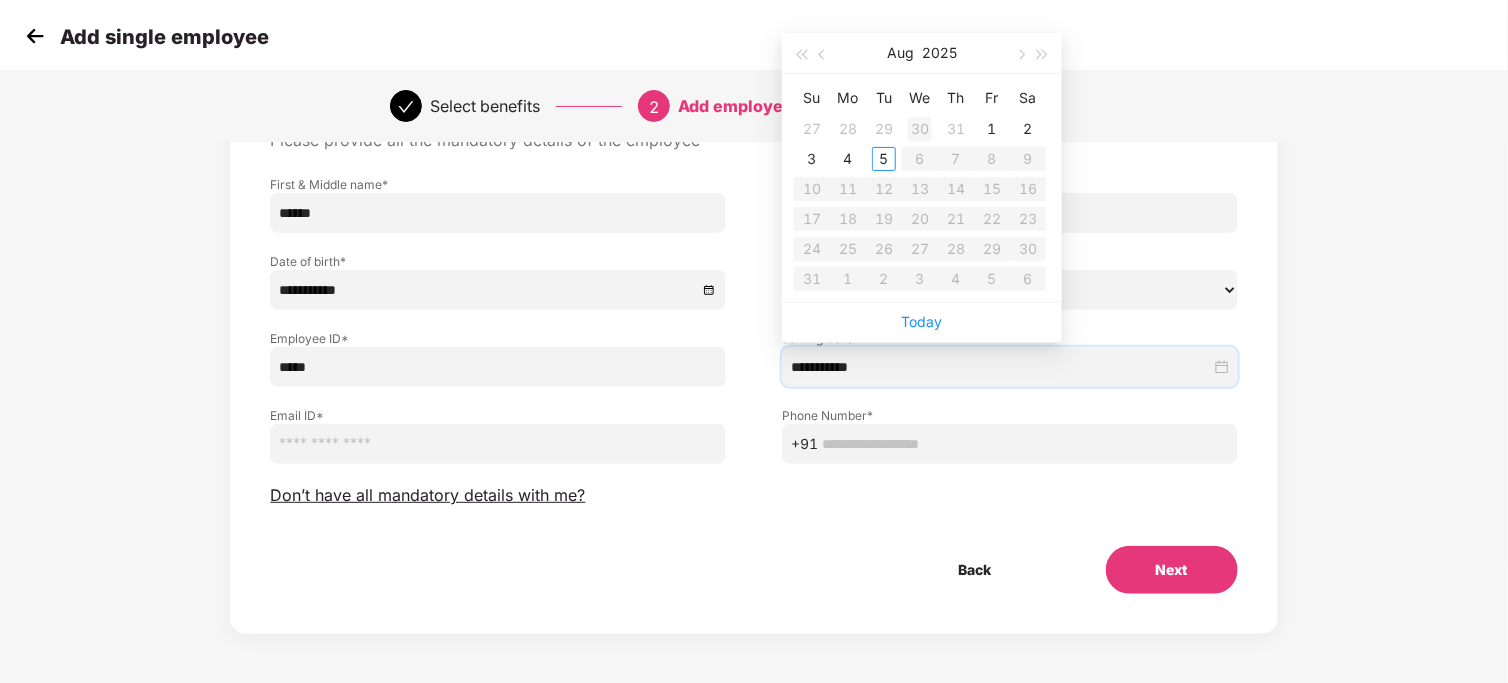 type on "**********" 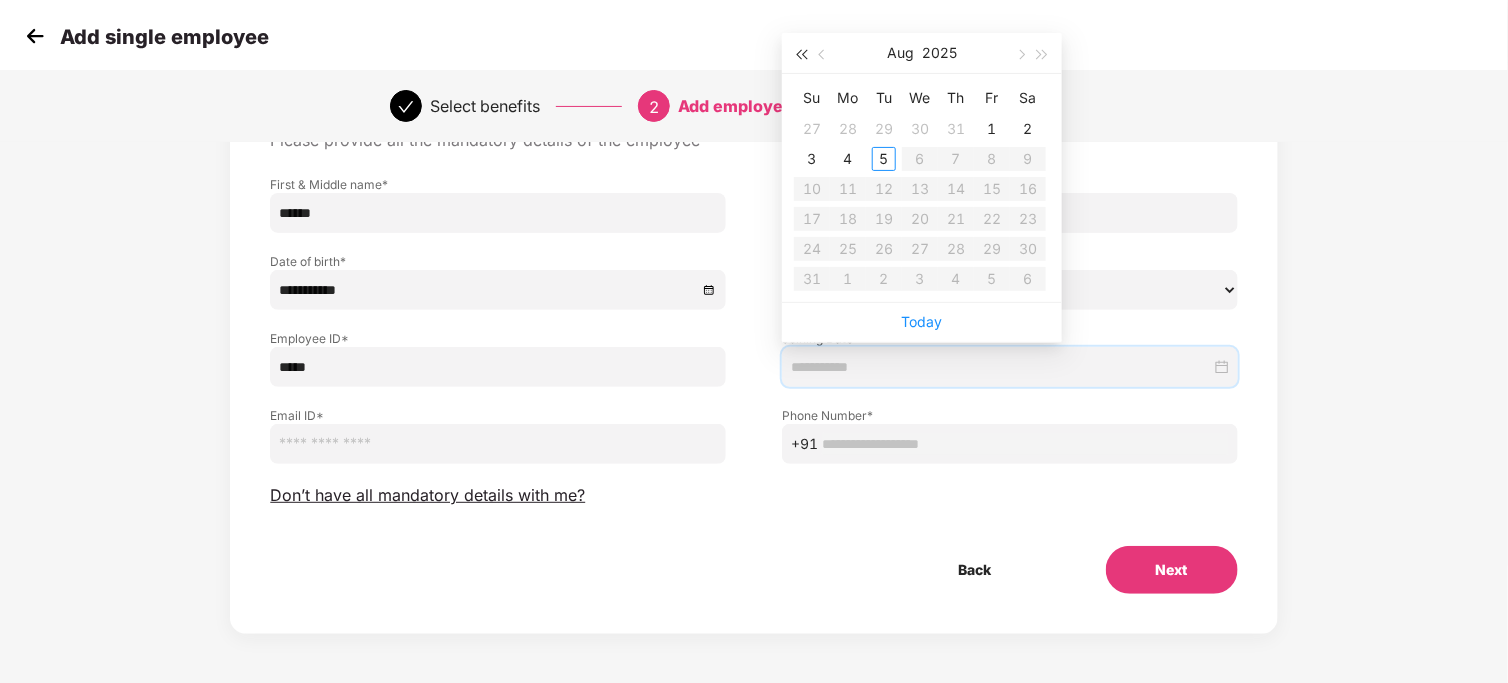 click at bounding box center (801, 55) 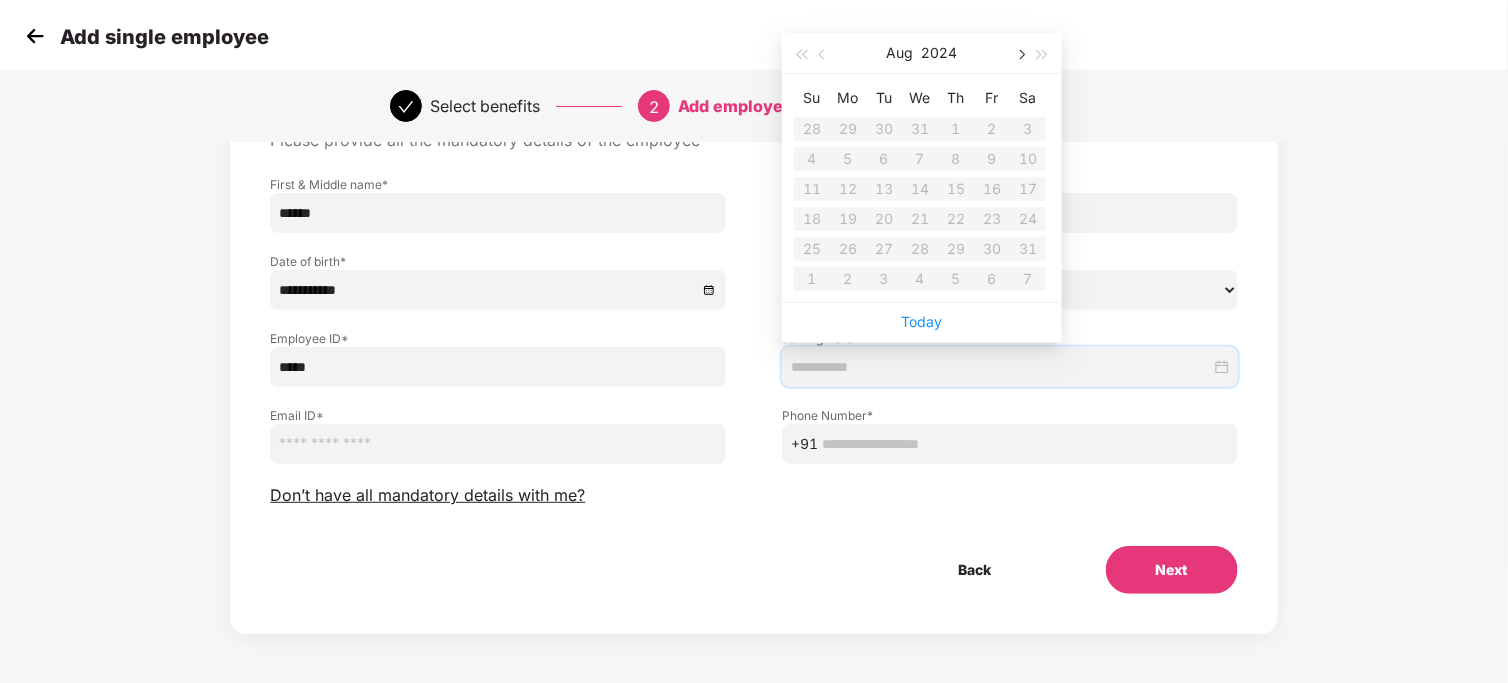 click at bounding box center (1020, 55) 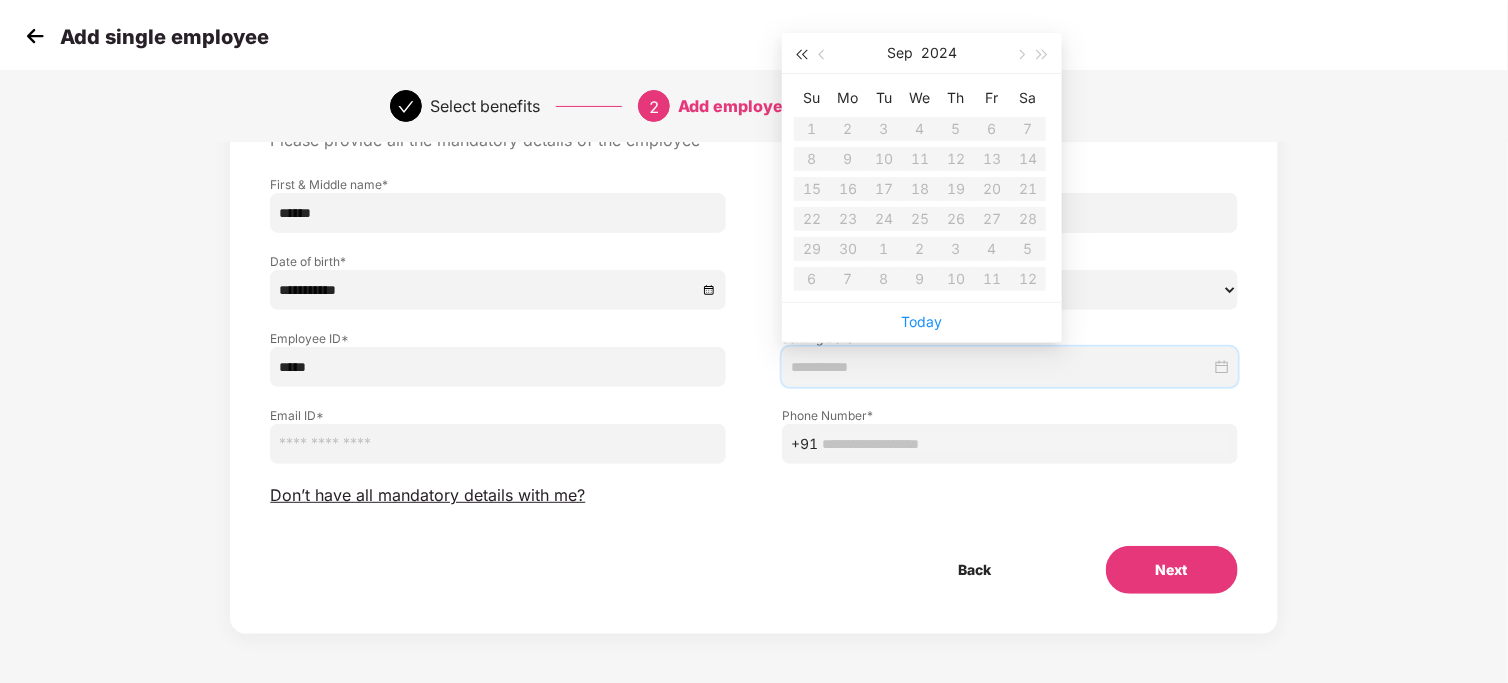 click at bounding box center (801, 55) 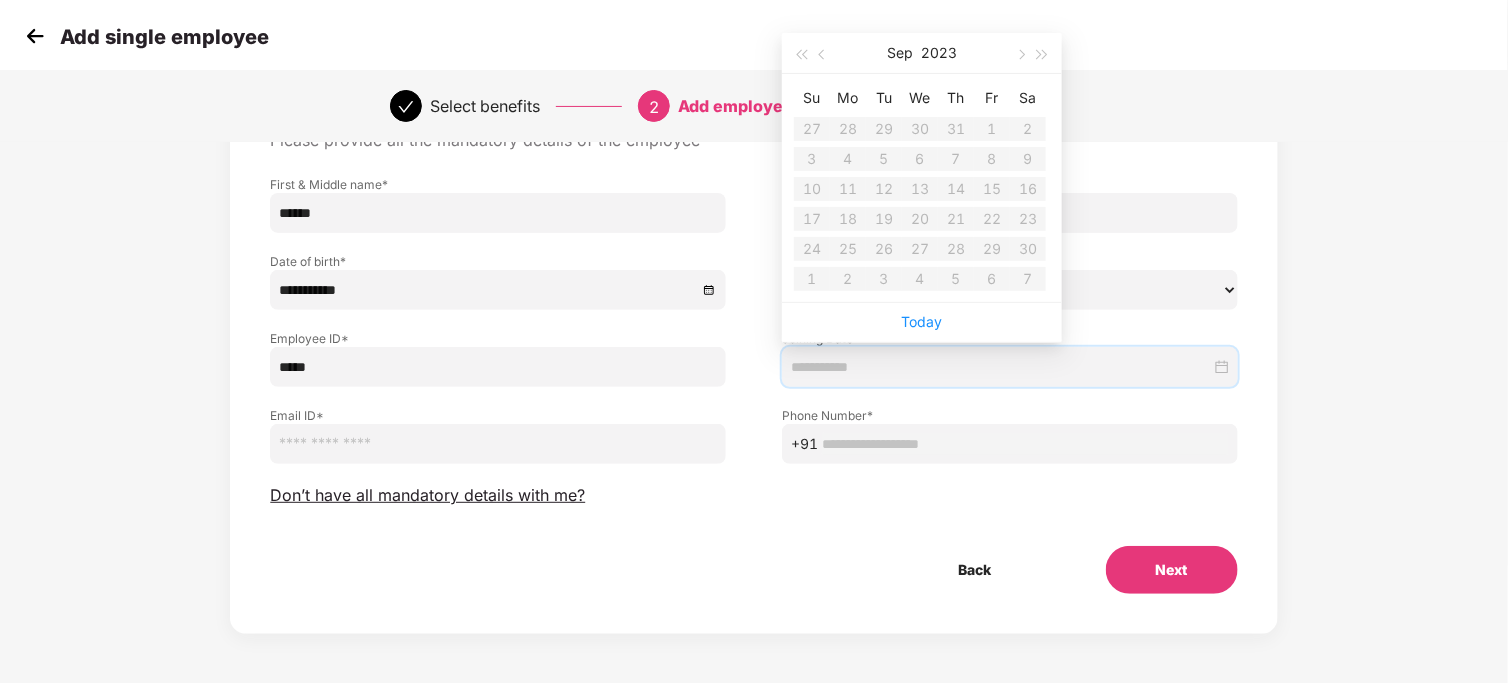click on "Su Mo Tu We Th Fr Sa 27 28 29 30 31 1 2 3 4 5 6 7 8 9 10 11 12 13 14 15 16 17 18 19 20 21 22 23 24 25 26 27 28 29 30 1 2 3 4 5 6 7" at bounding box center [920, 188] 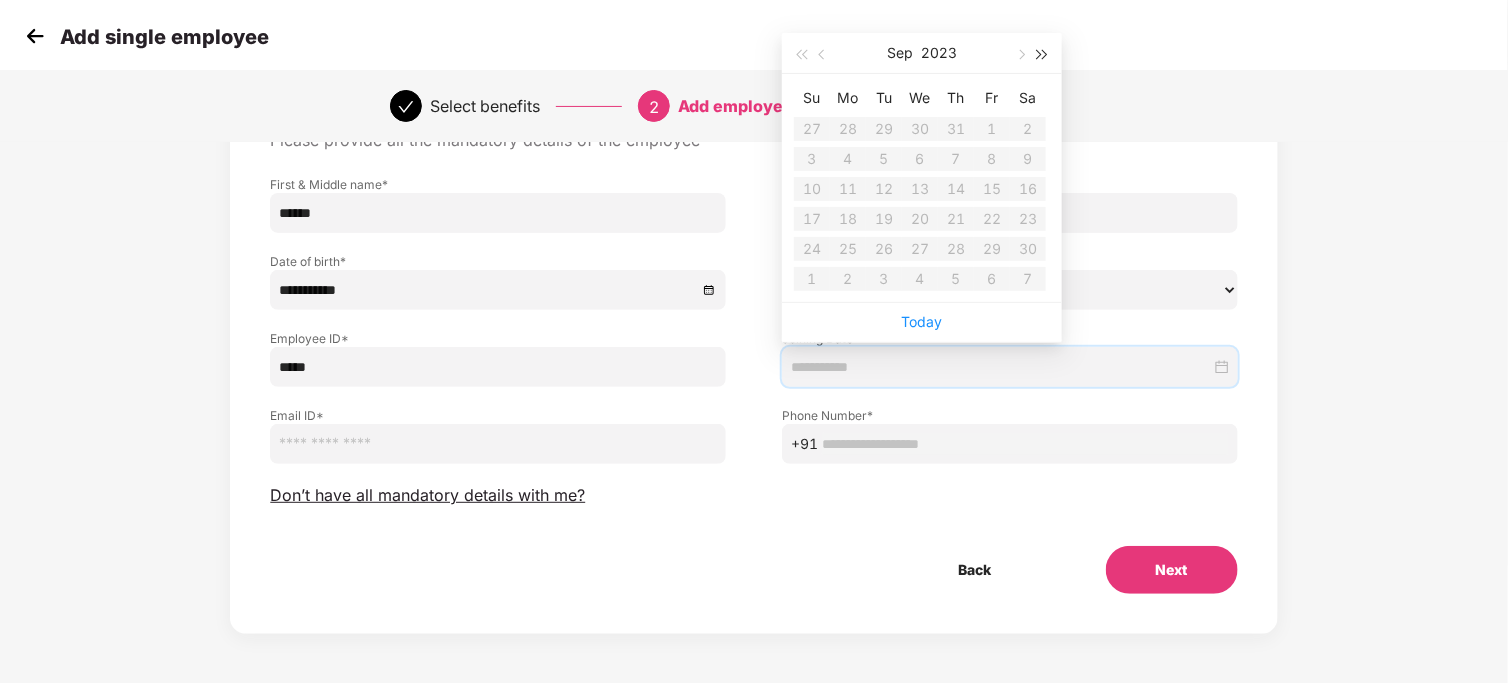 click at bounding box center (1043, 55) 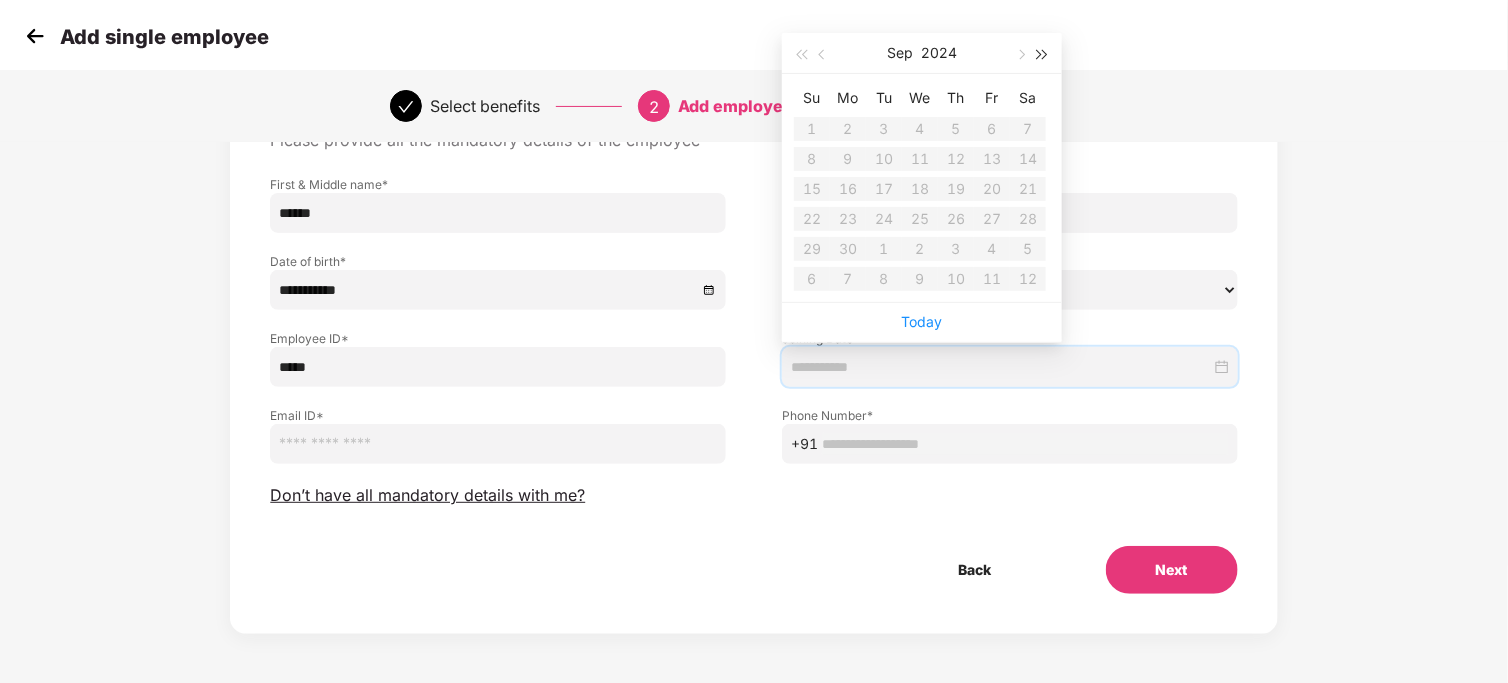 click at bounding box center [1043, 55] 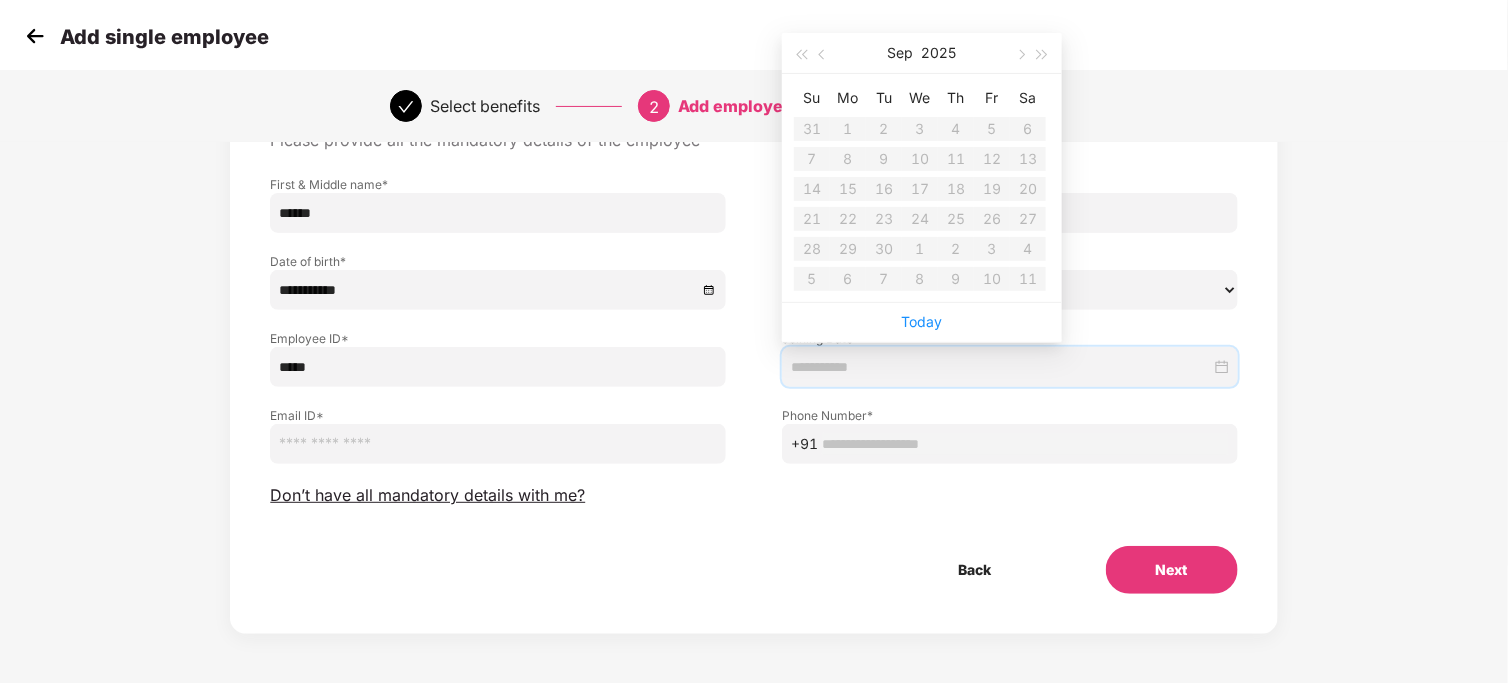 click on "Su Mo Tu We Th Fr Sa 31 1 2 3 4 5 6 7 8 9 10 11 12 13 14 15 16 17 18 19 20 21 22 23 24 25 26 27 28 29 30 1 2 3 4 5 6 7 8 9 10 11" at bounding box center (920, 188) 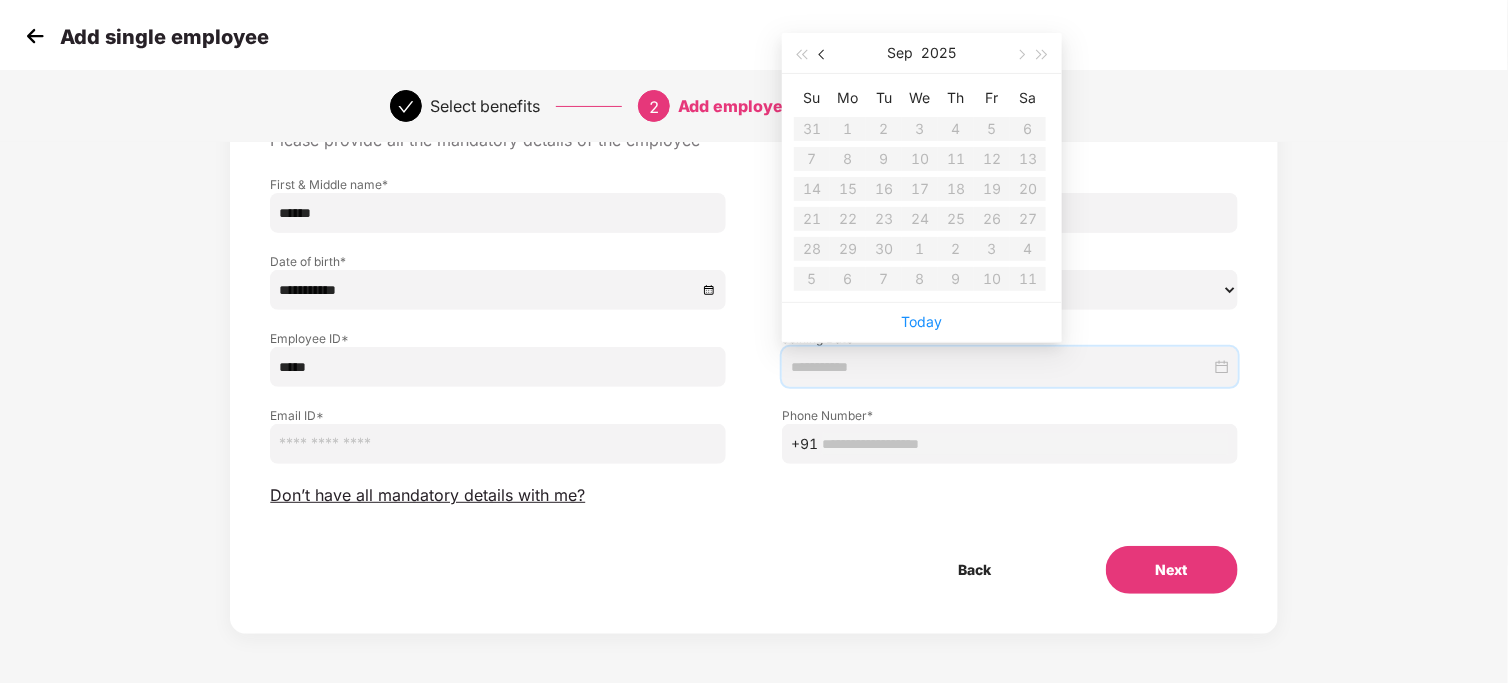 click at bounding box center [823, 53] 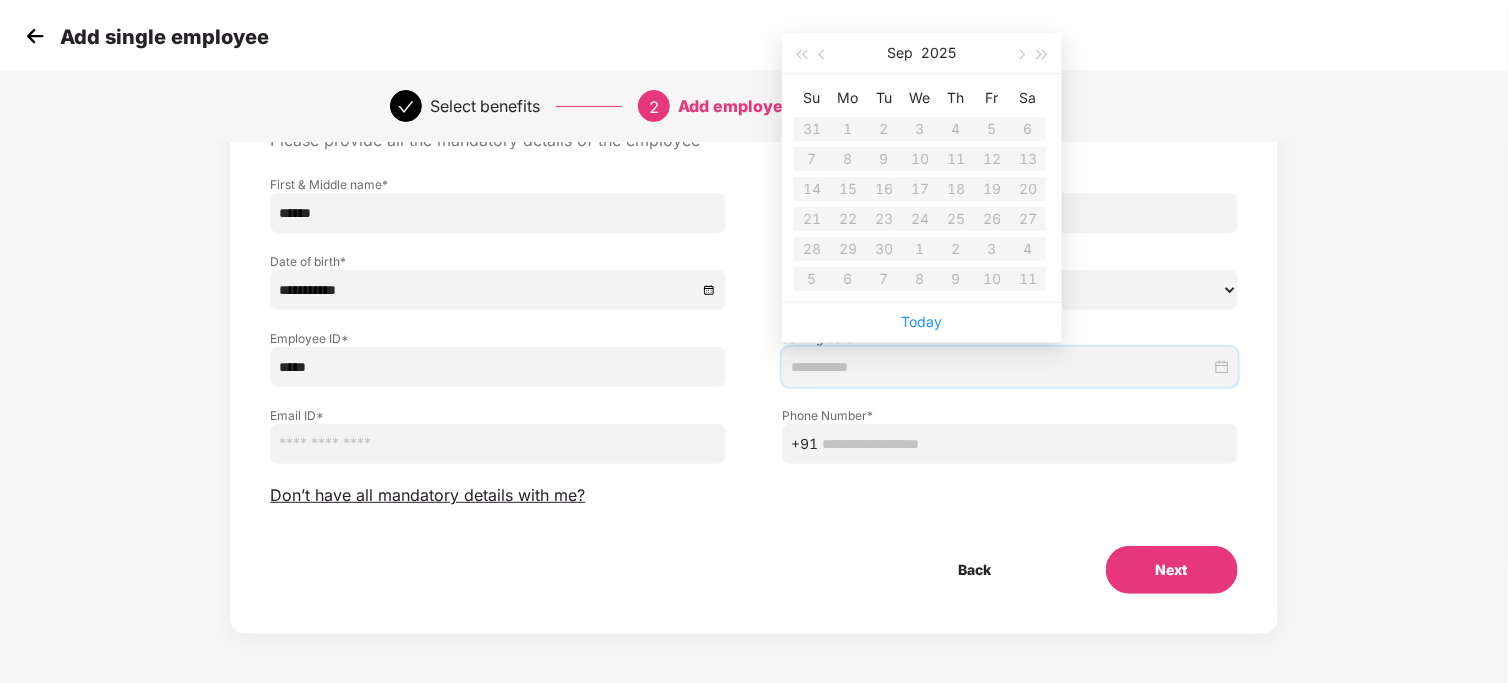type on "**********" 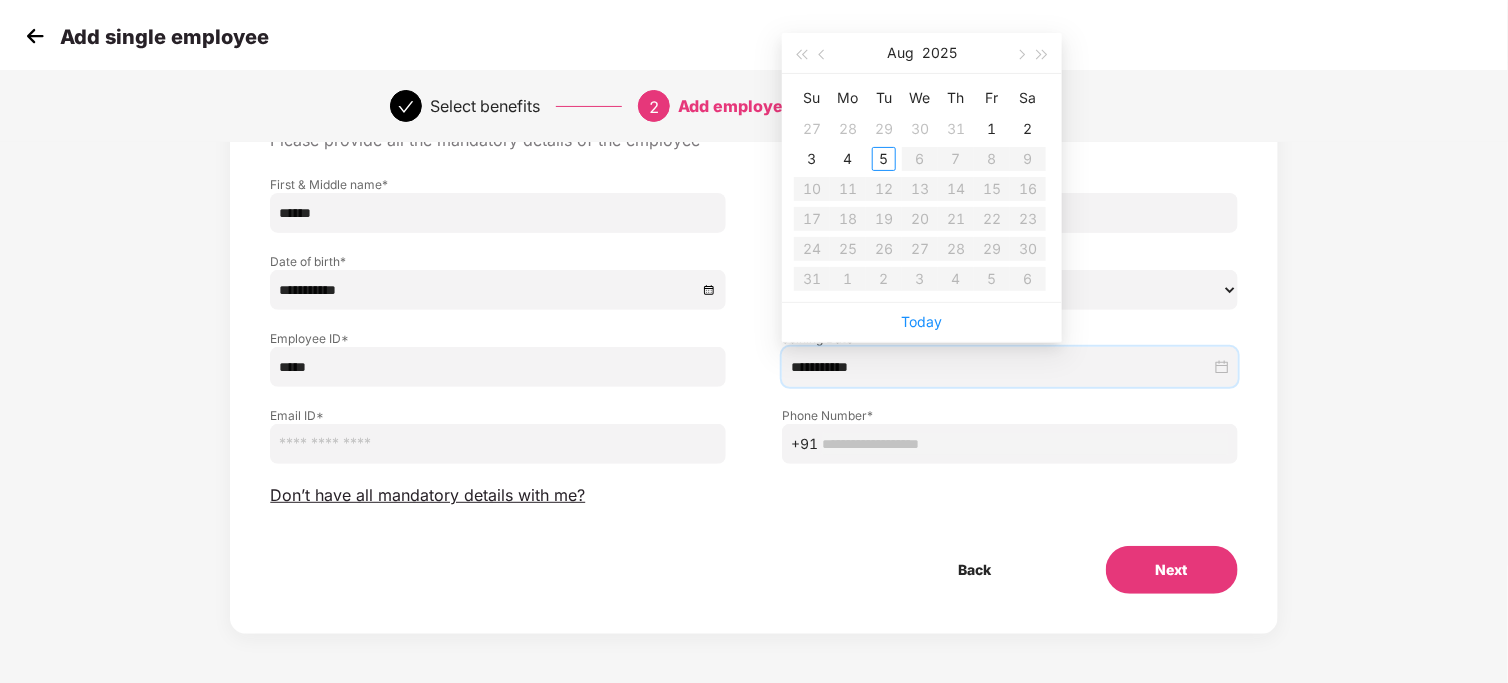 type on "**********" 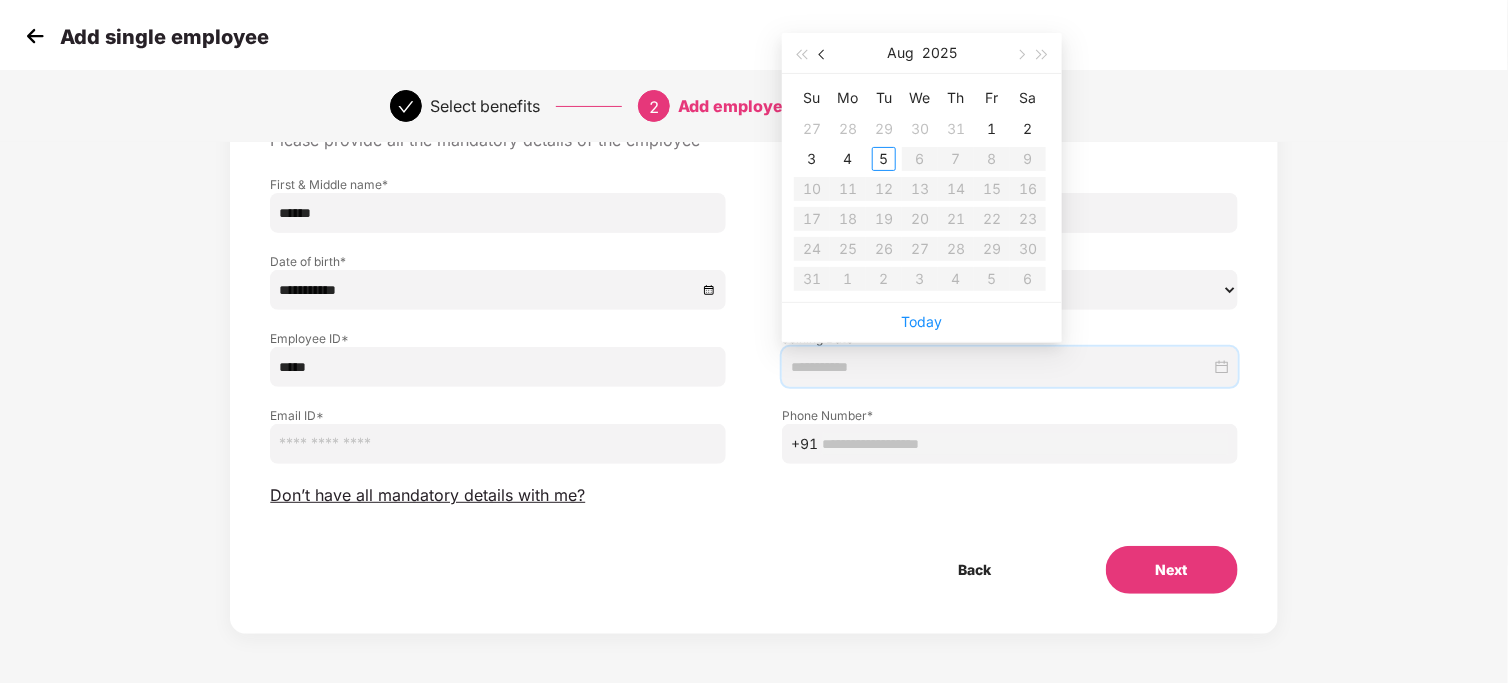 click at bounding box center (823, 53) 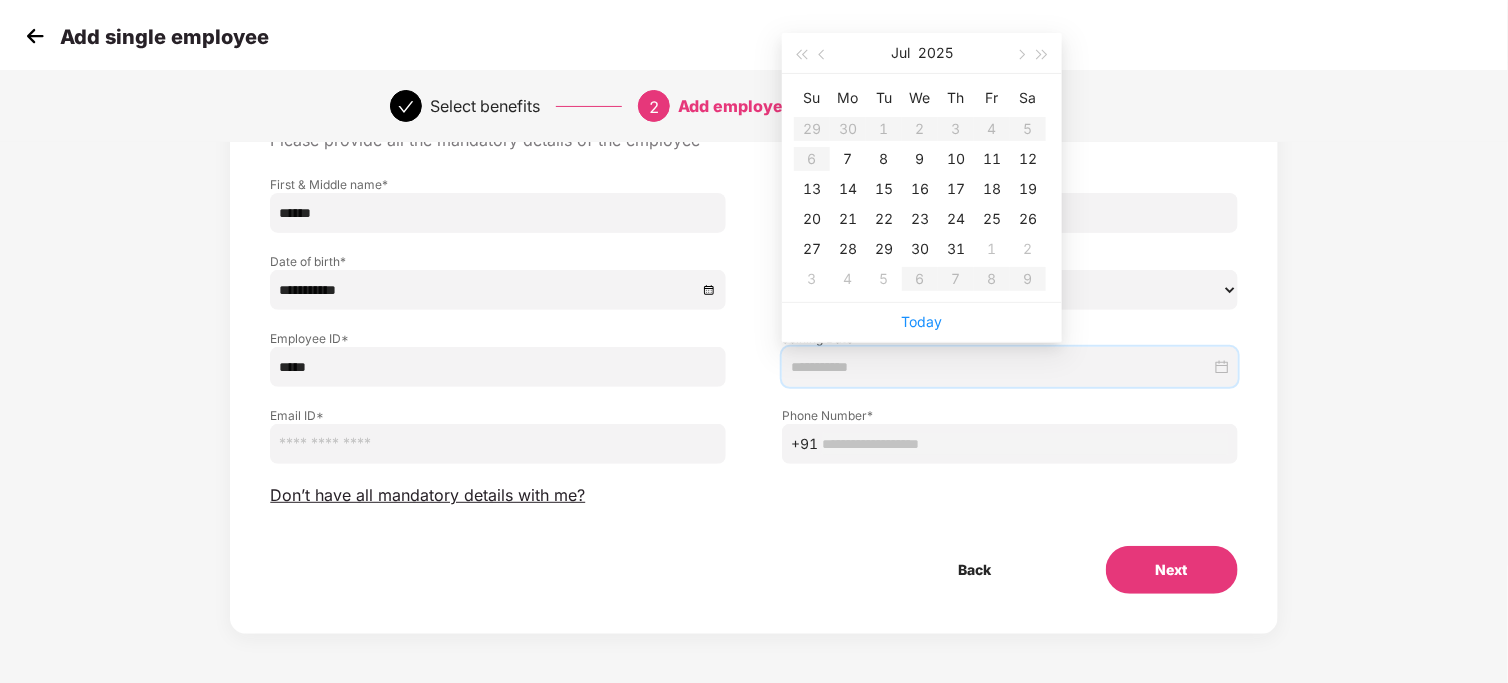type on "**********" 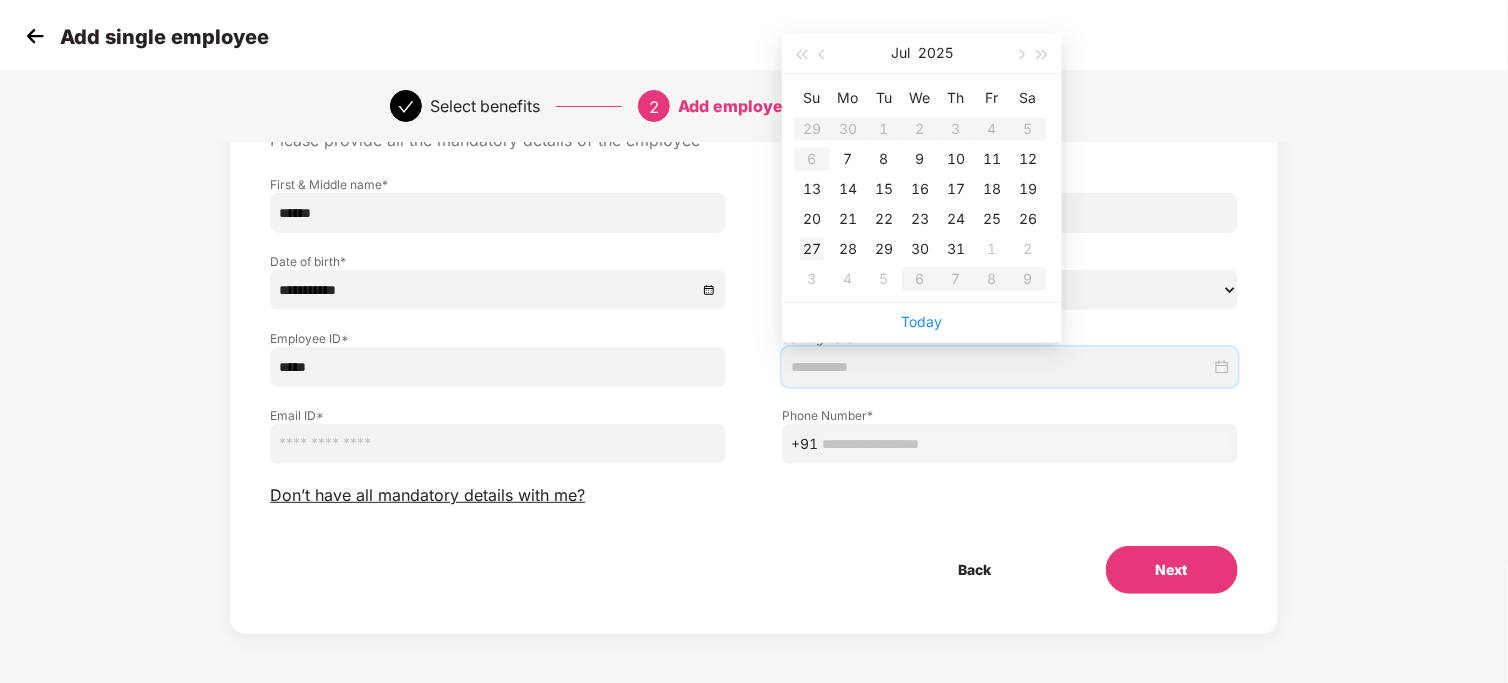 type on "**********" 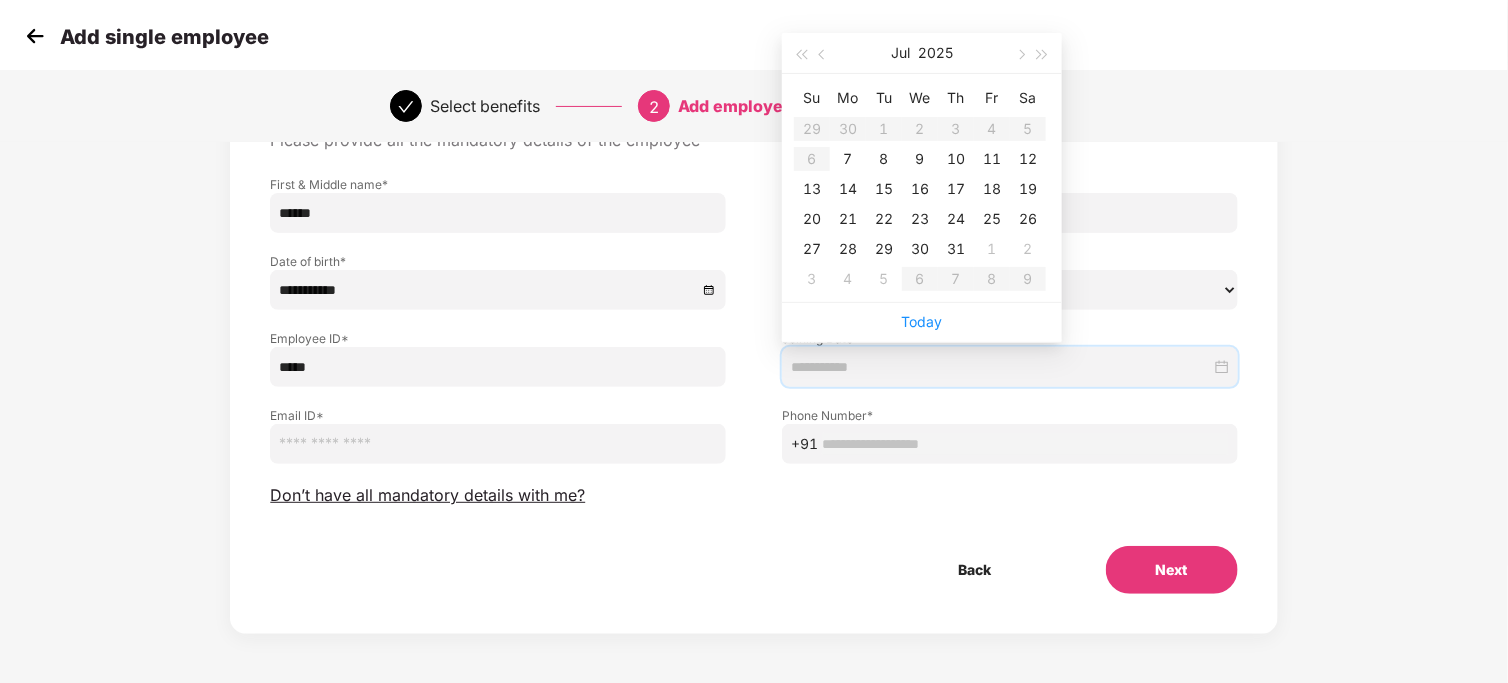 click on "27" at bounding box center (812, 249) 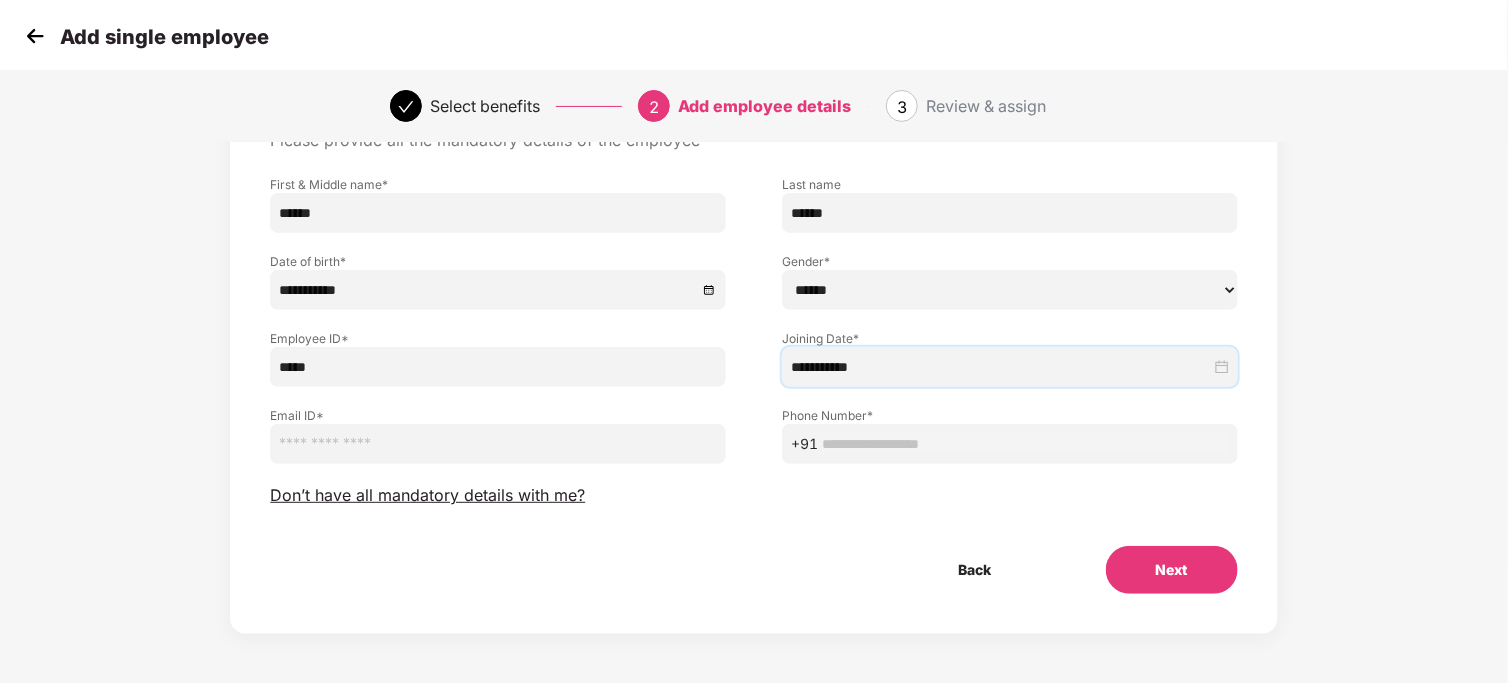 click at bounding box center (498, 444) 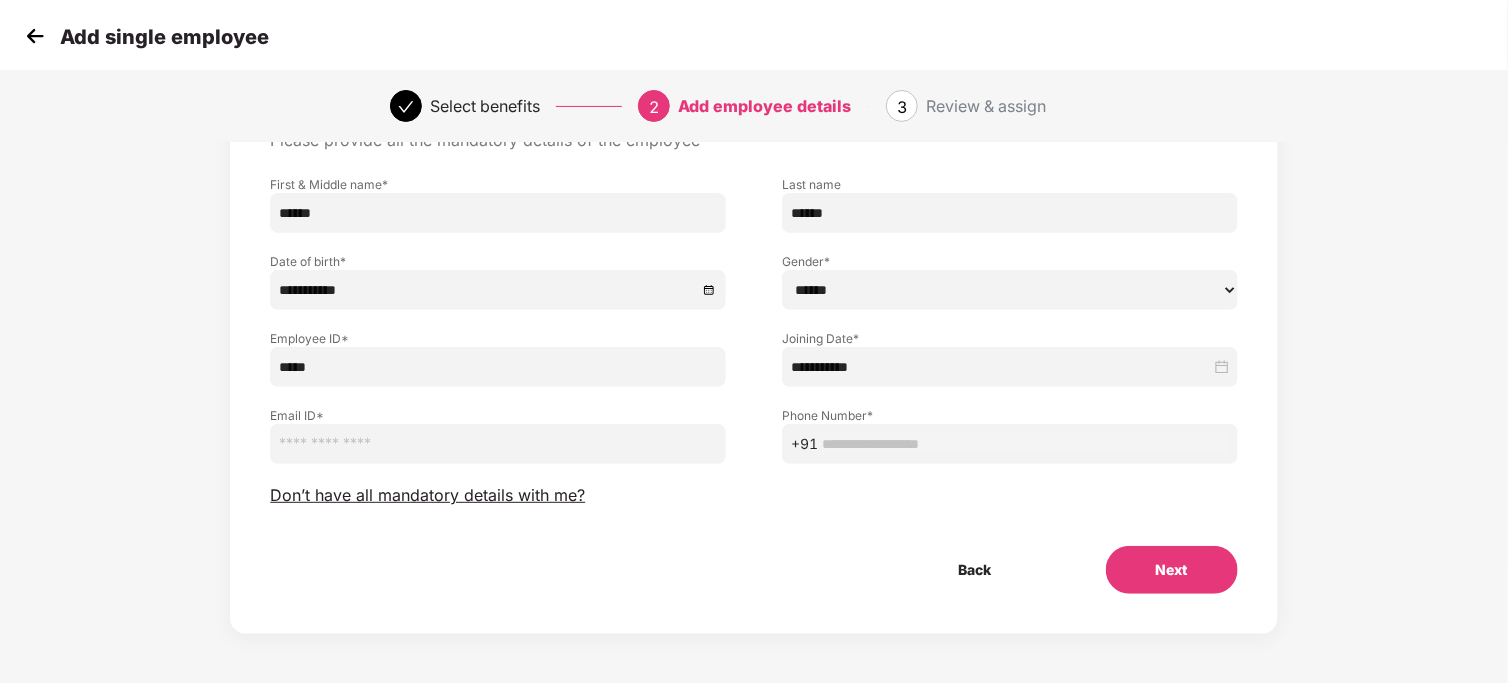 paste on "**********" 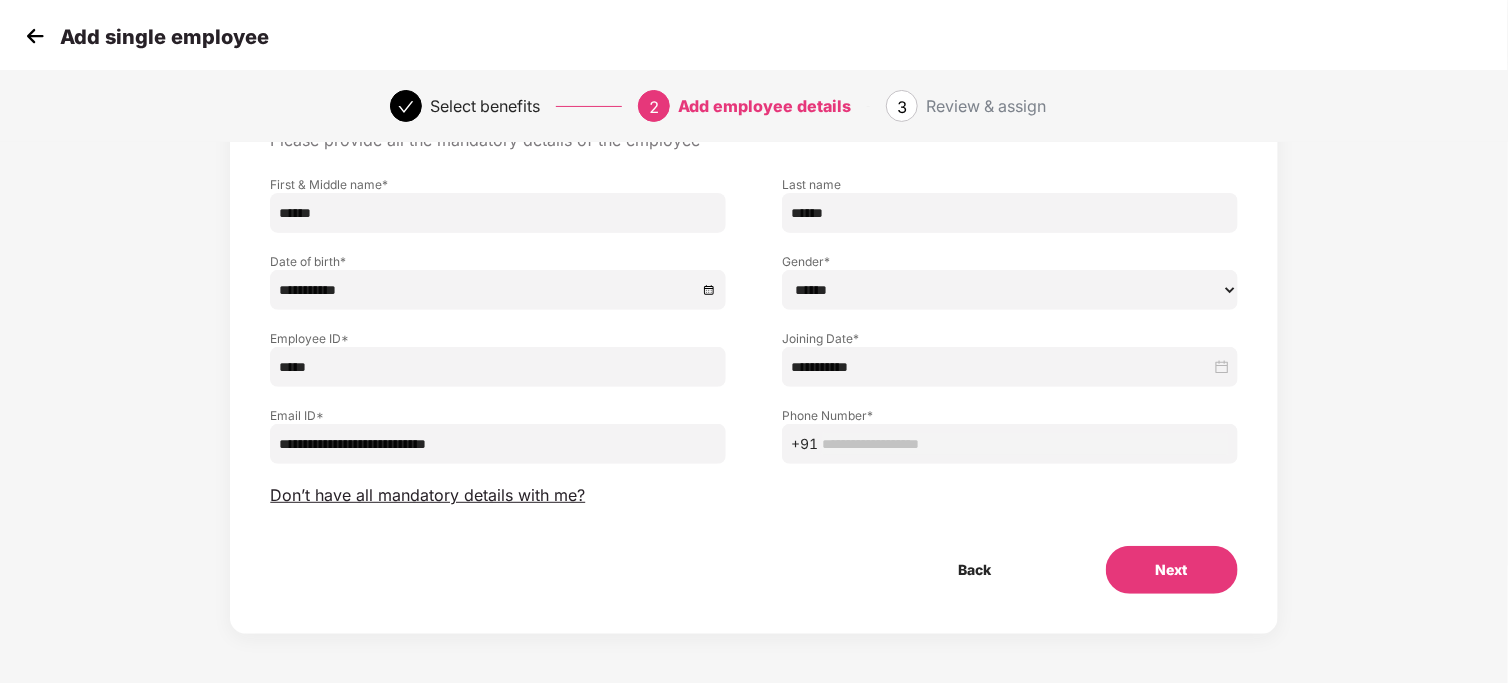 type on "**********" 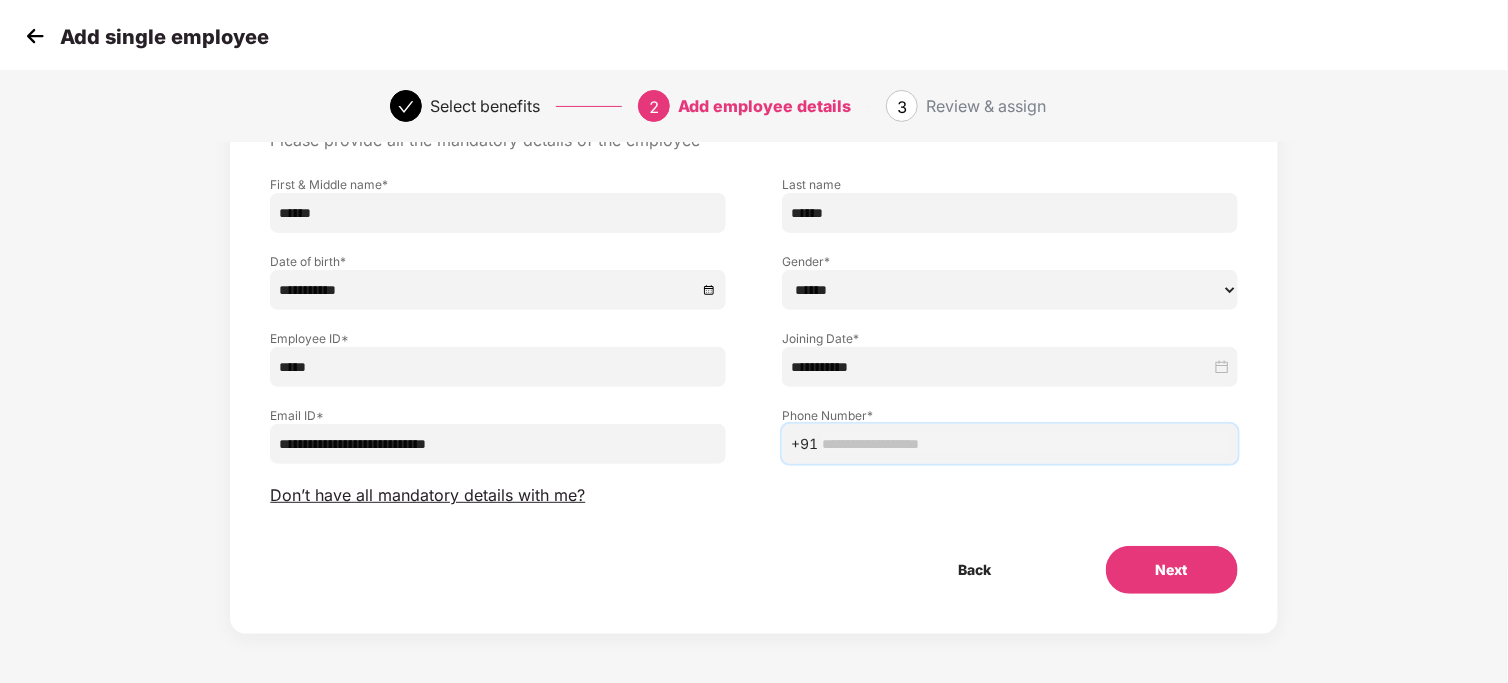 paste on "**********" 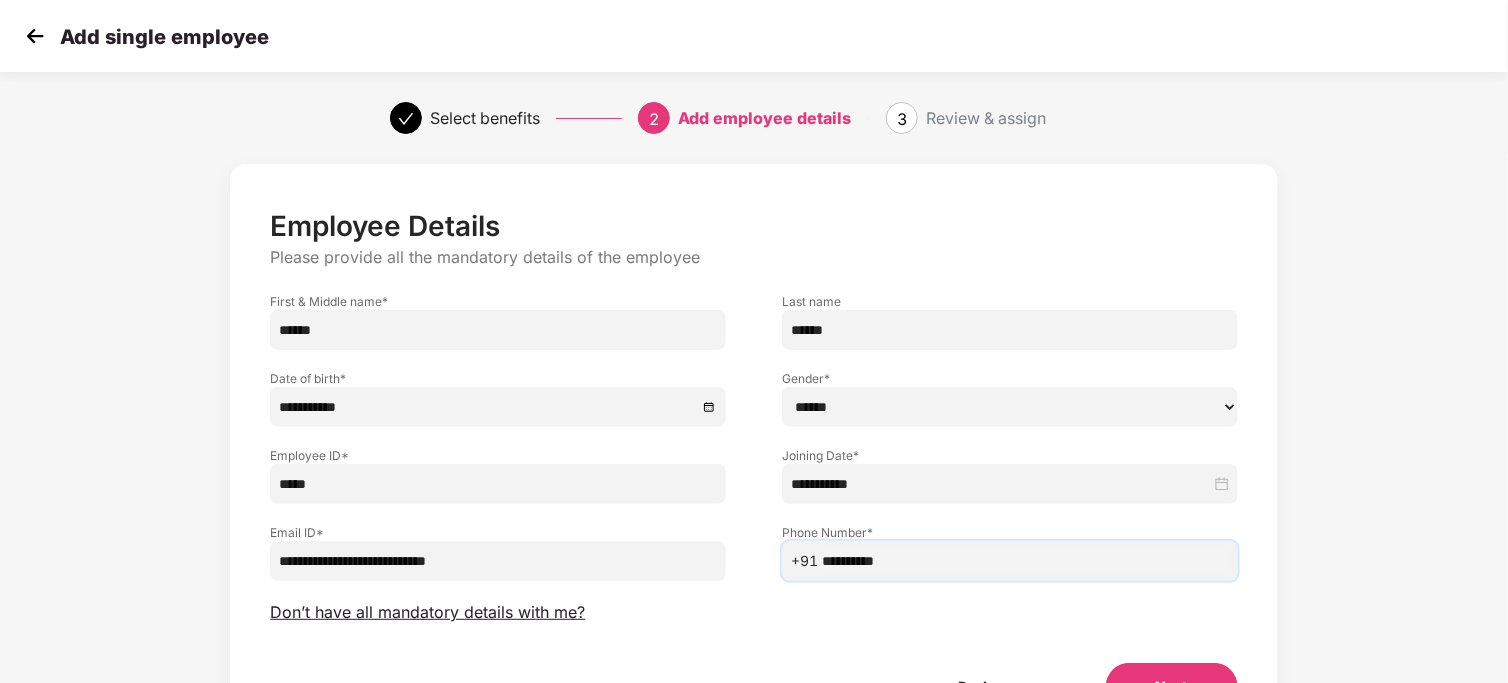 scroll, scrollTop: 117, scrollLeft: 0, axis: vertical 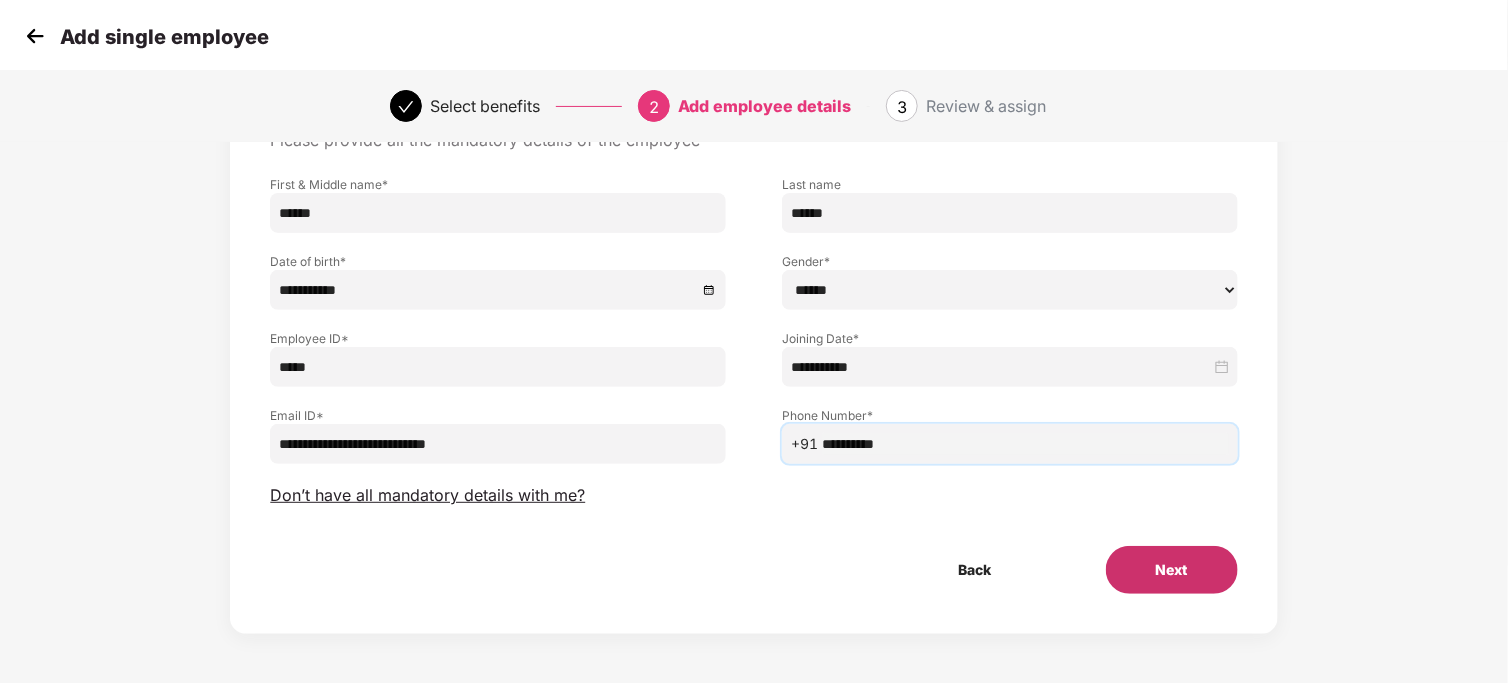type on "**********" 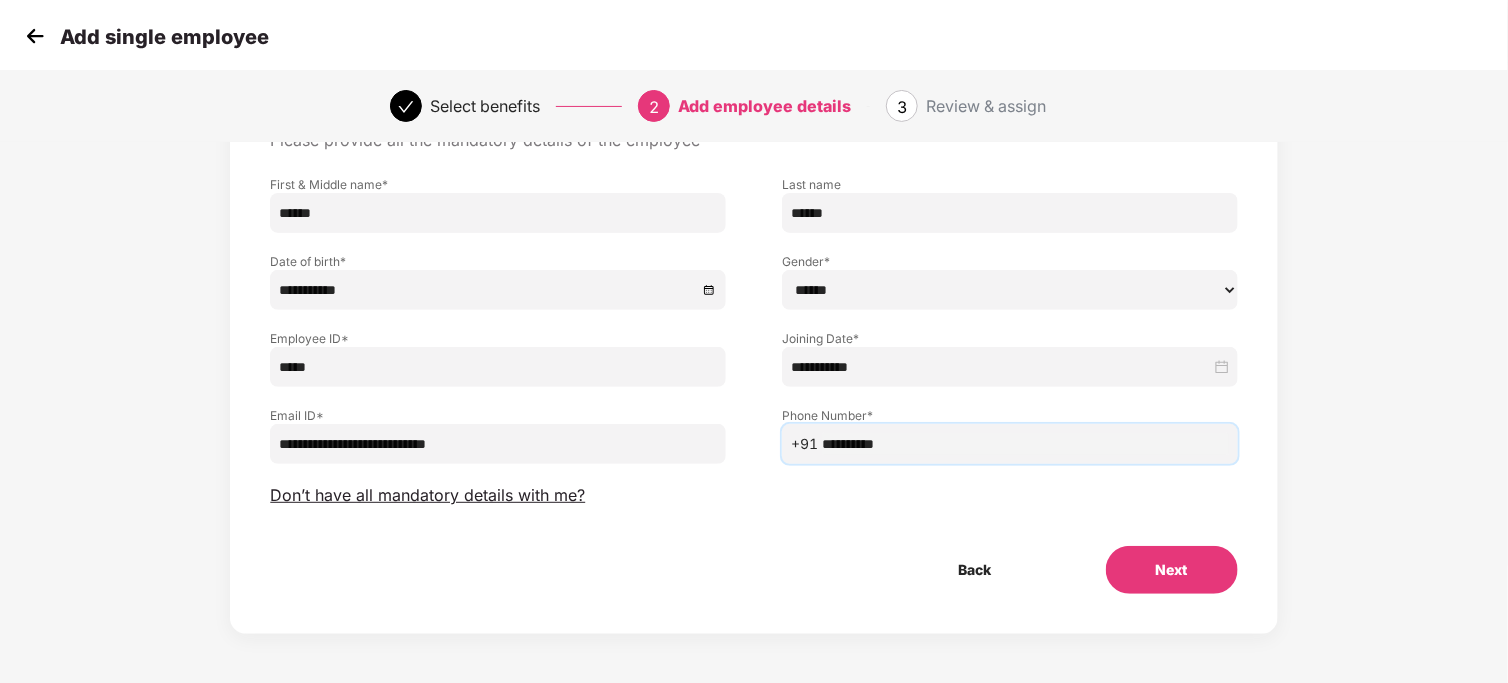 click on "Next" at bounding box center [1172, 570] 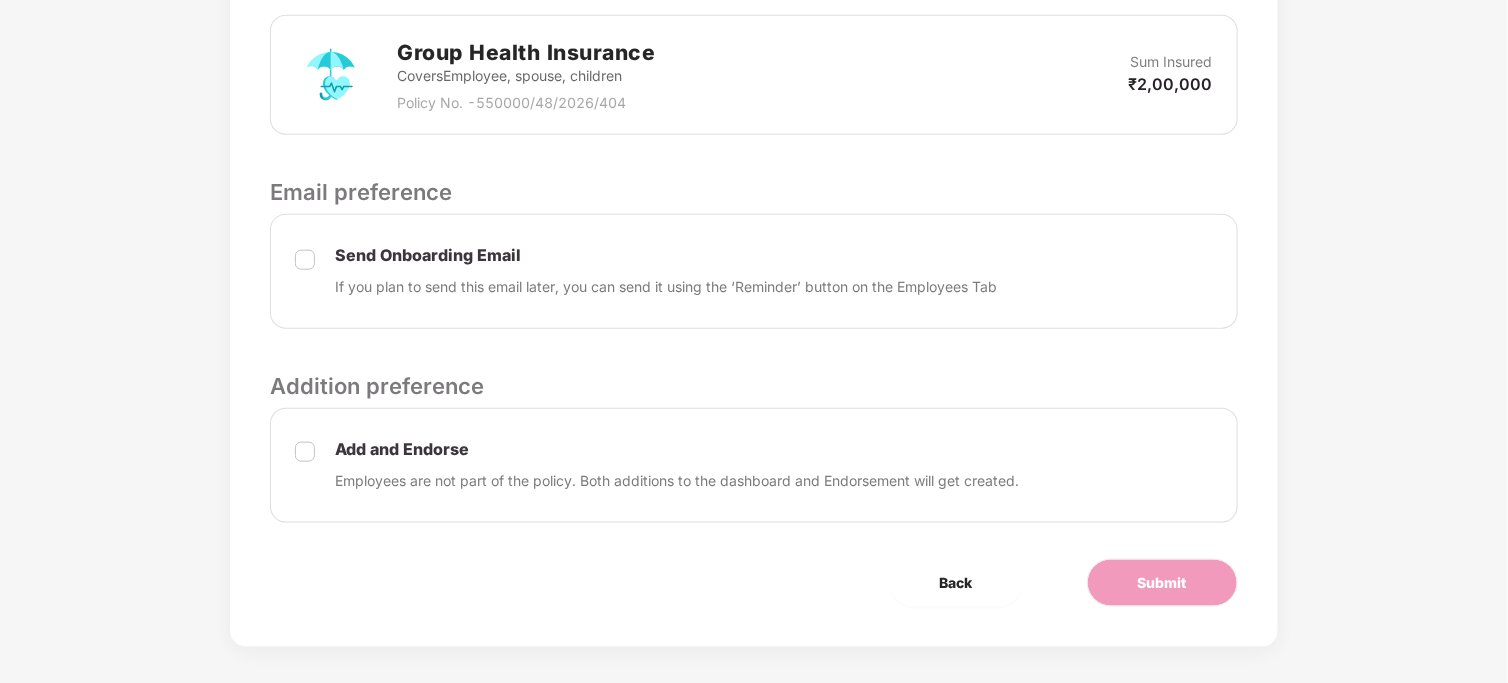 scroll, scrollTop: 734, scrollLeft: 0, axis: vertical 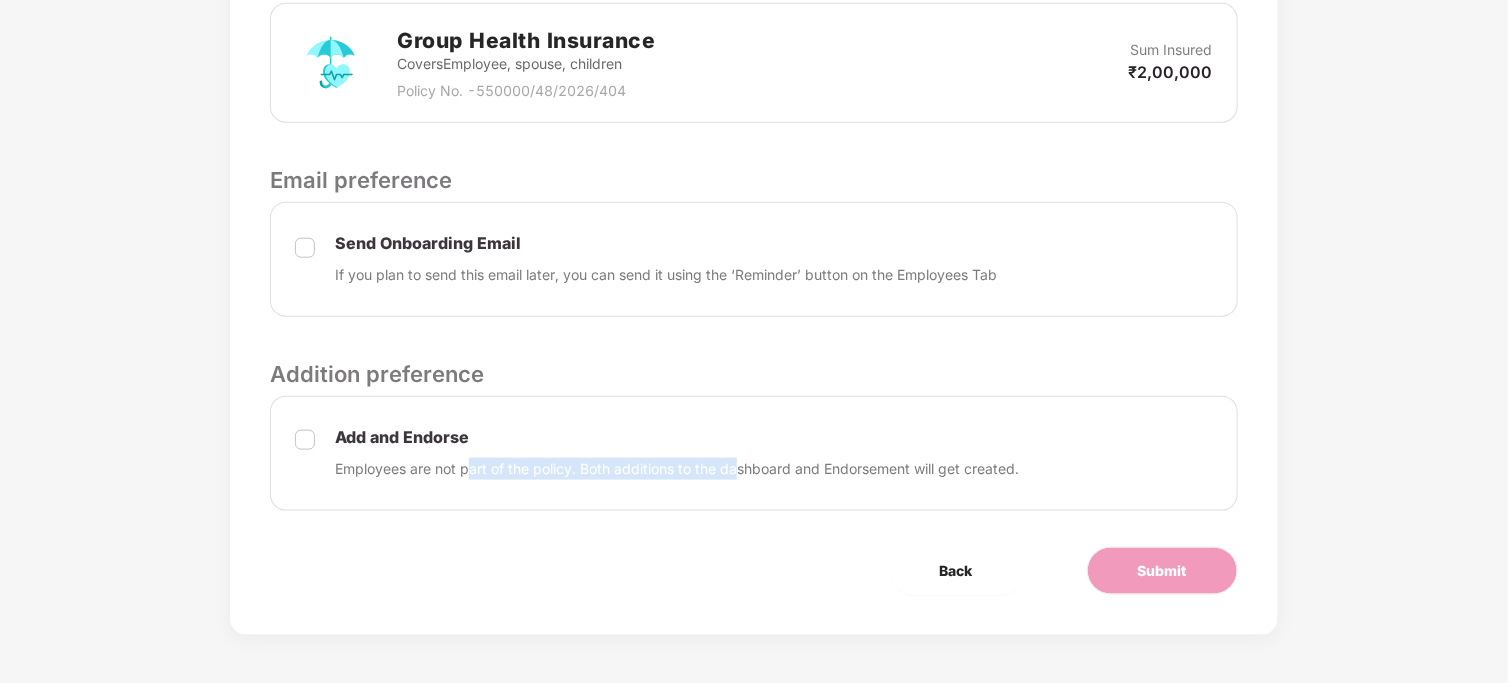 drag, startPoint x: 472, startPoint y: 468, endPoint x: 733, endPoint y: 466, distance: 261.00766 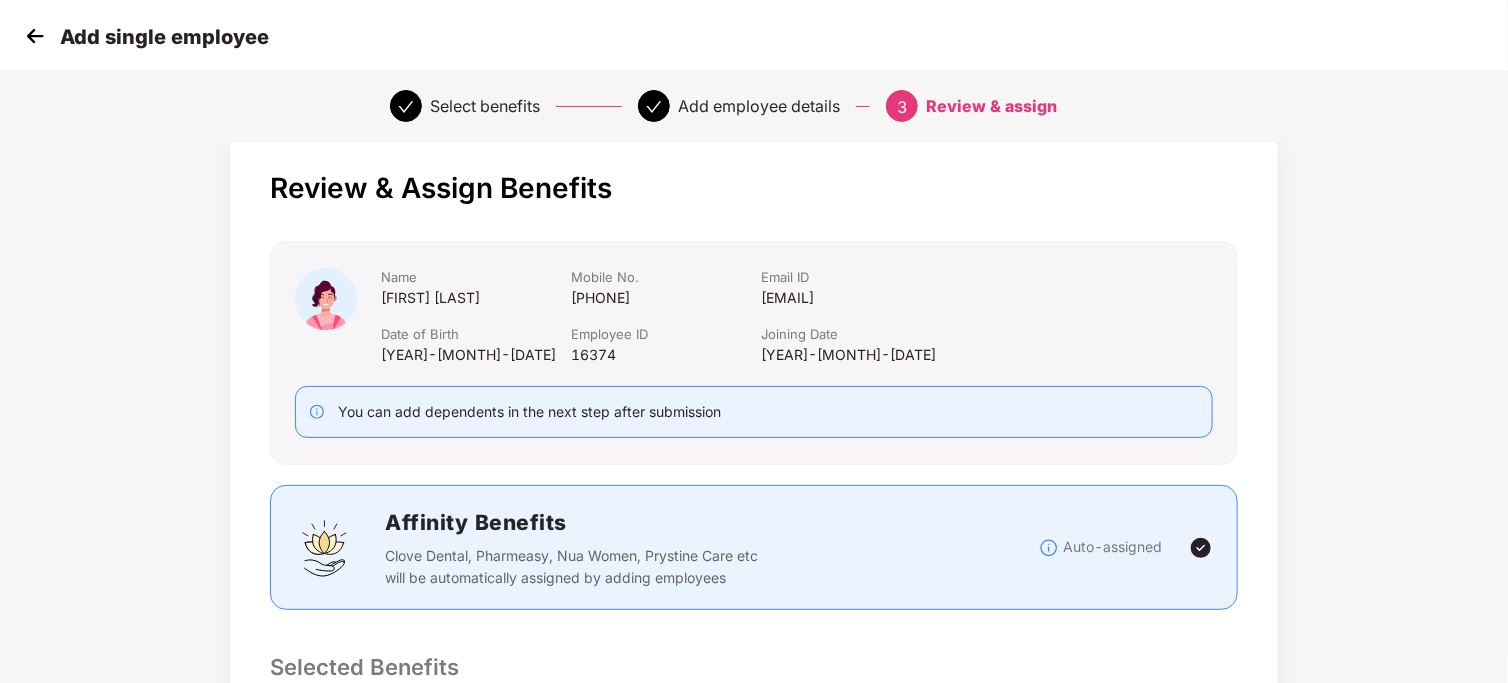 scroll, scrollTop: 0, scrollLeft: 0, axis: both 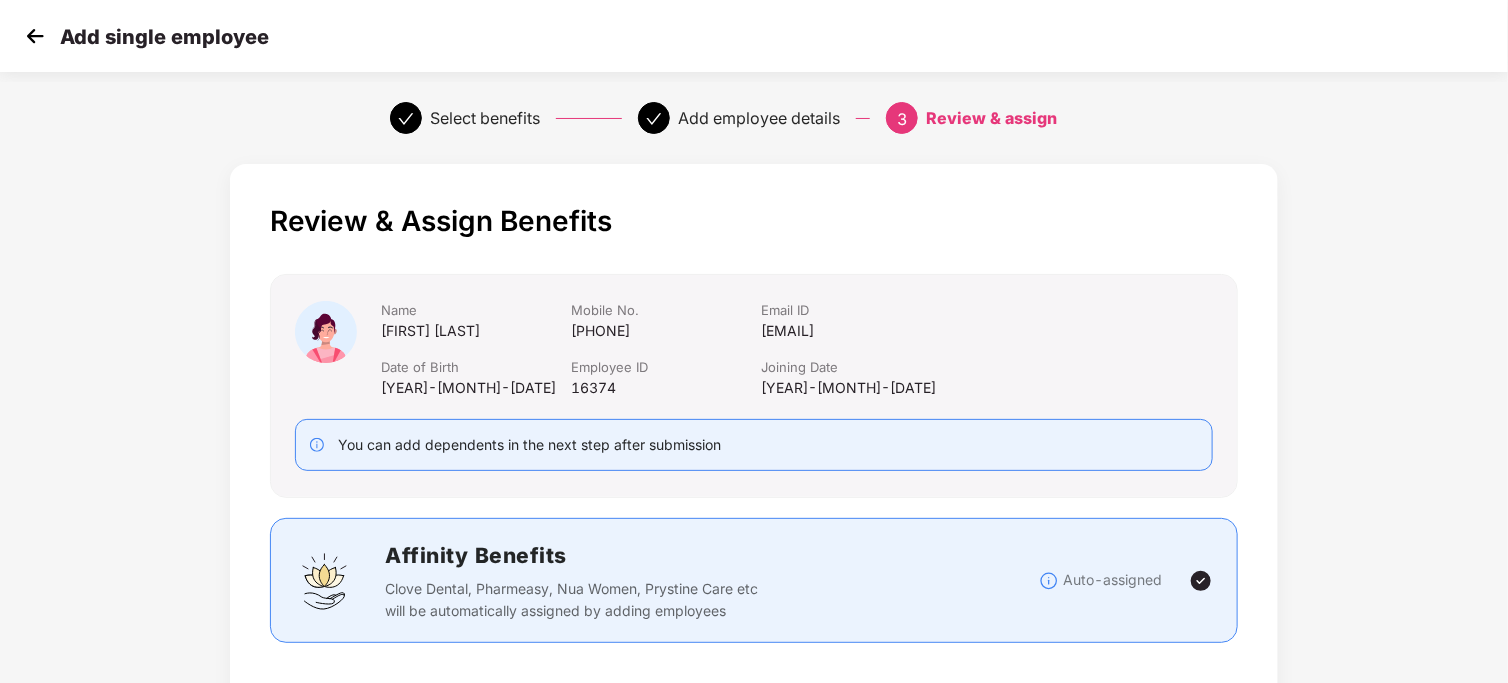 click 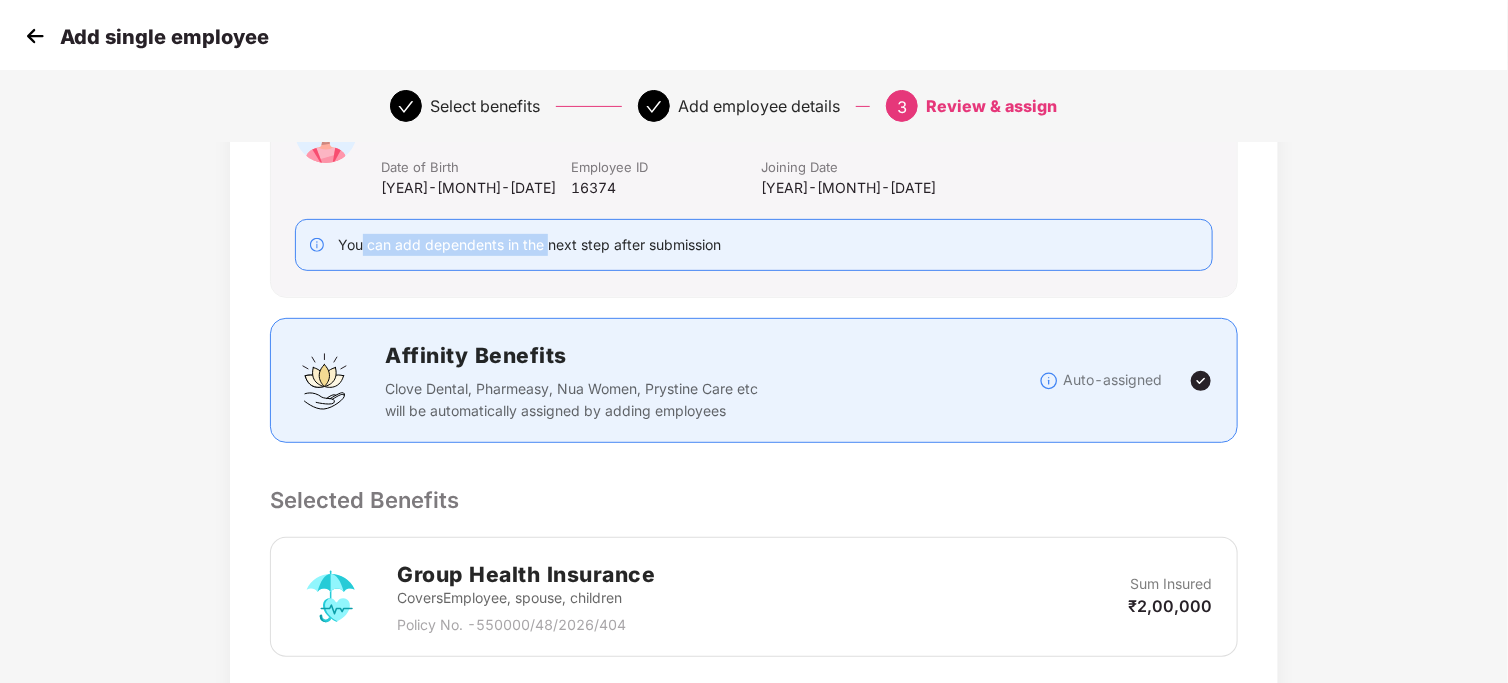 drag, startPoint x: 364, startPoint y: 244, endPoint x: 548, endPoint y: 245, distance: 184.00272 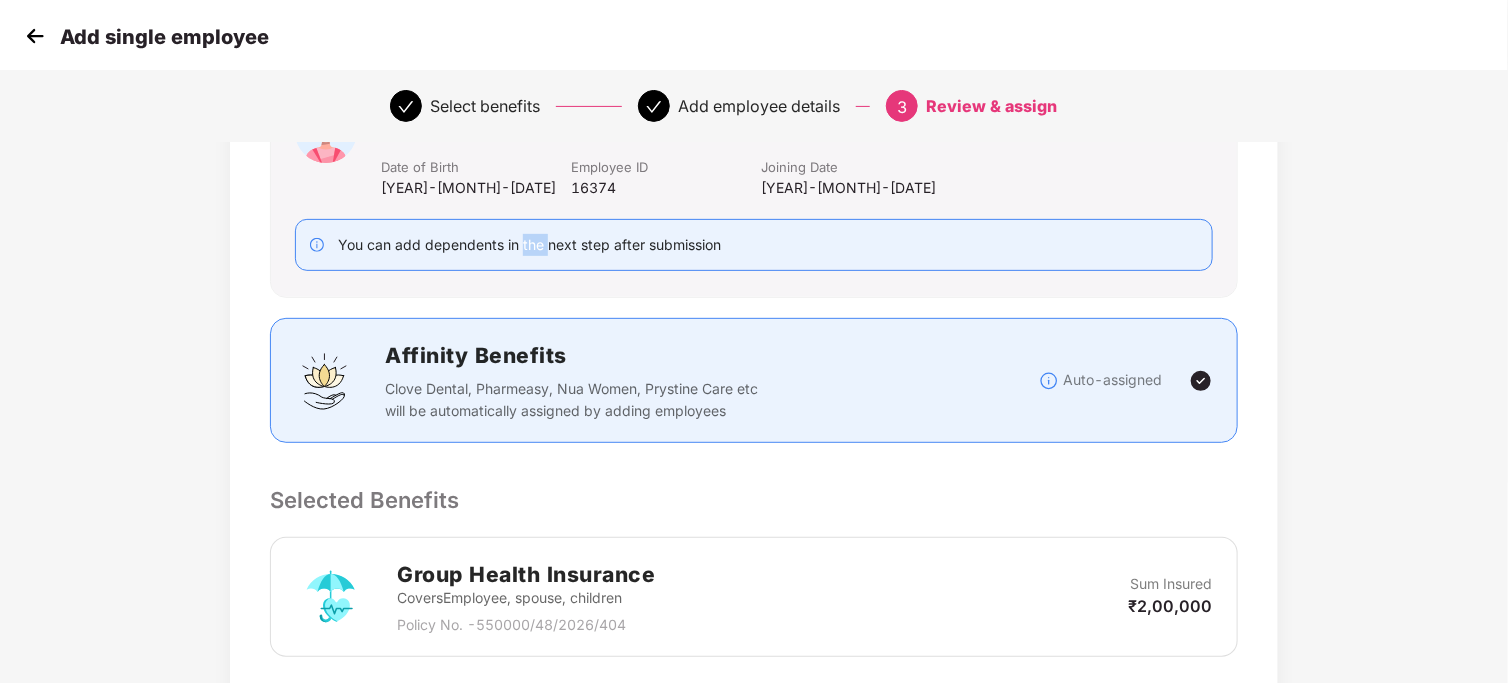click on "You can add dependents in the next step after submission" at bounding box center [529, 244] 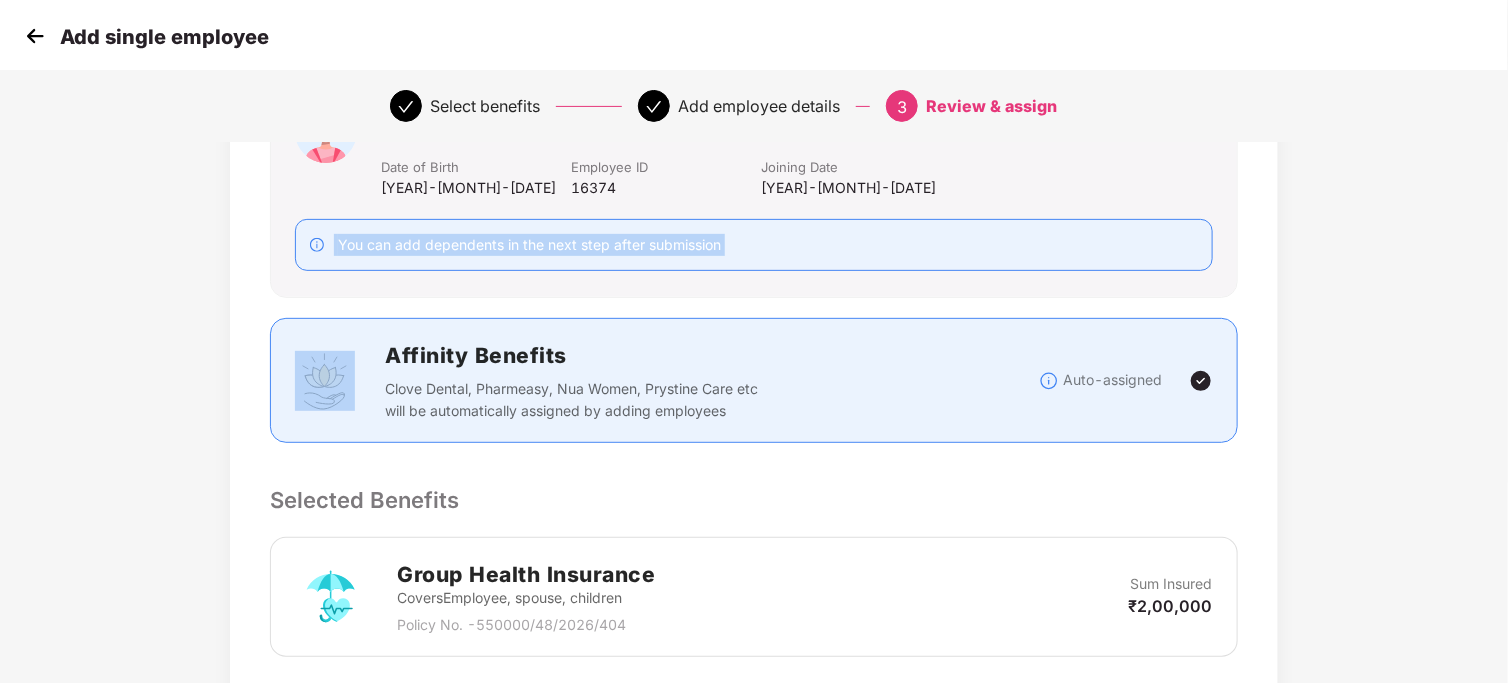 click on "You can add dependents in the next step after submission" at bounding box center [529, 244] 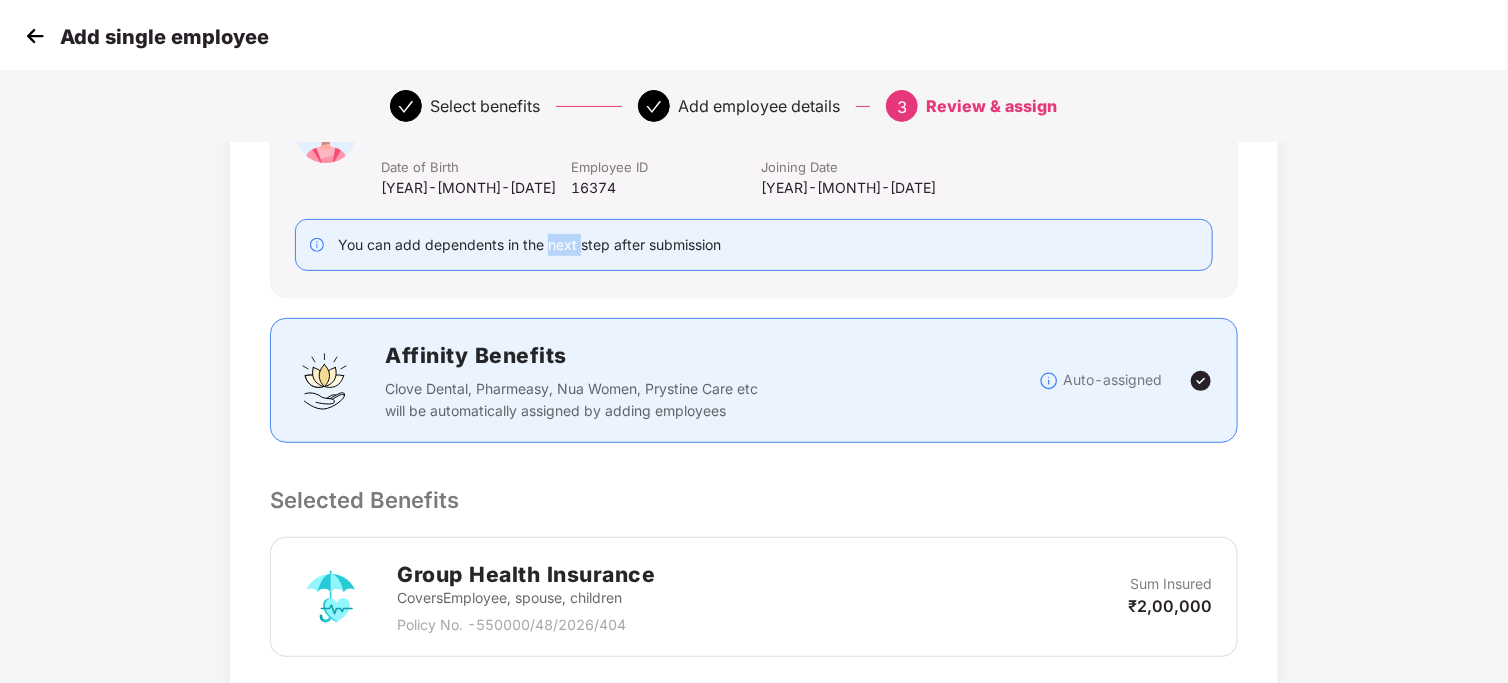 click on "You can add dependents in the next step after submission" at bounding box center [529, 244] 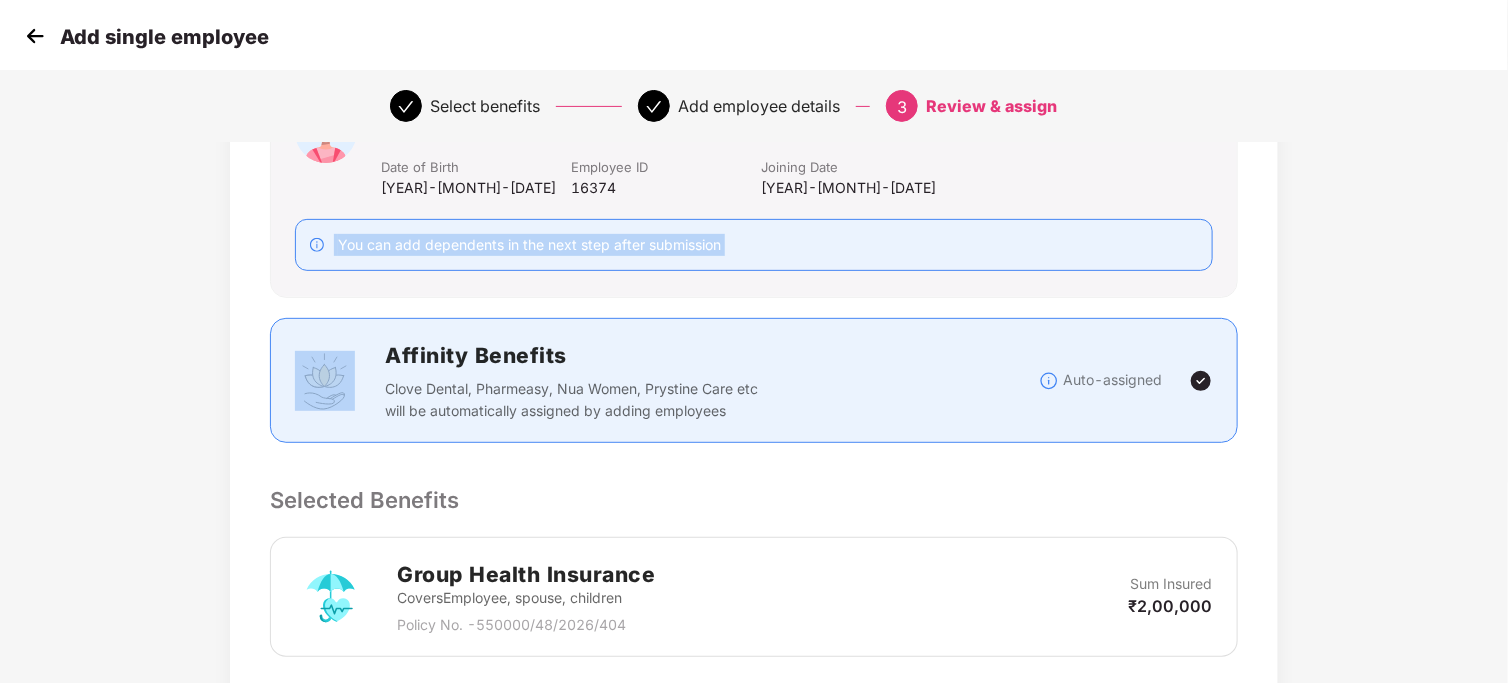 click on "You can add dependents in the next step after submission" at bounding box center (529, 244) 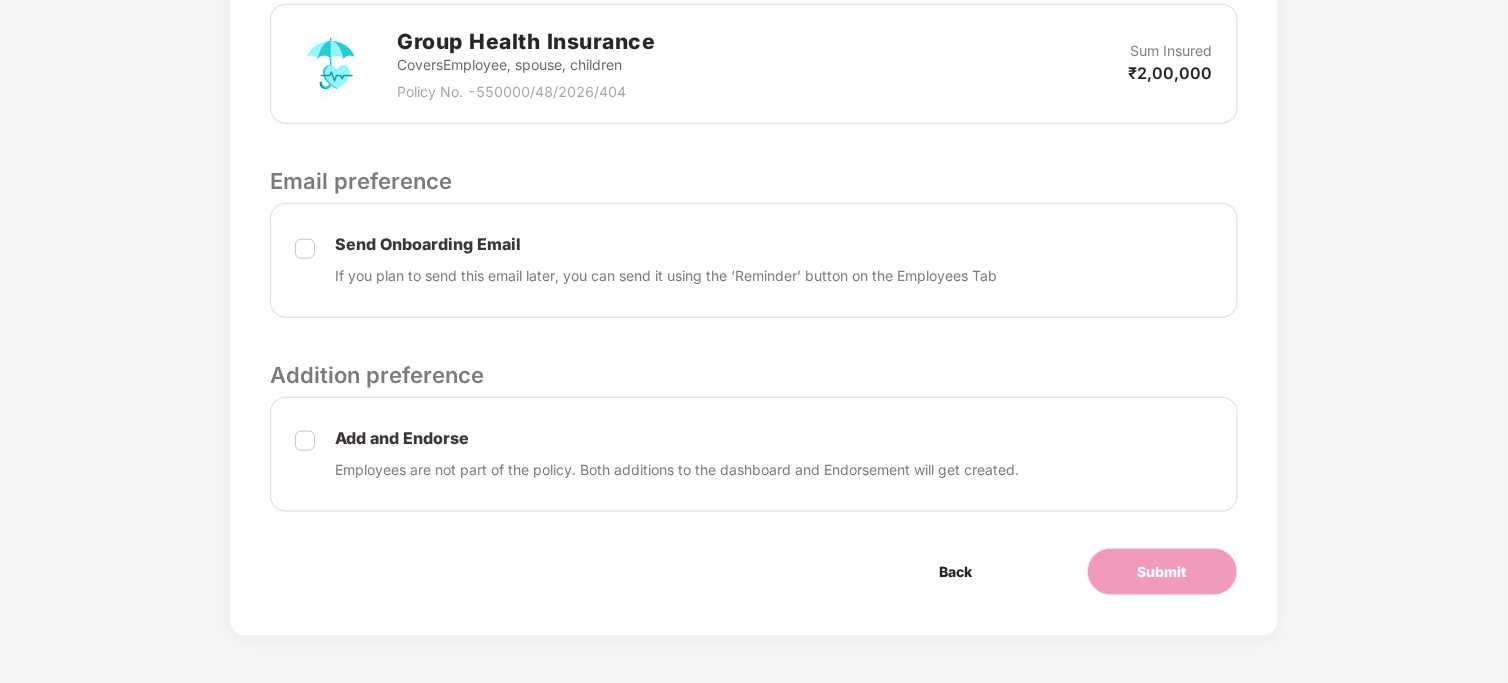 scroll, scrollTop: 734, scrollLeft: 0, axis: vertical 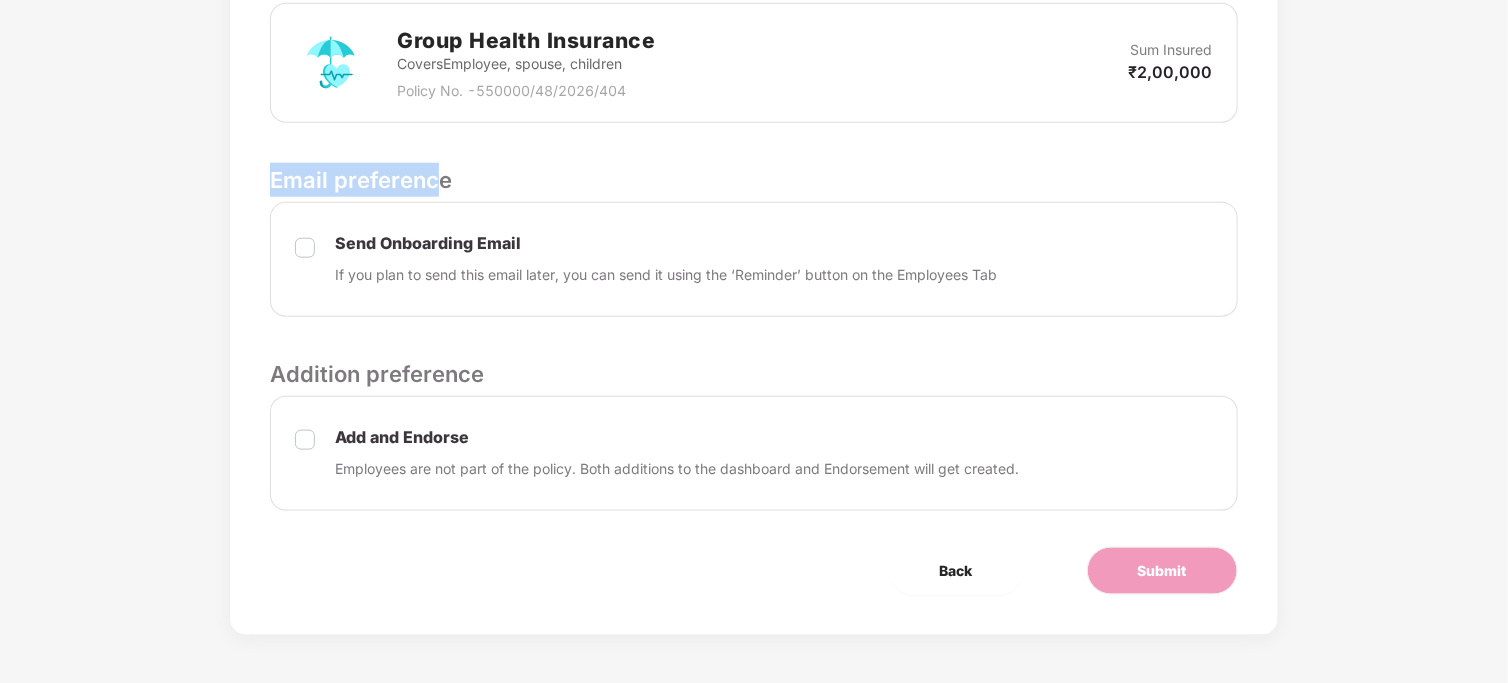 drag, startPoint x: 266, startPoint y: 172, endPoint x: 439, endPoint y: 175, distance: 173.02602 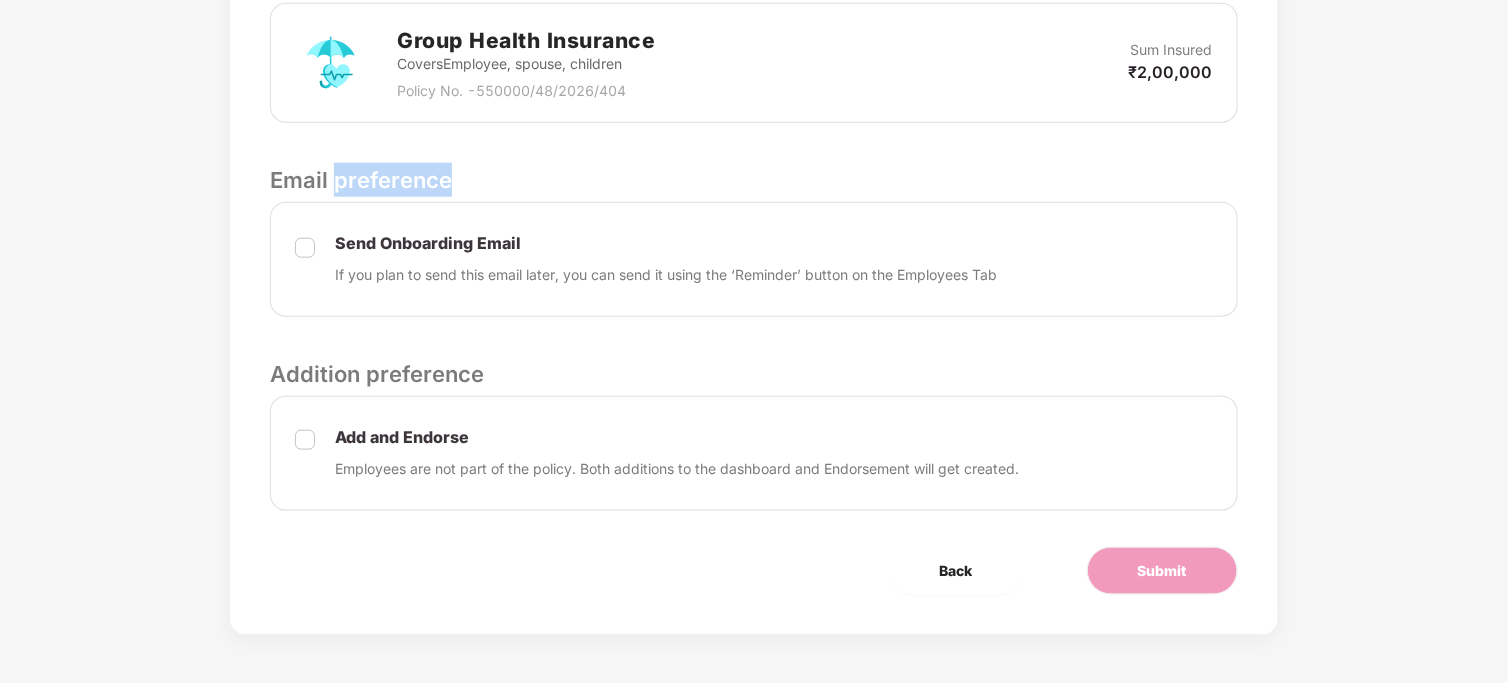 click on "Email preference" at bounding box center (753, 180) 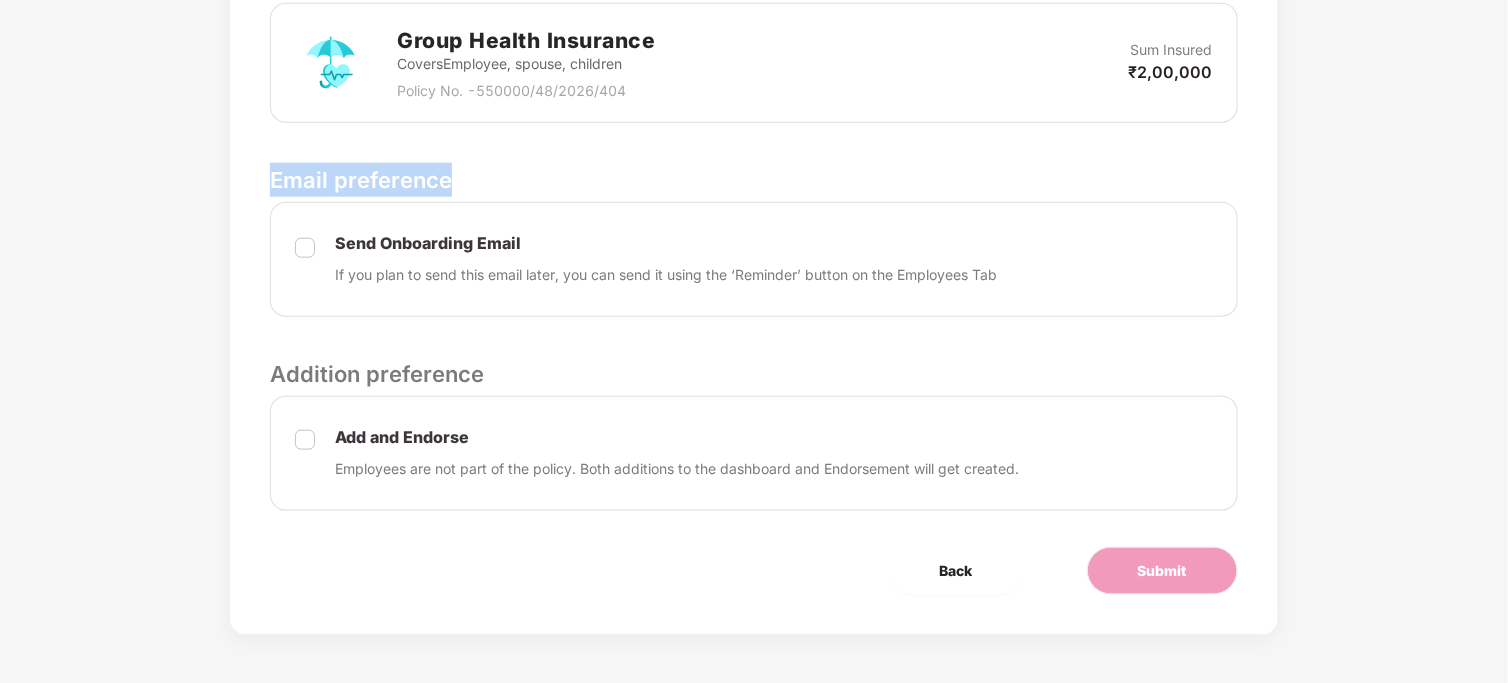 click on "Email preference" at bounding box center [753, 180] 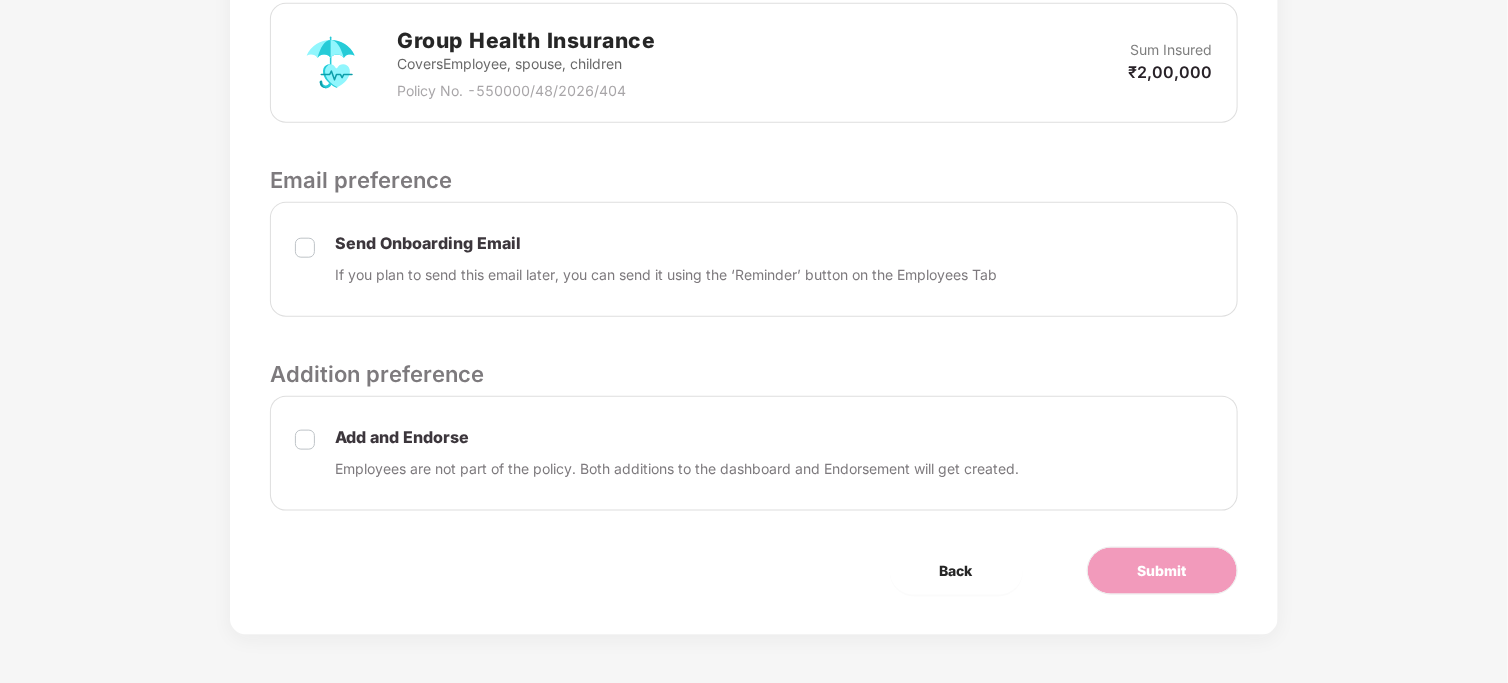 click on "Send Onboarding Email If you plan to send this email later, you can send it using the ‘Reminder’ button on the Employees Tab" at bounding box center [753, 259] 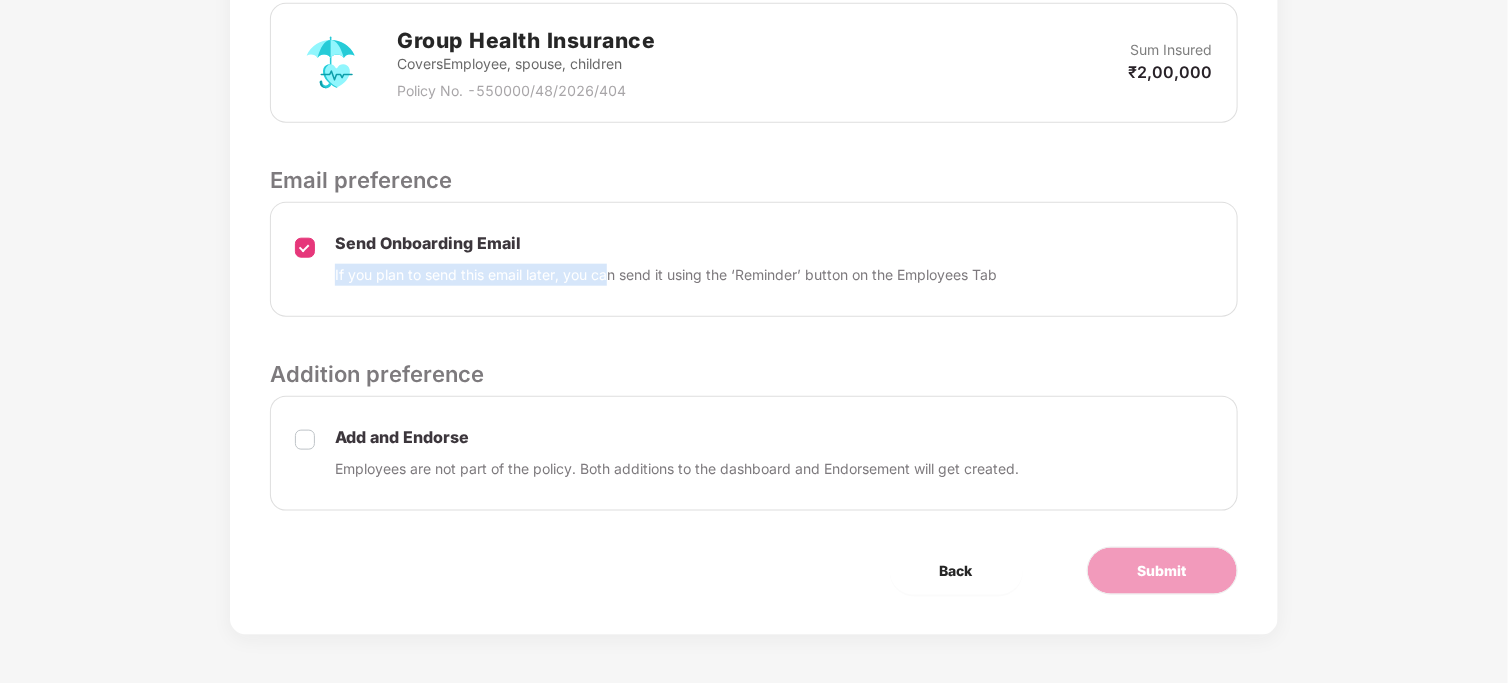 drag, startPoint x: 331, startPoint y: 275, endPoint x: 610, endPoint y: 278, distance: 279.01614 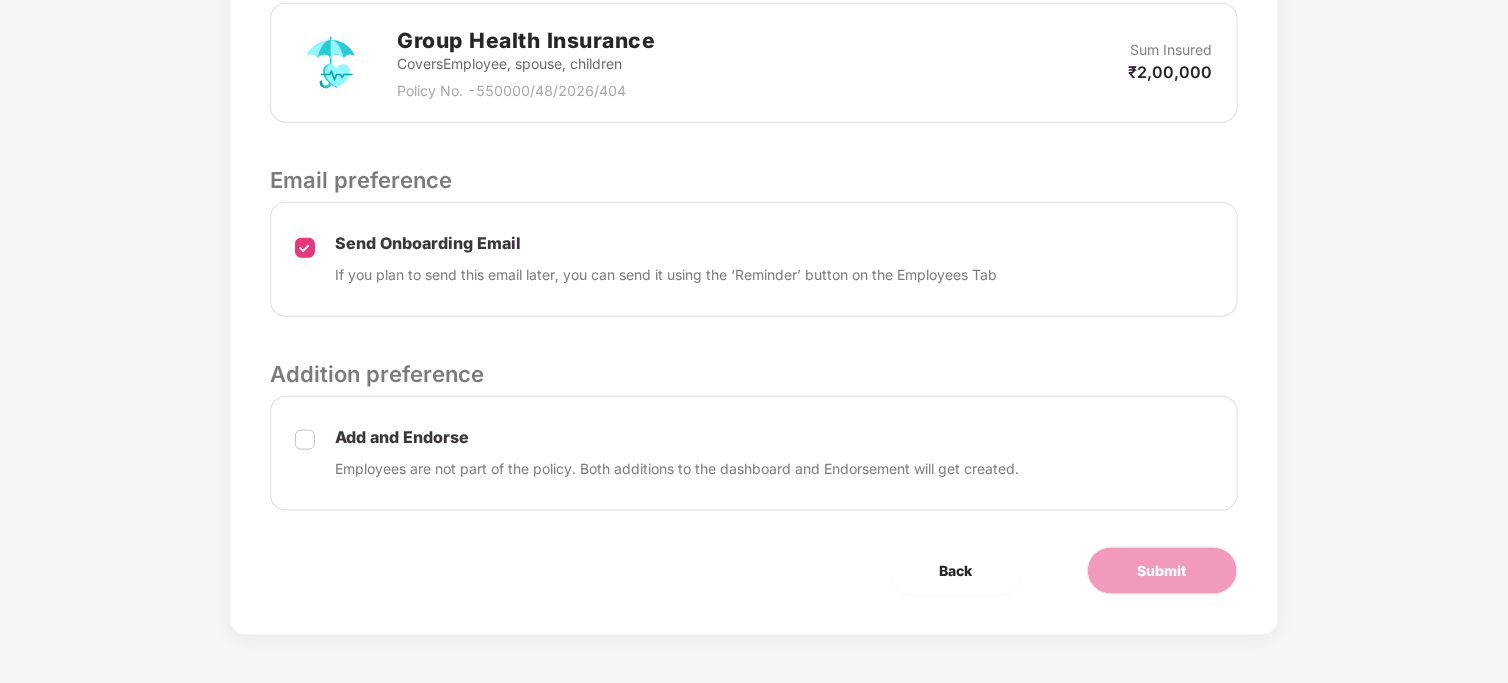 click on "Review & Assign Benefits Name    [FIRST] [LAST] Mobile No.    [PHONE] Email ID    [EMAIL] Date of Birth    [YEAR]-[MONTH]-[DATE] Employee ID  16374   Joining Date    [YEAR]-[MONTH]-[DATE]   You can add dependents in the next step after submission Affinity Benefits Clove Dental, Pharmeasy, Nua Women, Prystine Care etc will be automatically assigned by adding employees Auto-assigned Selected Benefits Group Health Insurance Covers  Employee, spouse, children Policy No. -  550000/48/2026/404 Sum Insured ₹2,00,000 Email preference Send Onboarding Email If you plan to send this email later, you can send it using the ‘Reminder’ button on the Employees Tab Addition preference Add and Endorse Employees are not part of the policy. Both additions to the dashboard and Endorsement will get created. Back Submit" at bounding box center [753, 32] 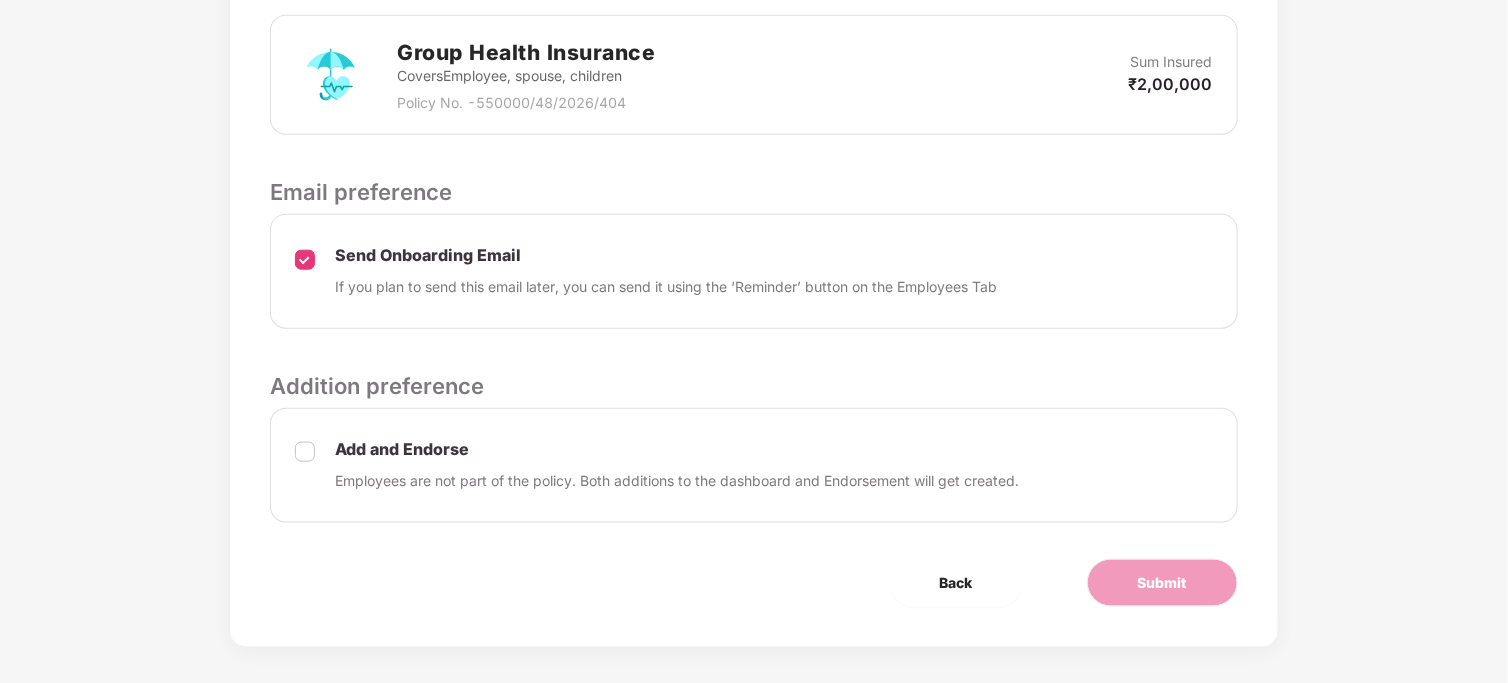 scroll, scrollTop: 734, scrollLeft: 0, axis: vertical 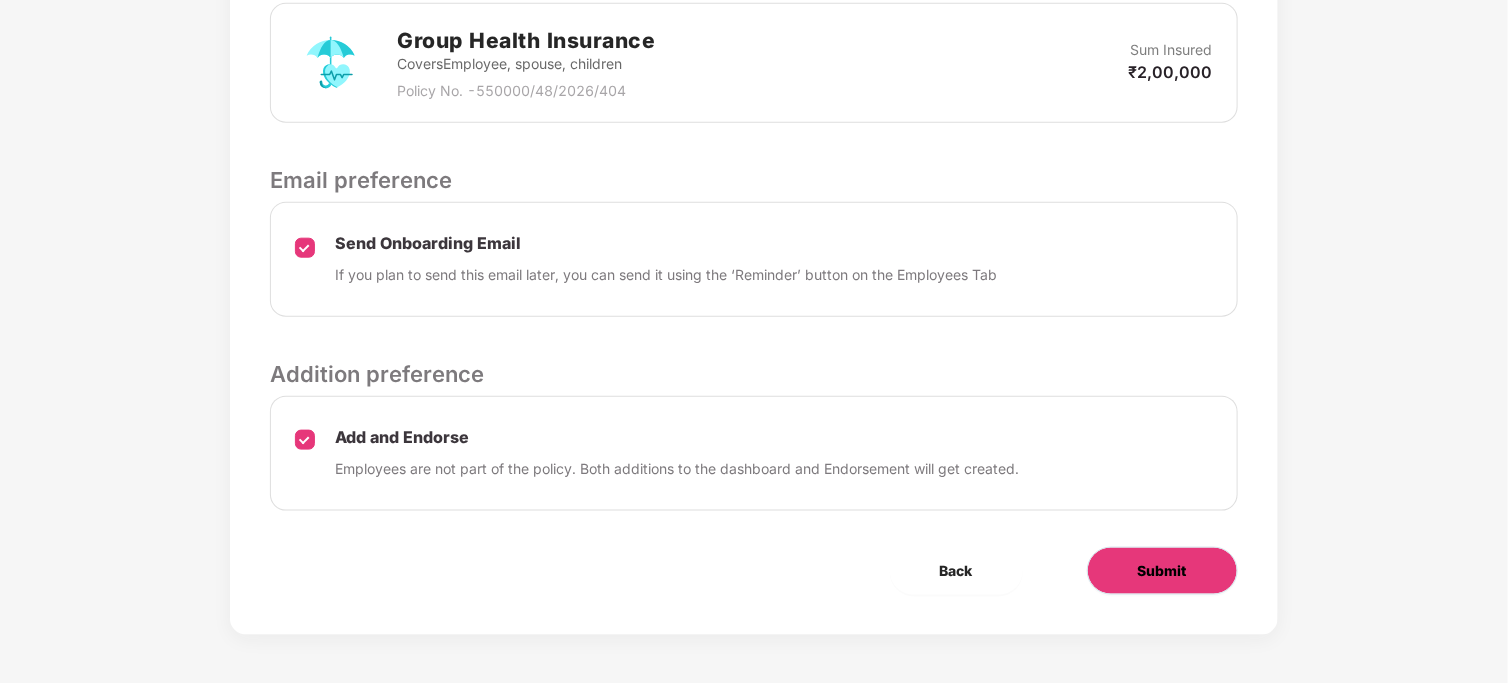 click on "Submit" at bounding box center (1162, 571) 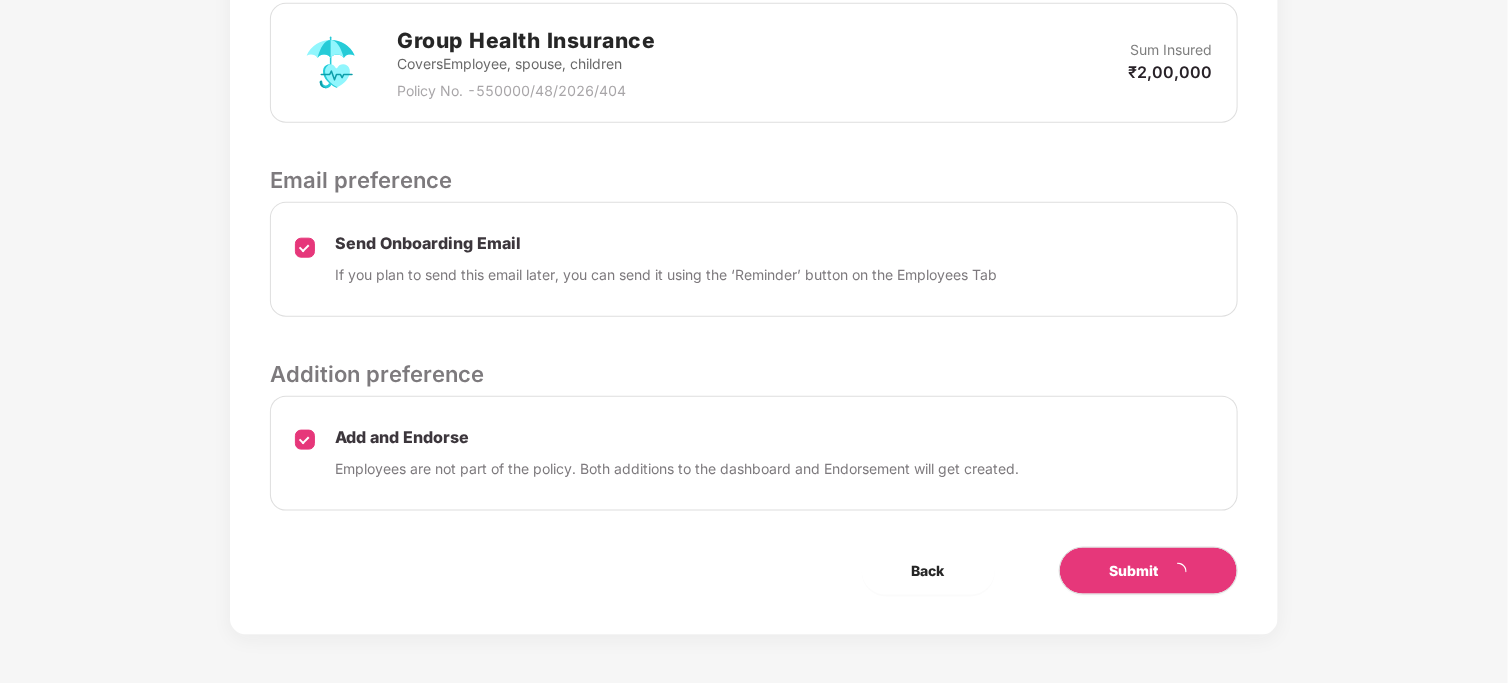 scroll, scrollTop: 0, scrollLeft: 0, axis: both 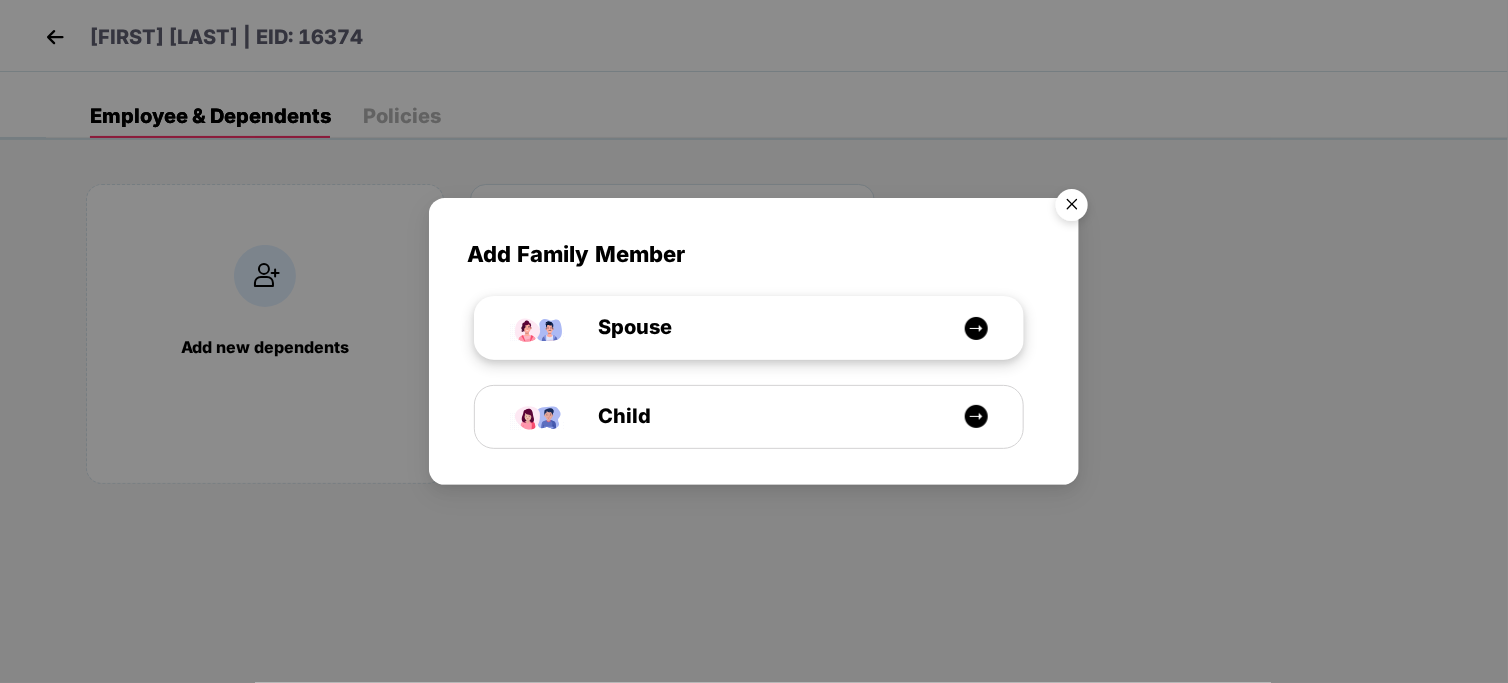 click on "Spouse" at bounding box center (758, 327) 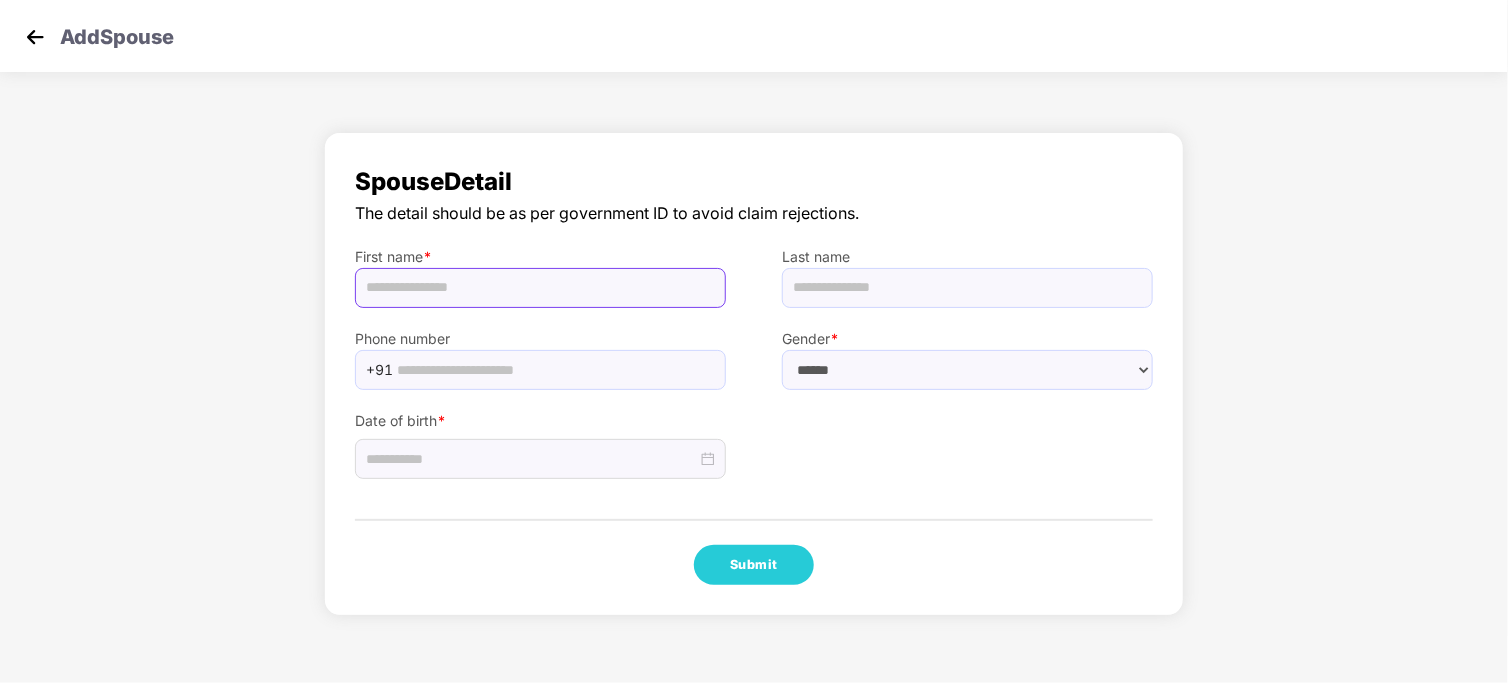 drag, startPoint x: 551, startPoint y: 283, endPoint x: 656, endPoint y: 314, distance: 109.48059 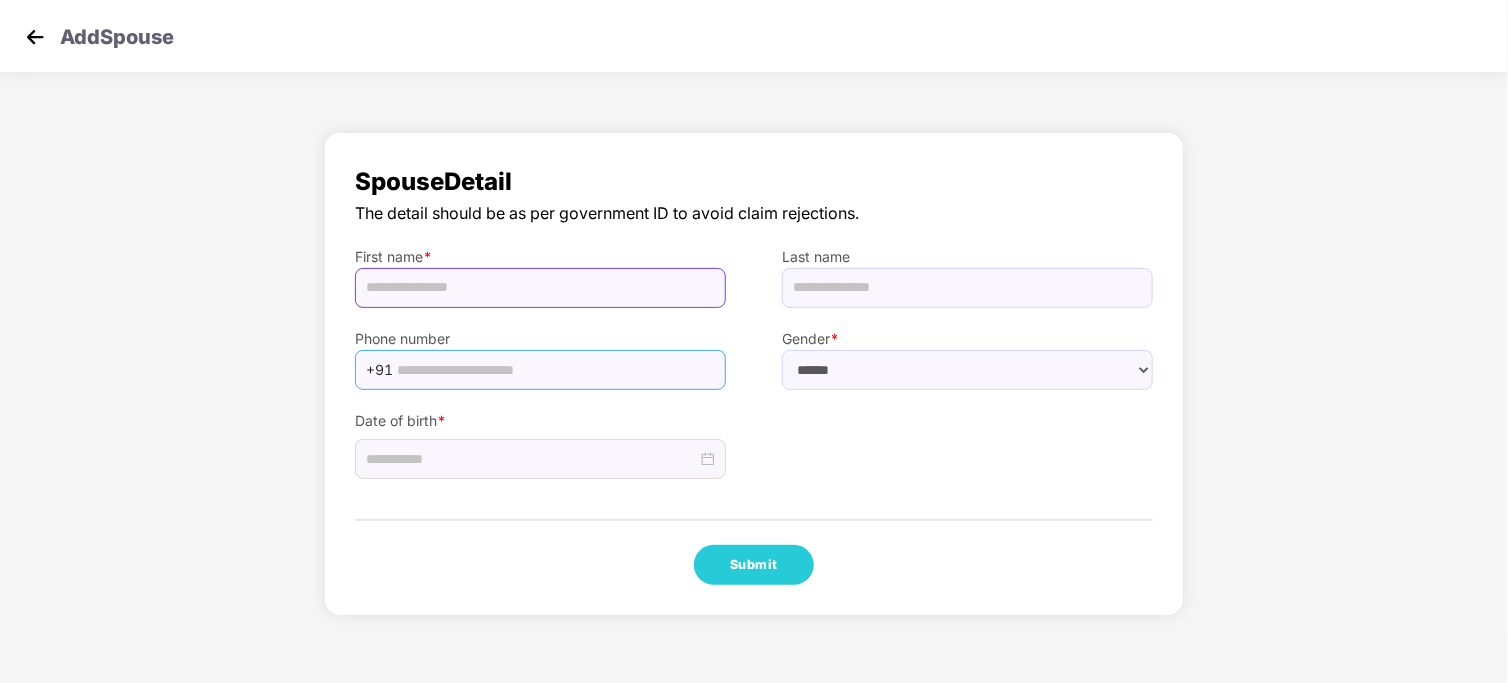 paste on "**********" 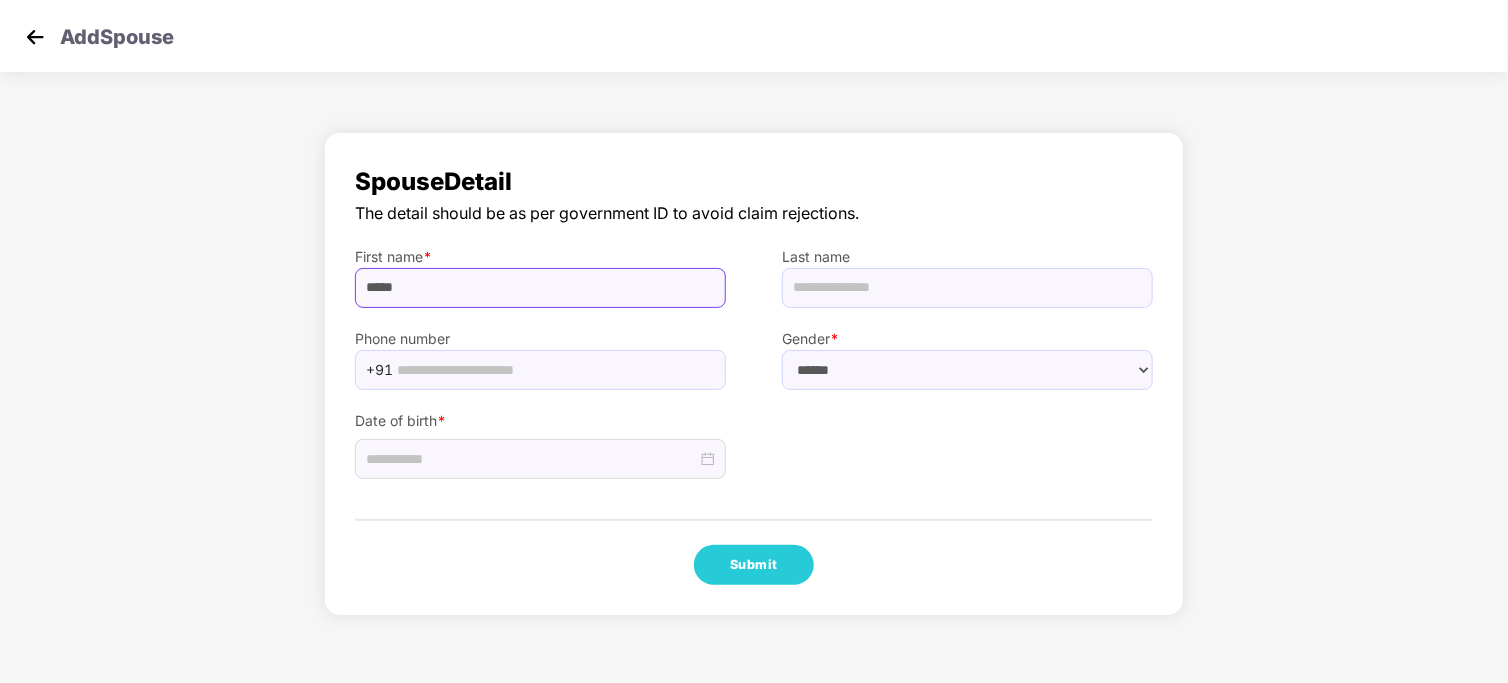 type on "*****" 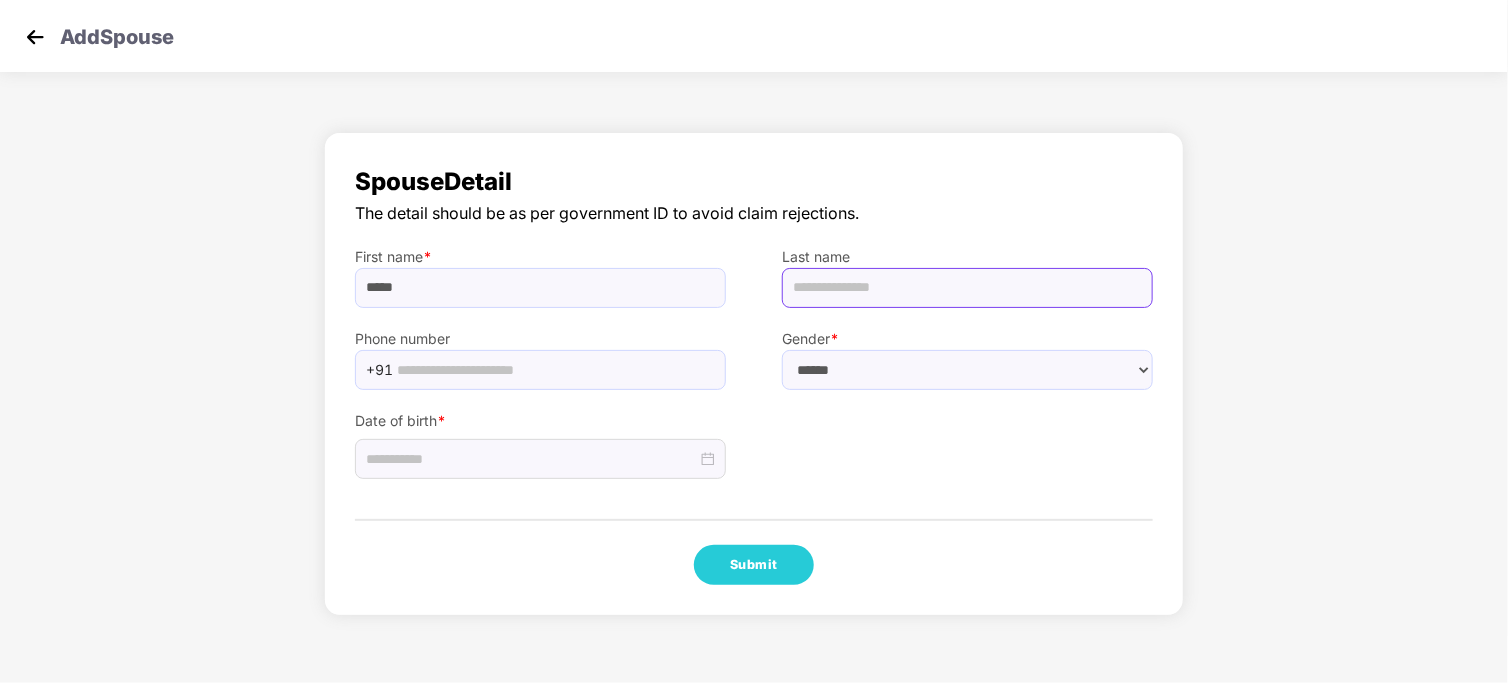 paste on "****" 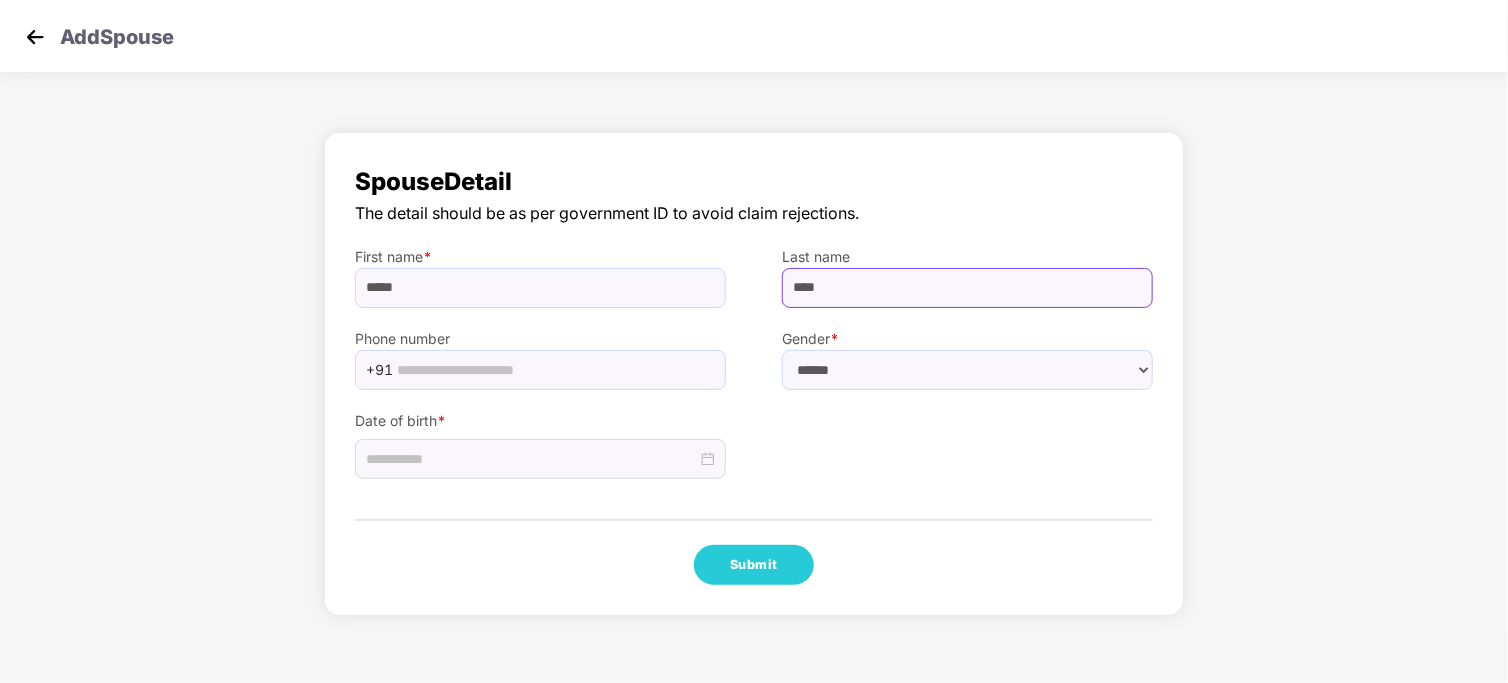type on "****" 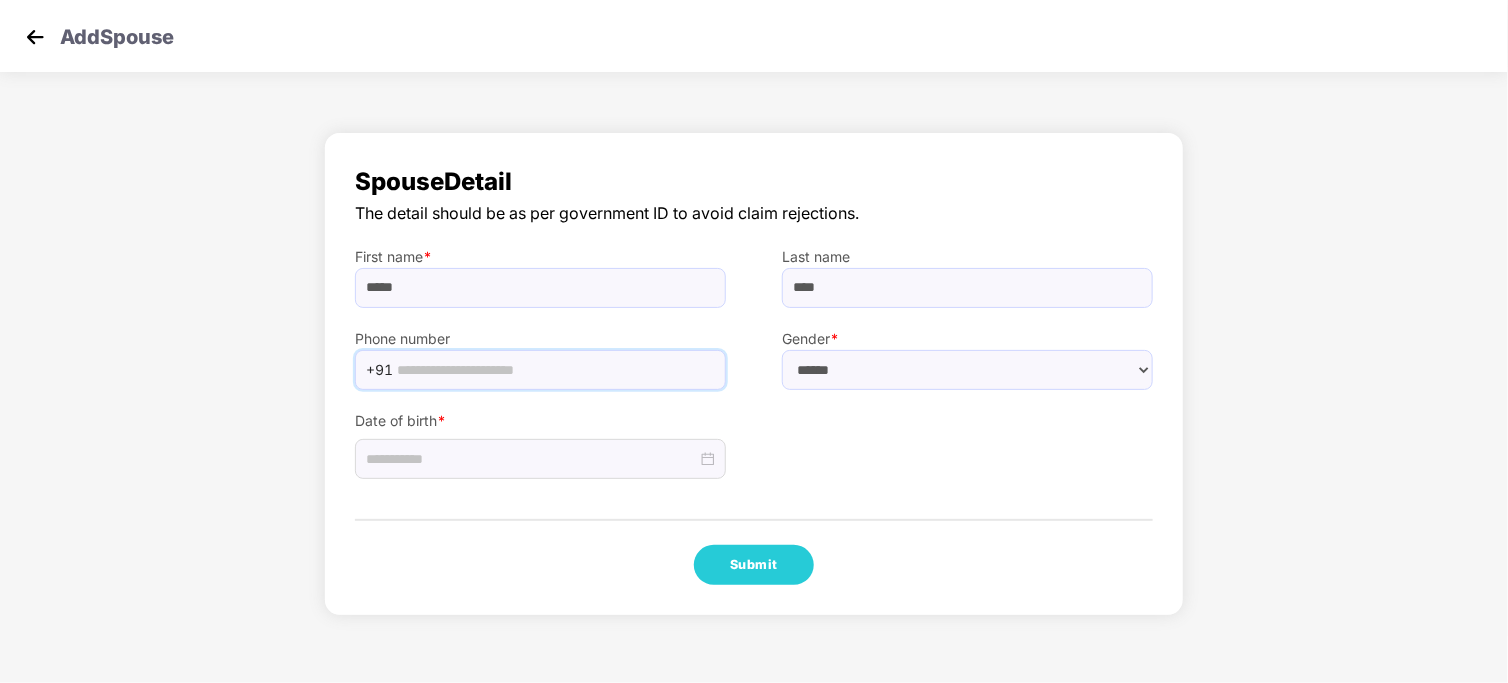 paste on "**********" 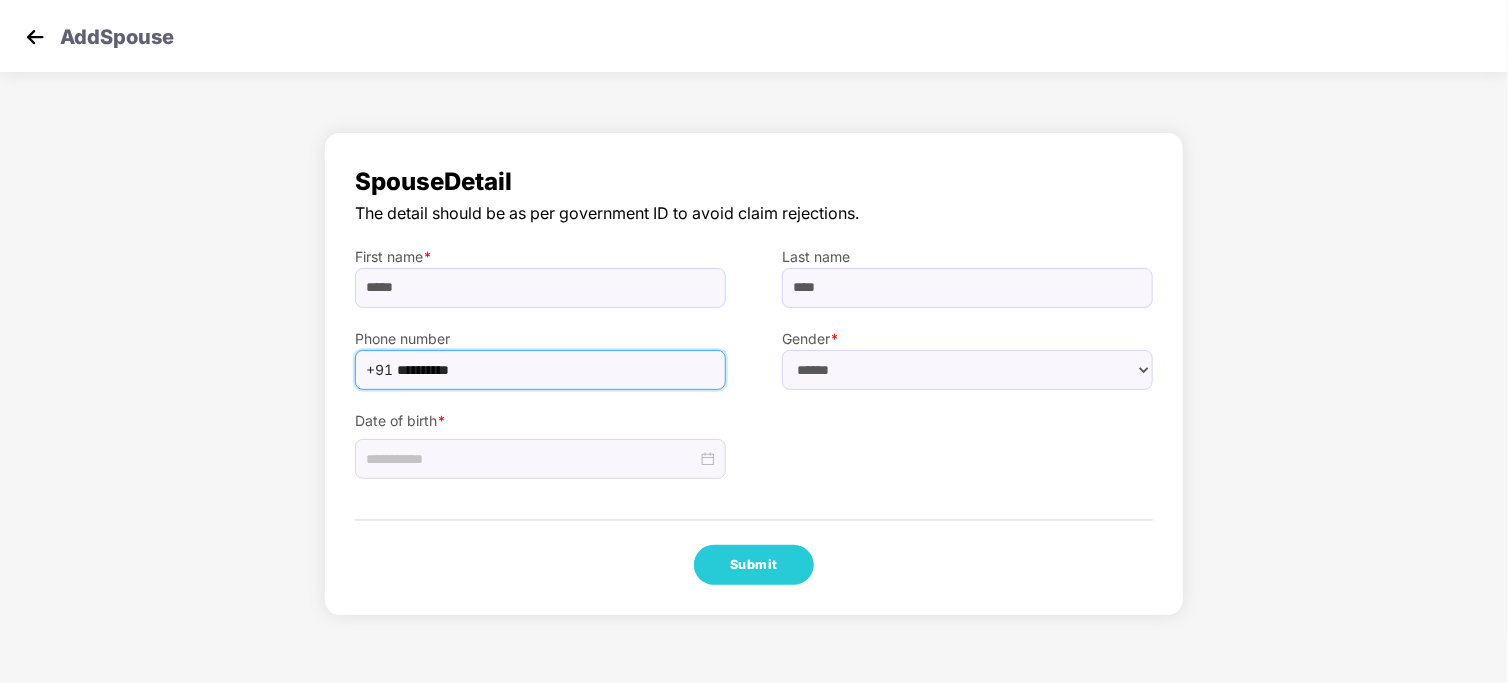type on "**********" 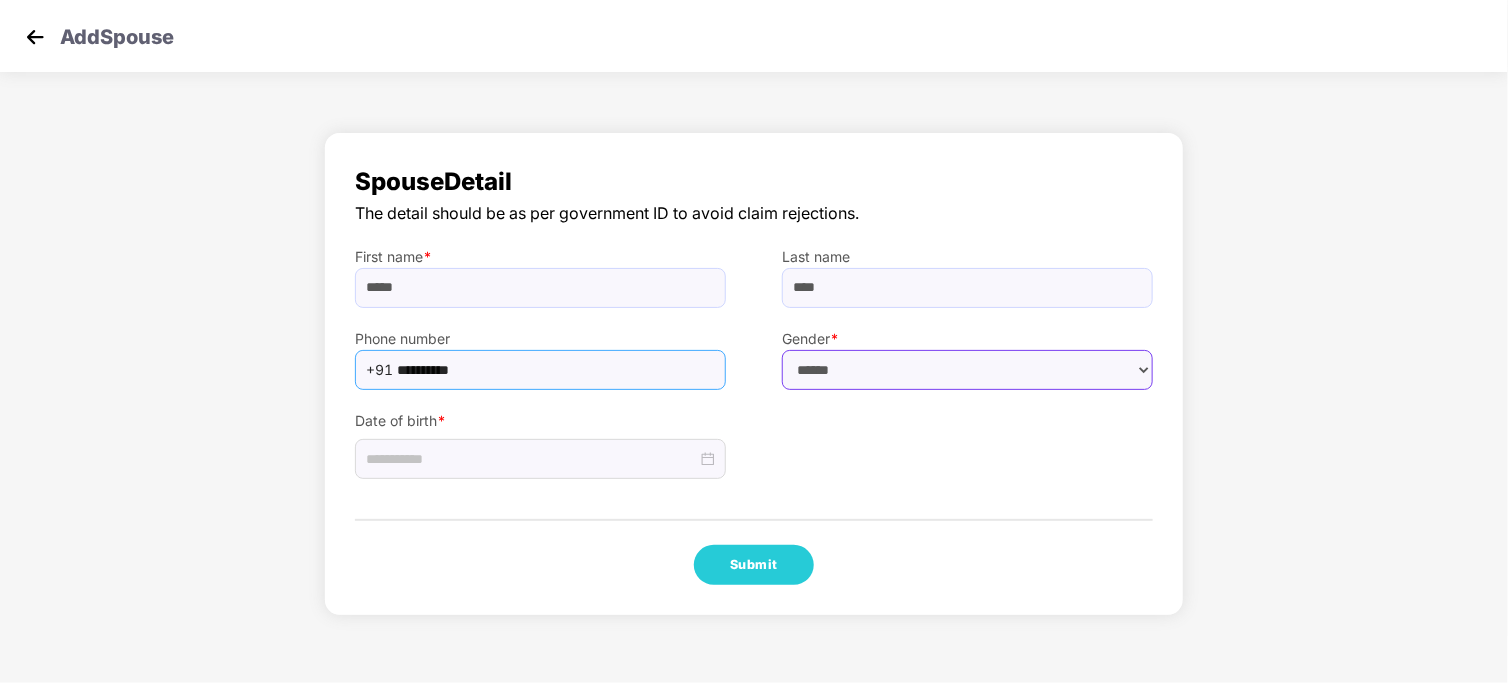 select on "****" 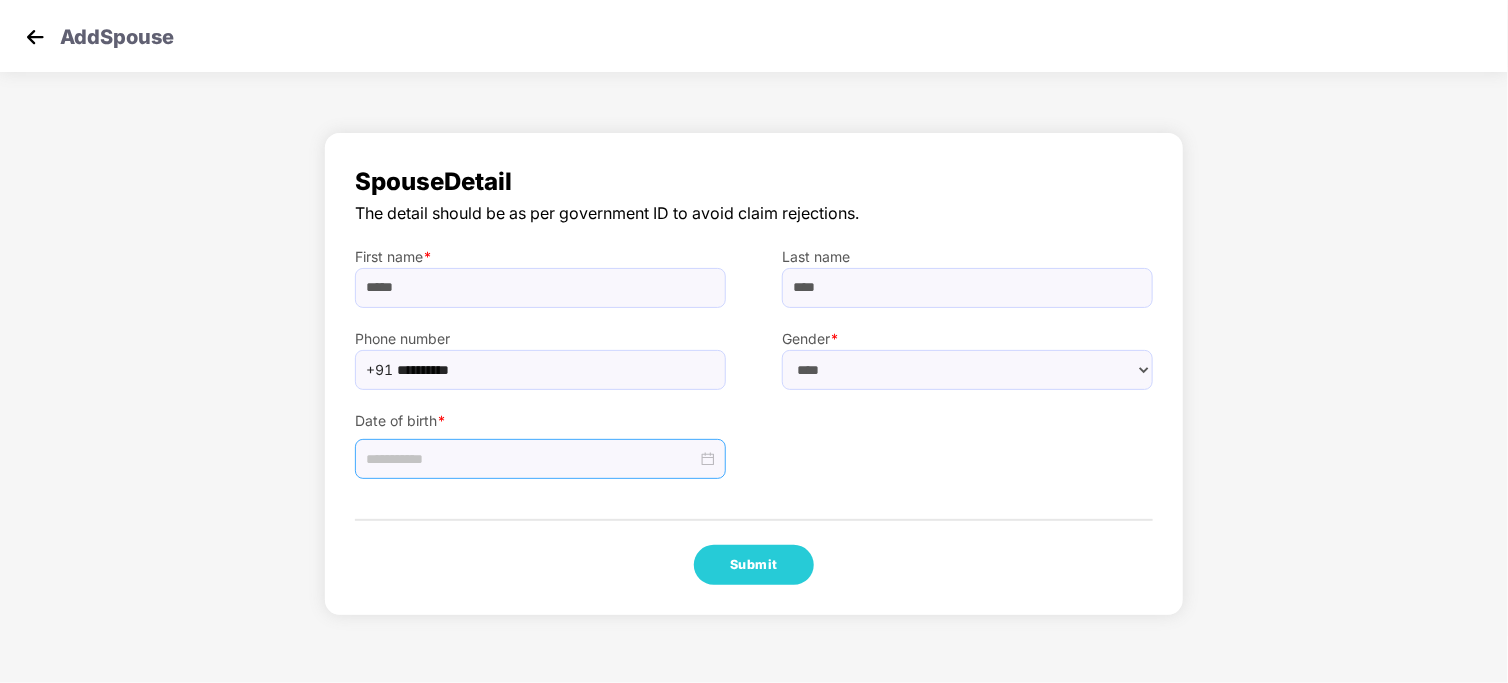 click at bounding box center [531, 459] 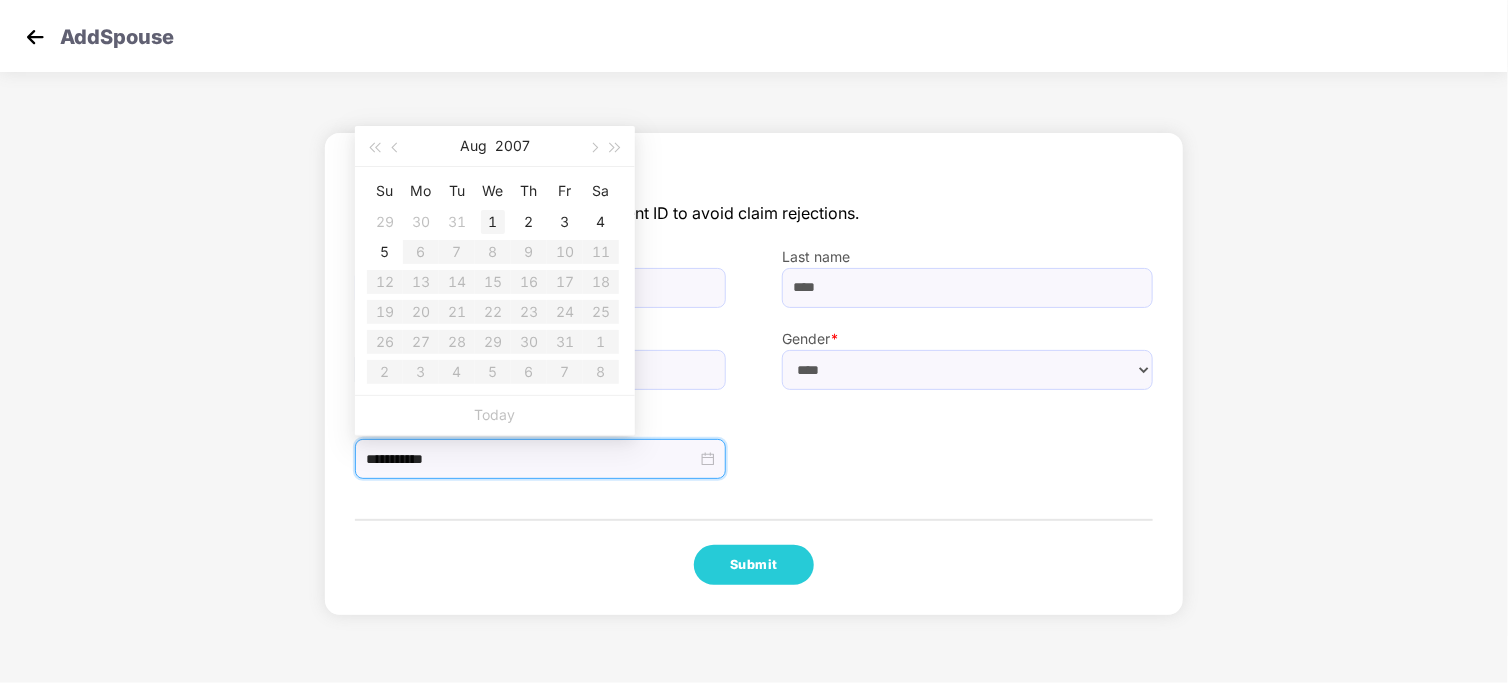 type on "**********" 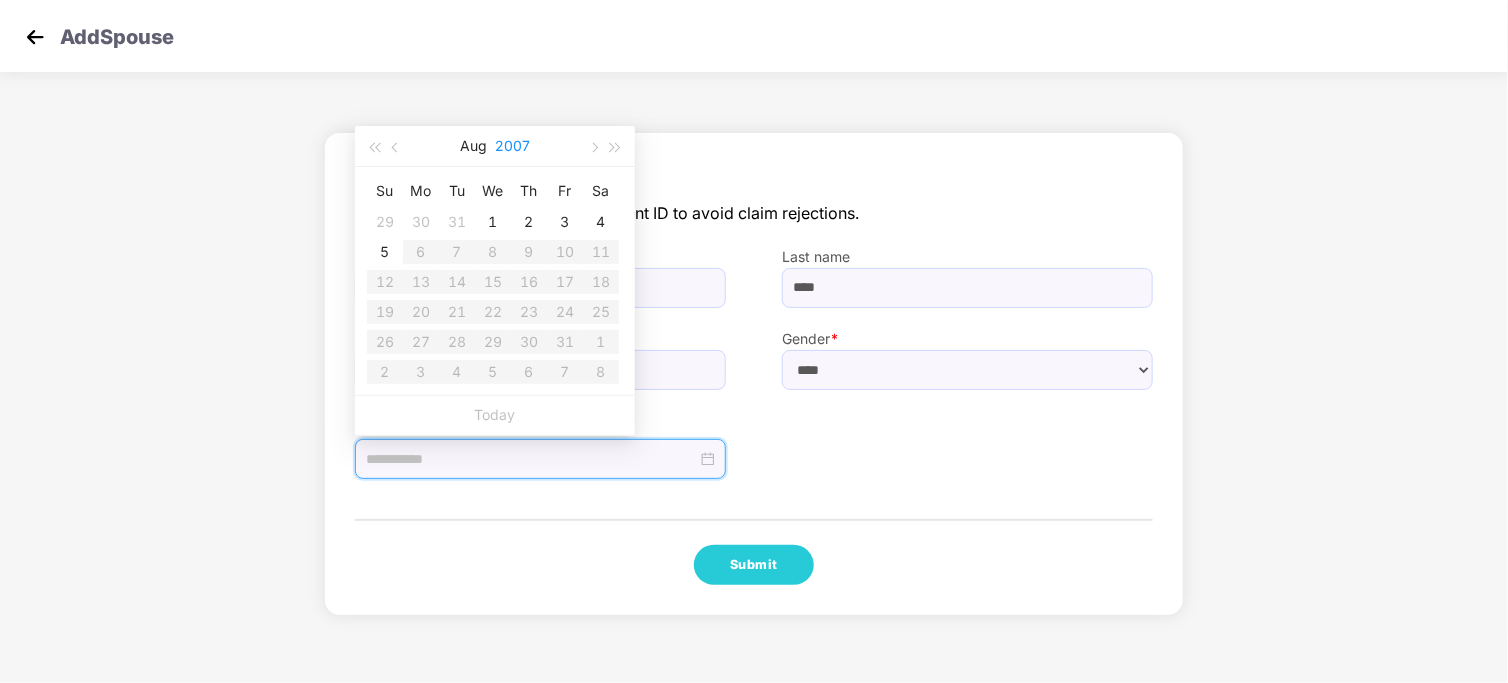click on "2007" at bounding box center (512, 146) 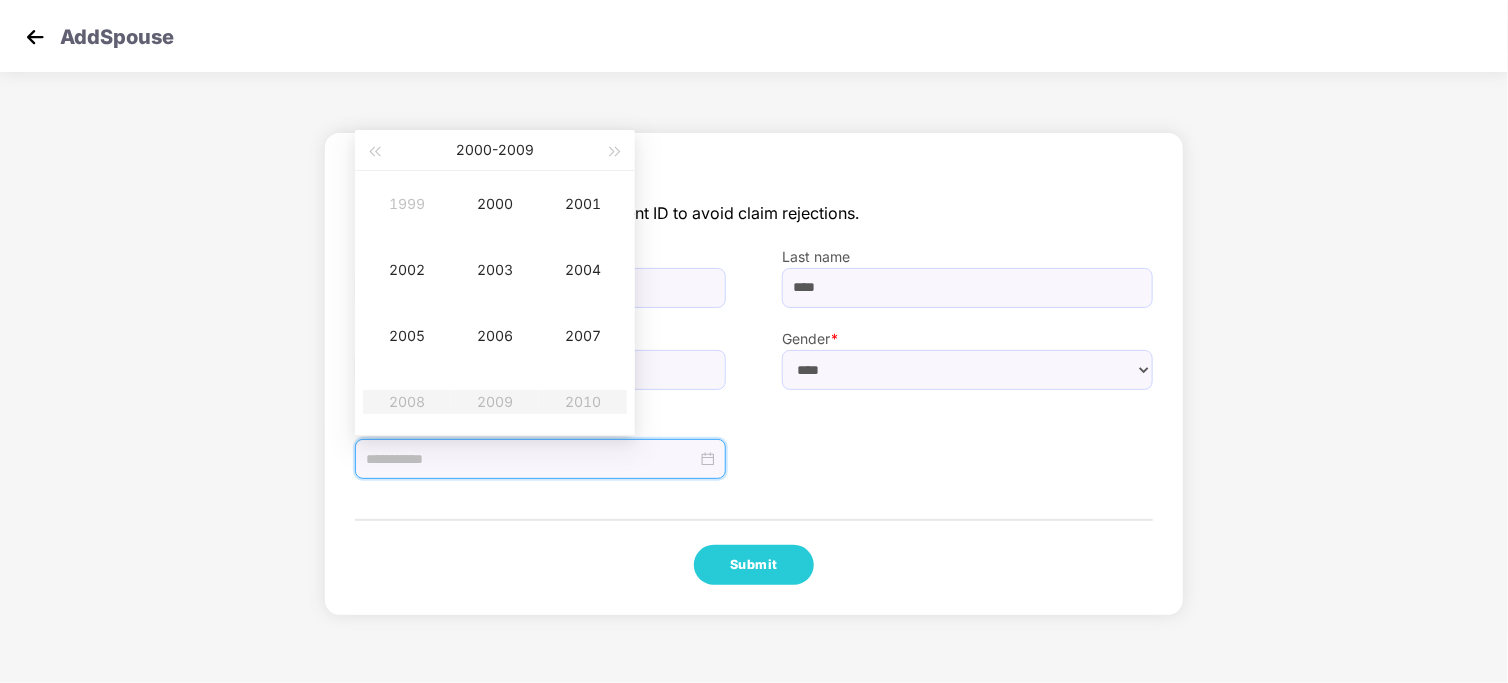 type on "**********" 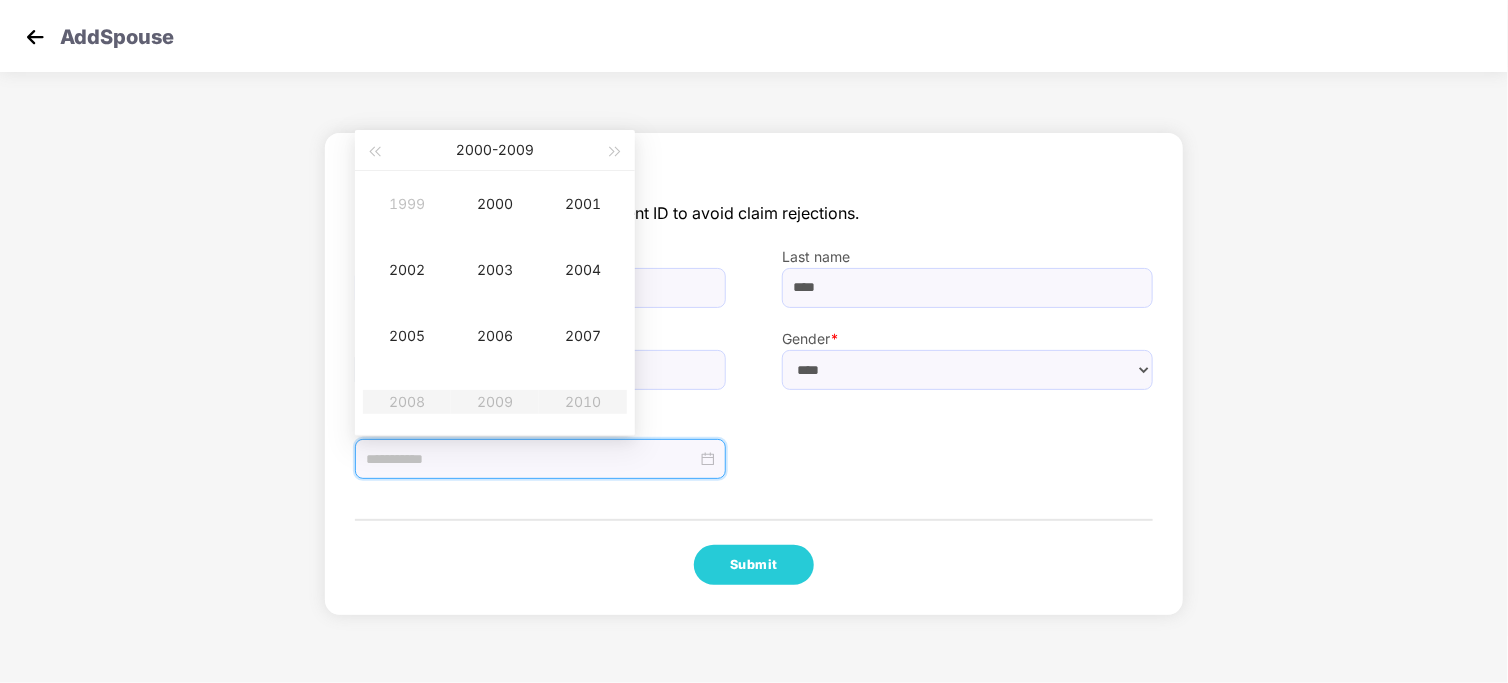 click on "Spouse Detail The detail should be as per government ID to avoid claim rejections. First name * ***** Last name **** Phone number [PHONE] Gender * ****** **** ****** Date of birth * Submit" at bounding box center (754, 379) 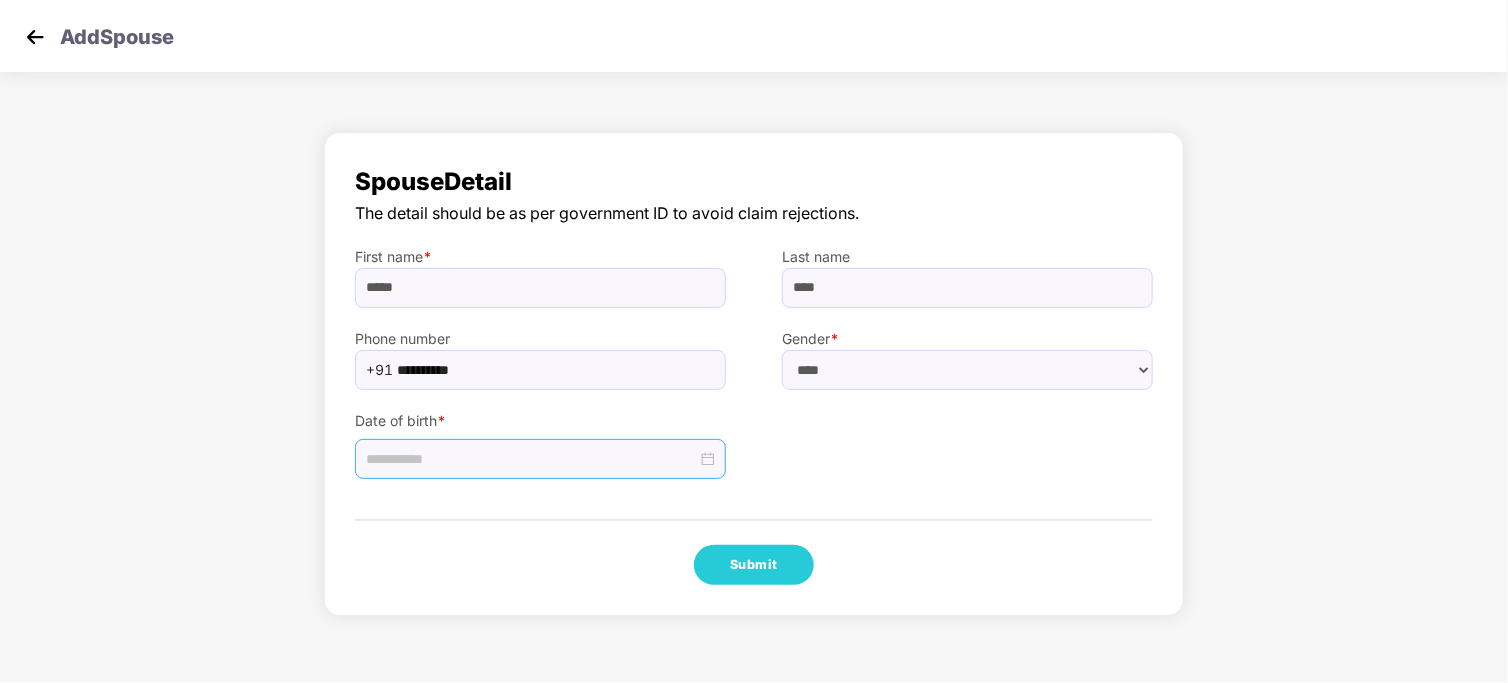 click at bounding box center [531, 459] 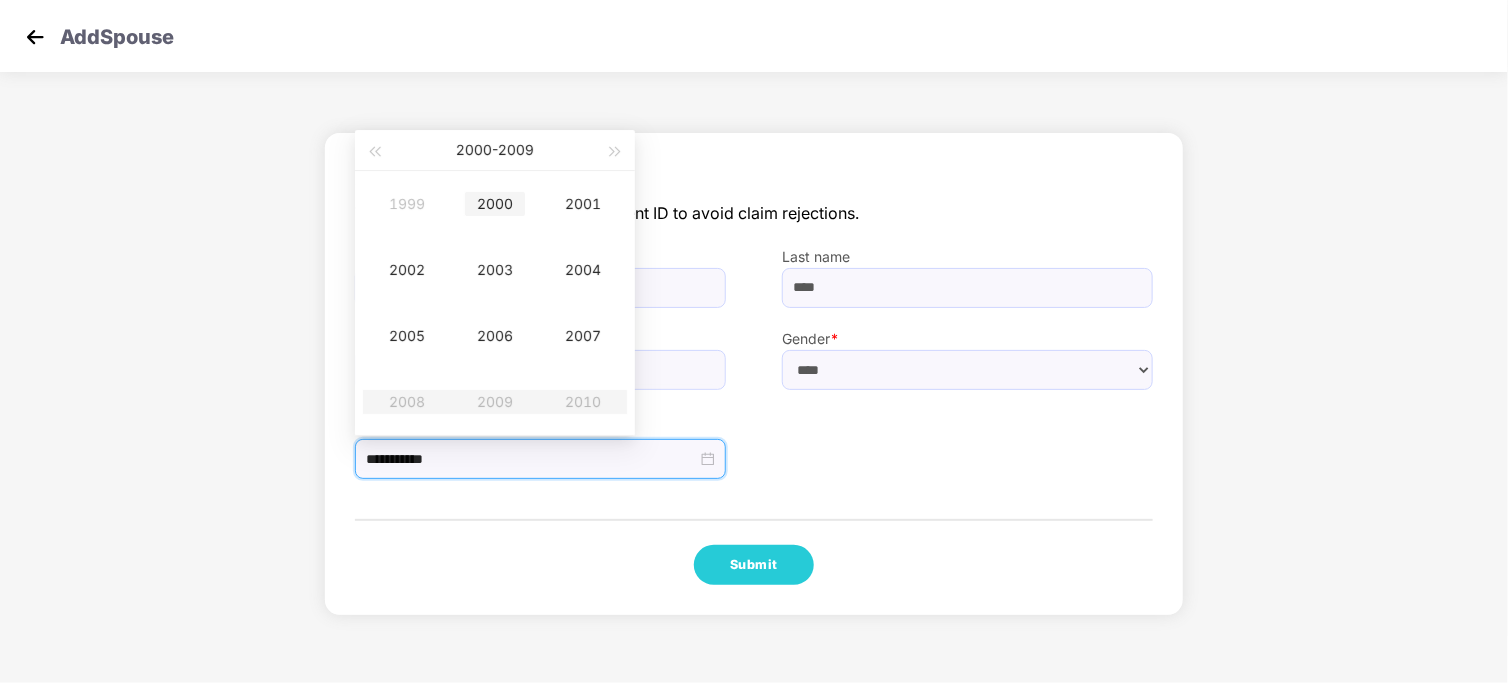 type on "**********" 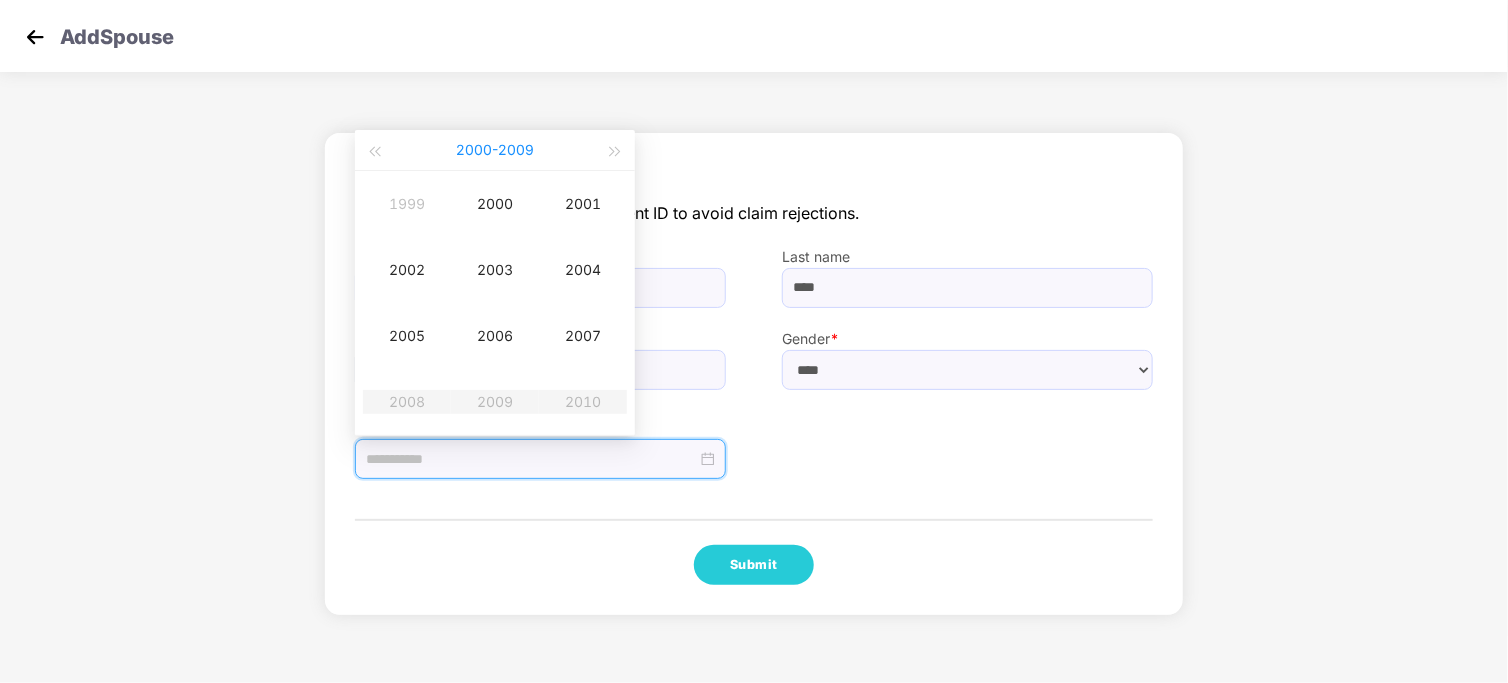 click on "[YEAR] - [YEAR]" at bounding box center (495, 150) 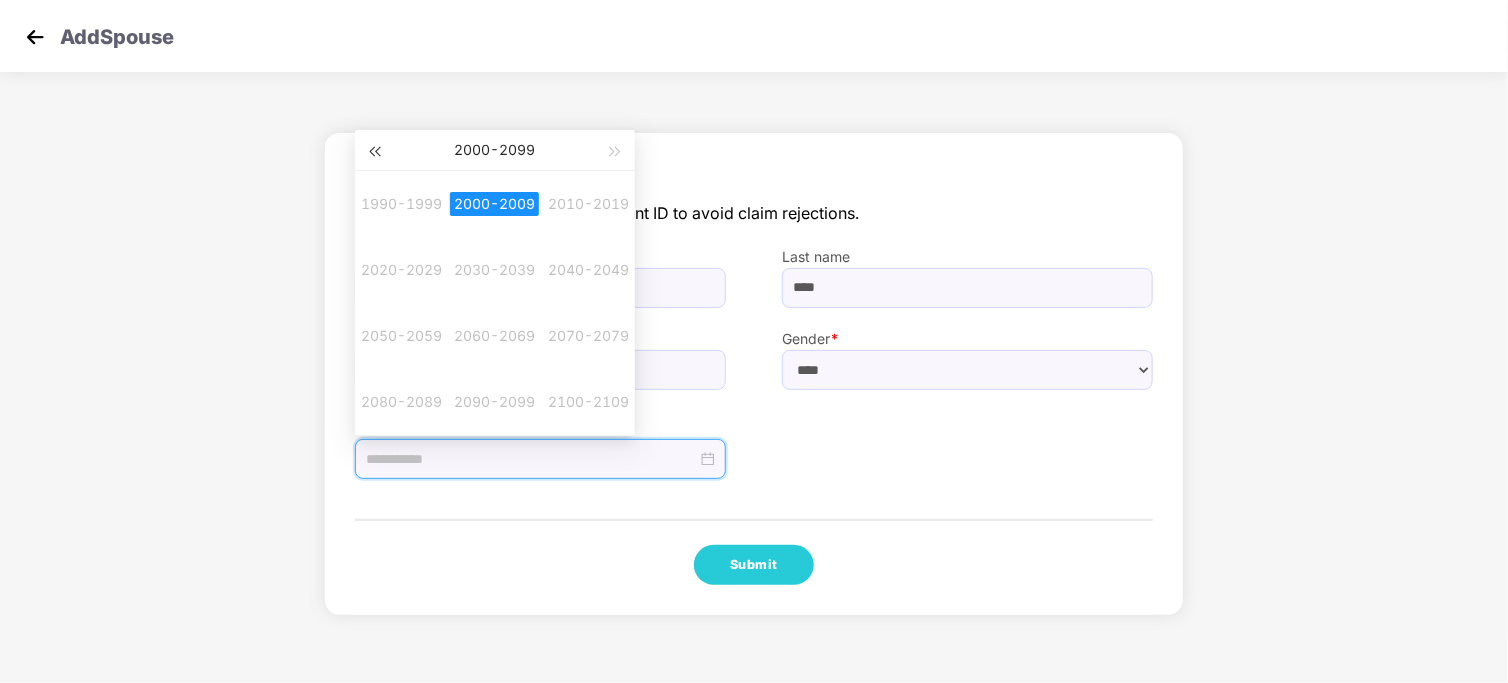 click at bounding box center [374, 150] 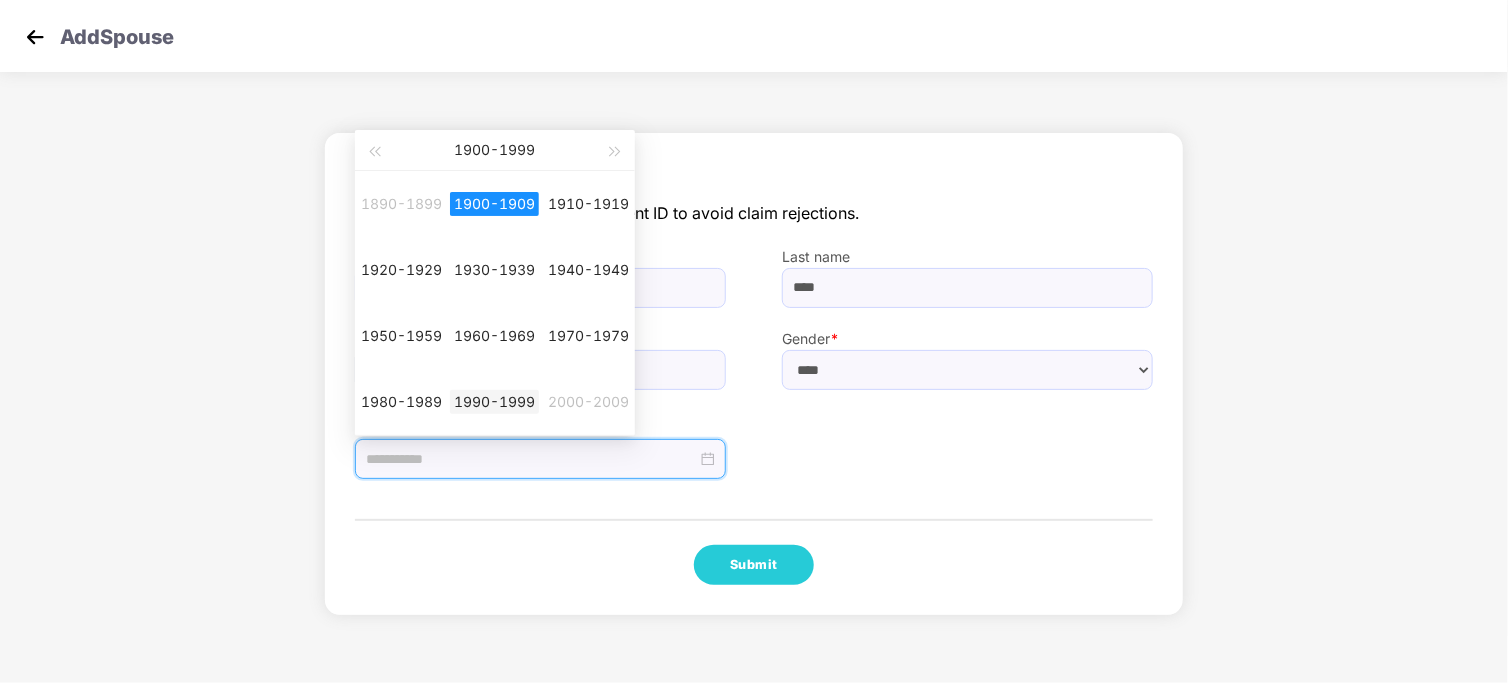 type on "**********" 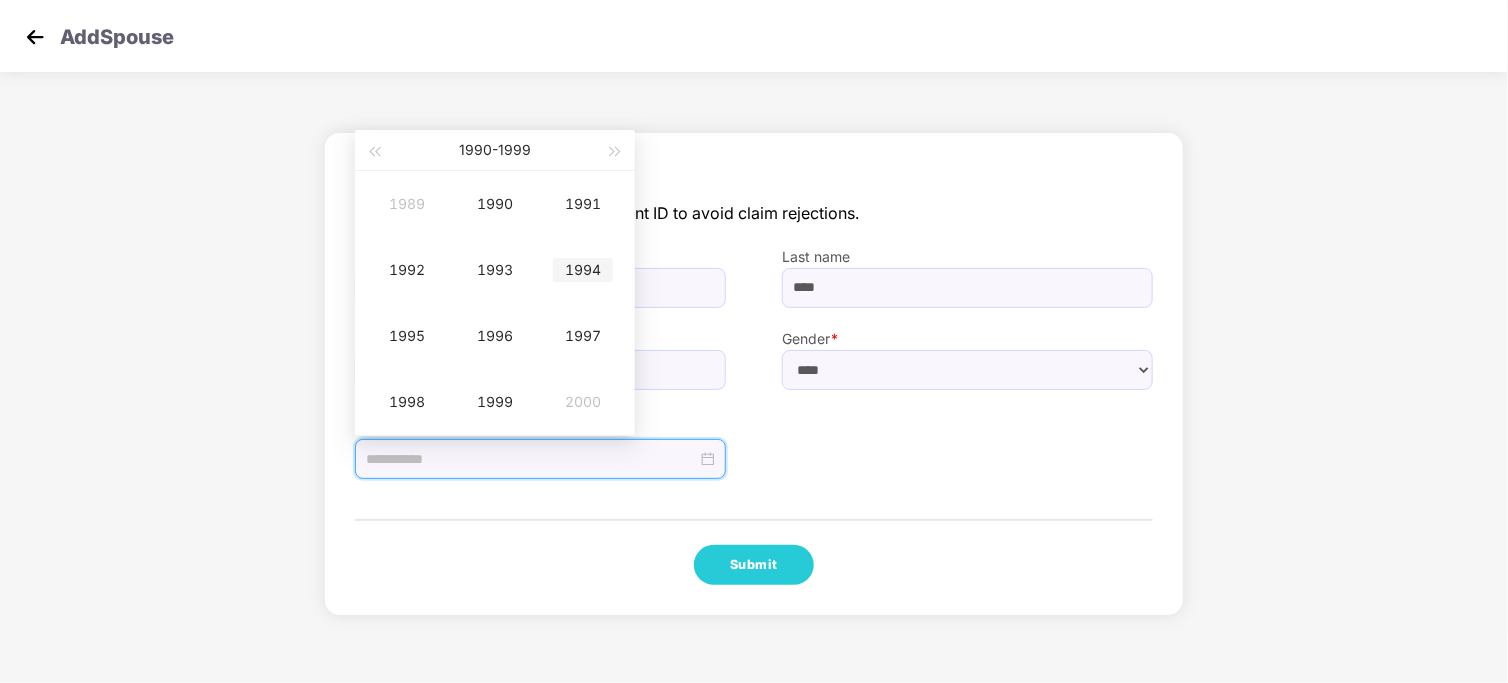 type on "**********" 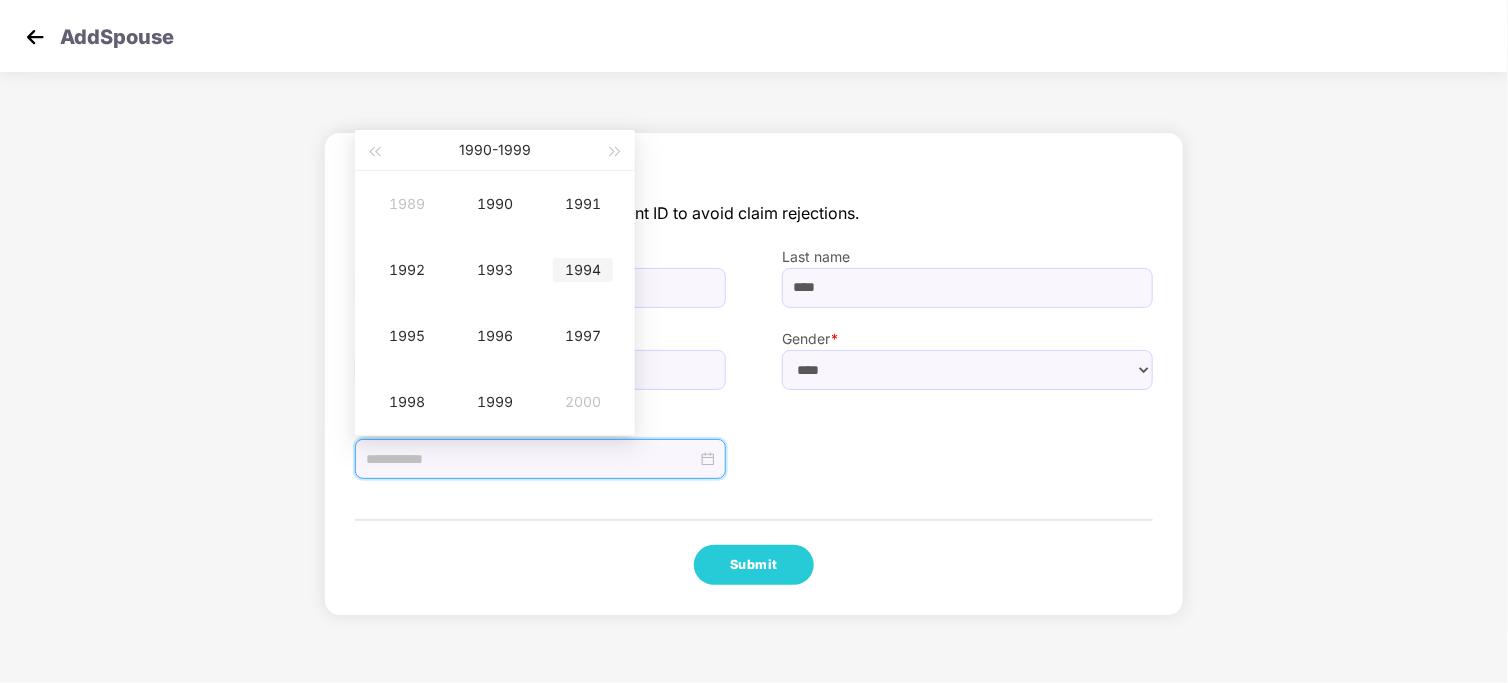 type on "**********" 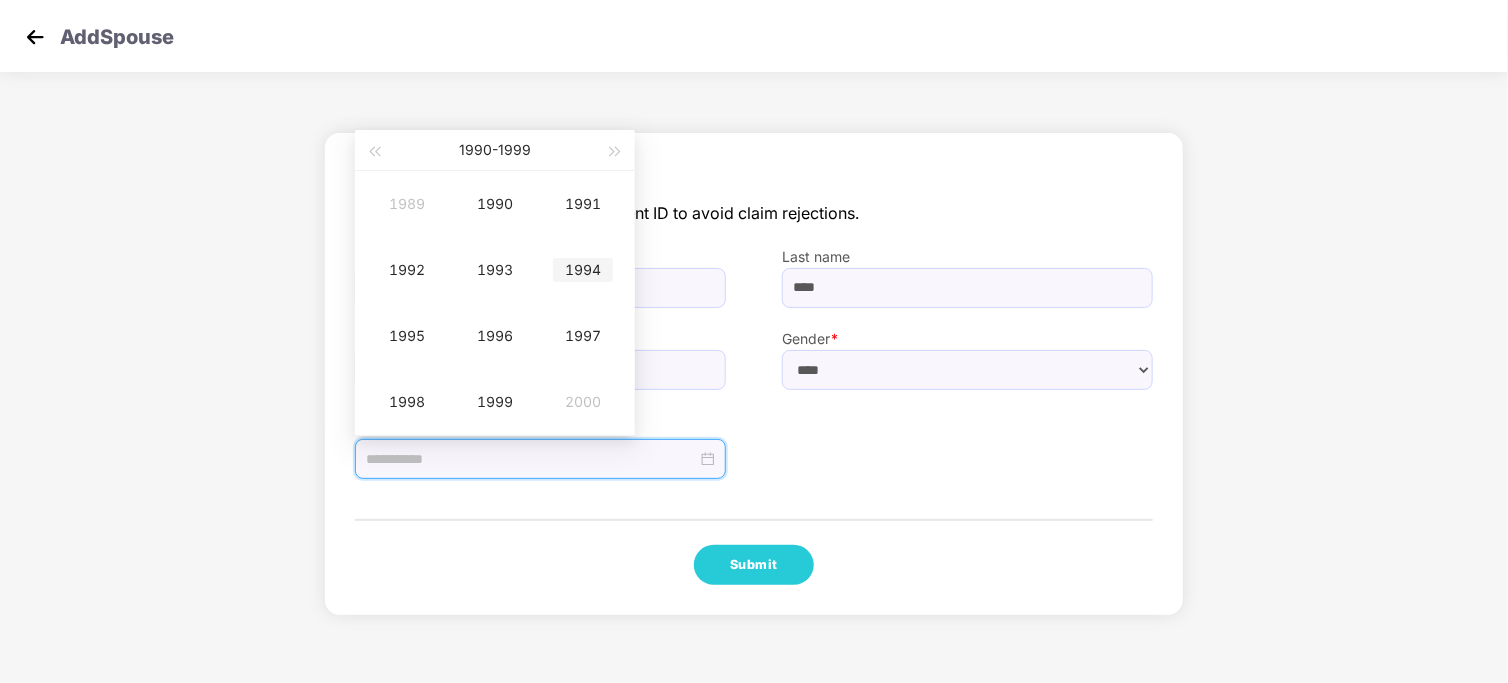 click on "1994" at bounding box center (583, 270) 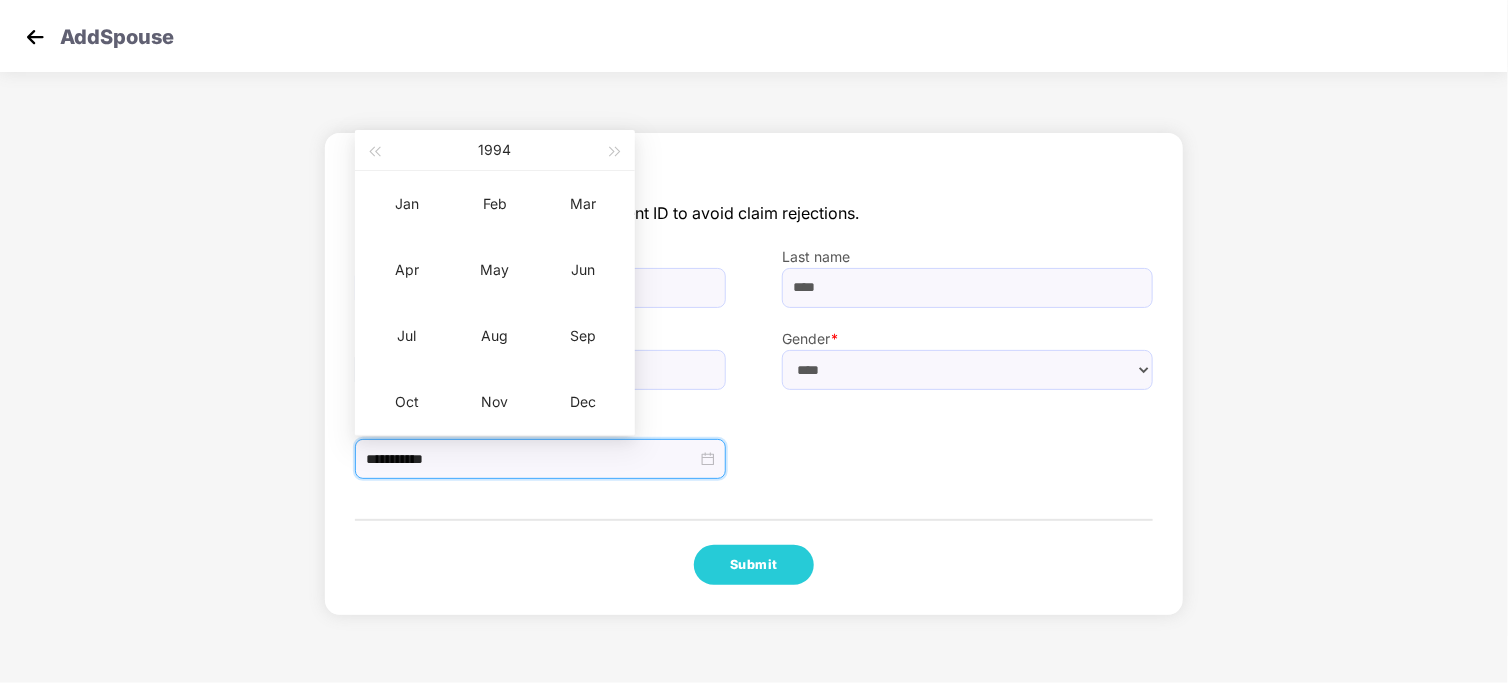 type on "**********" 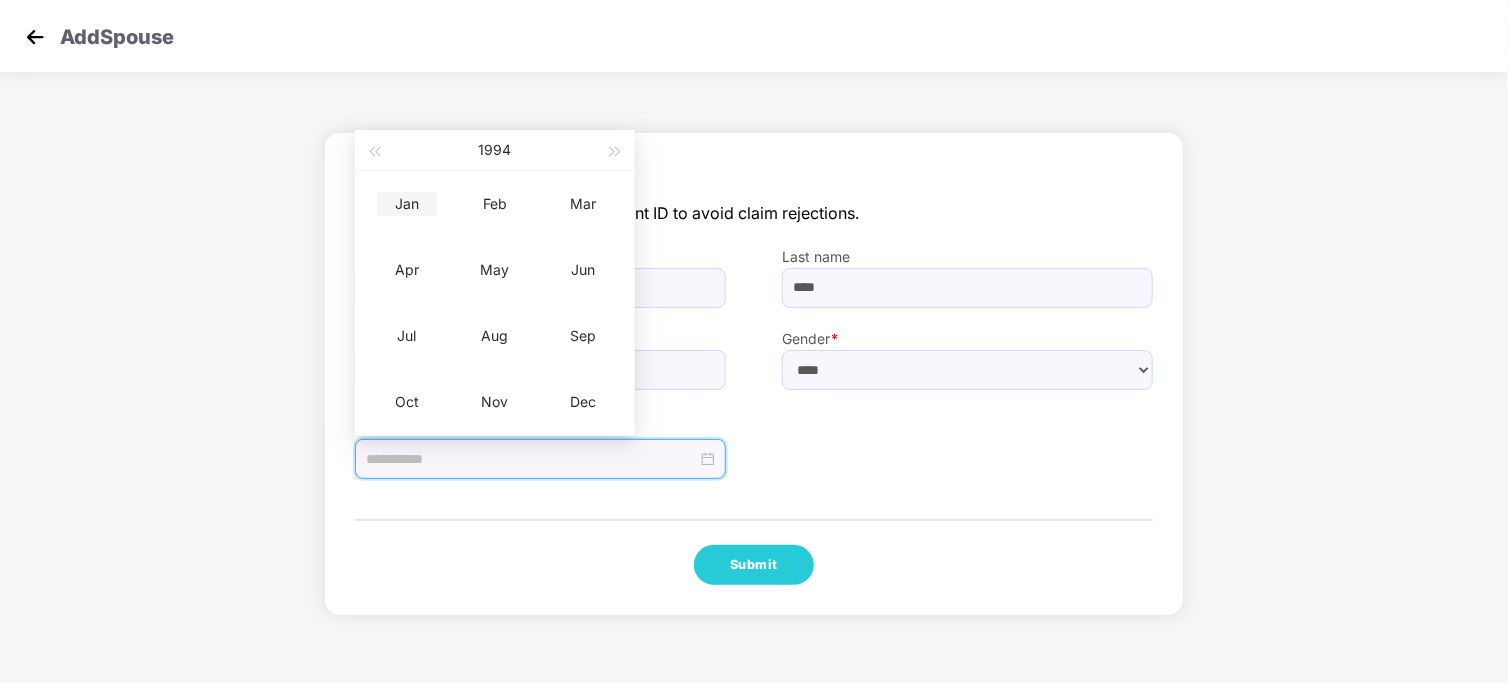 type on "**********" 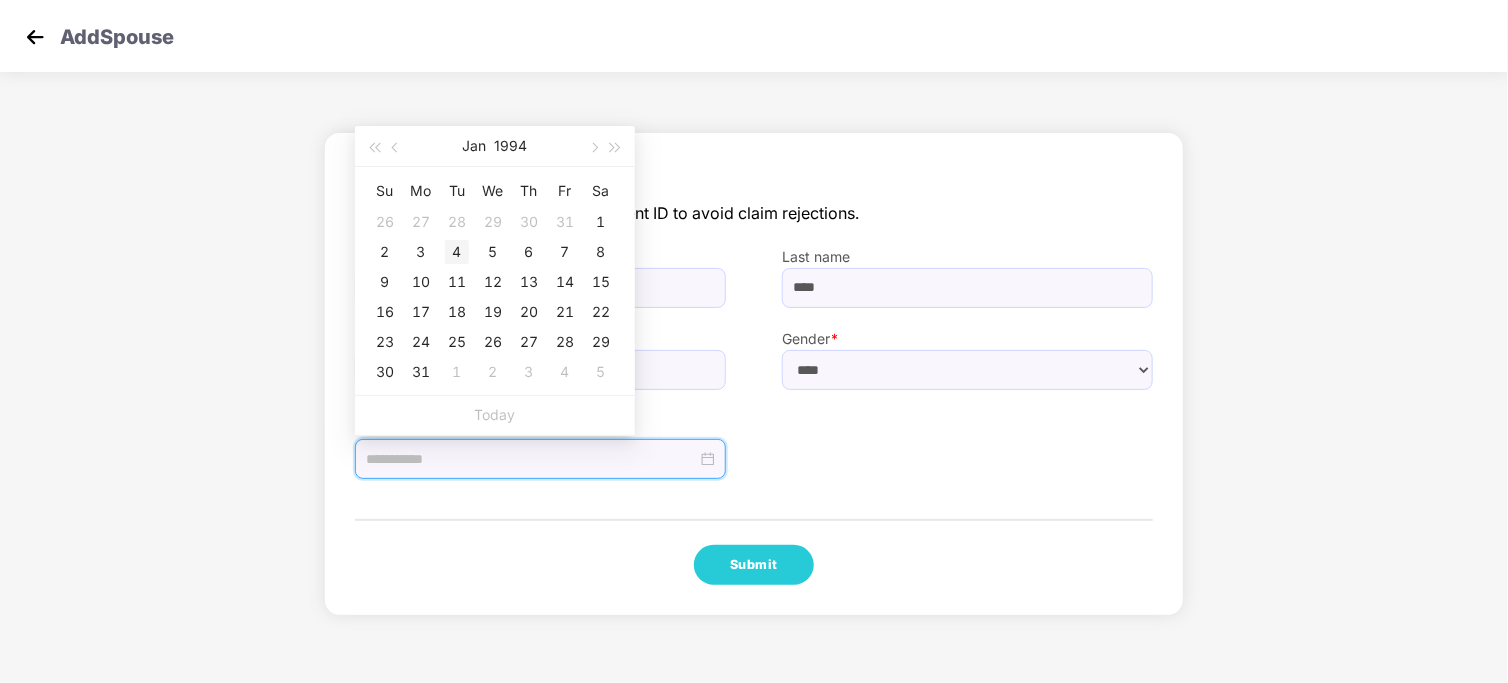 type on "**********" 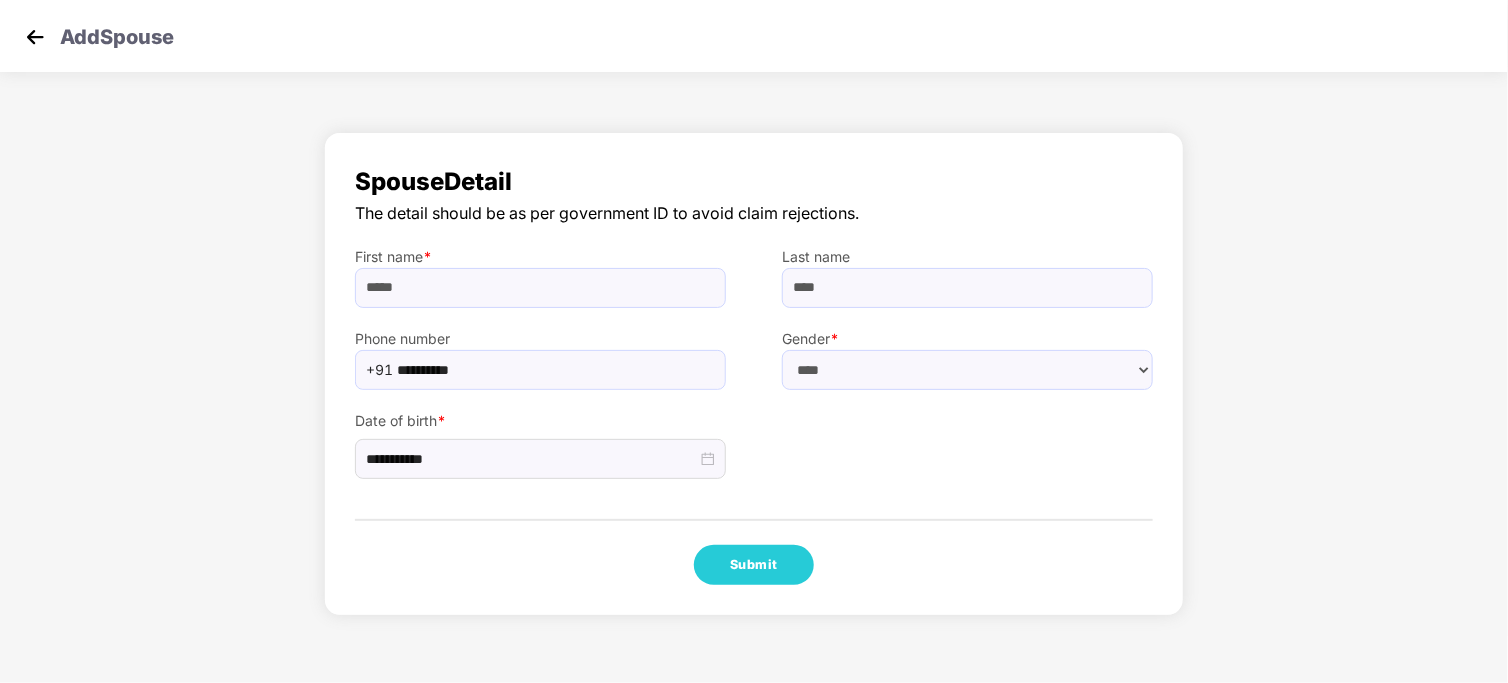 click on "**********" at bounding box center [754, 374] 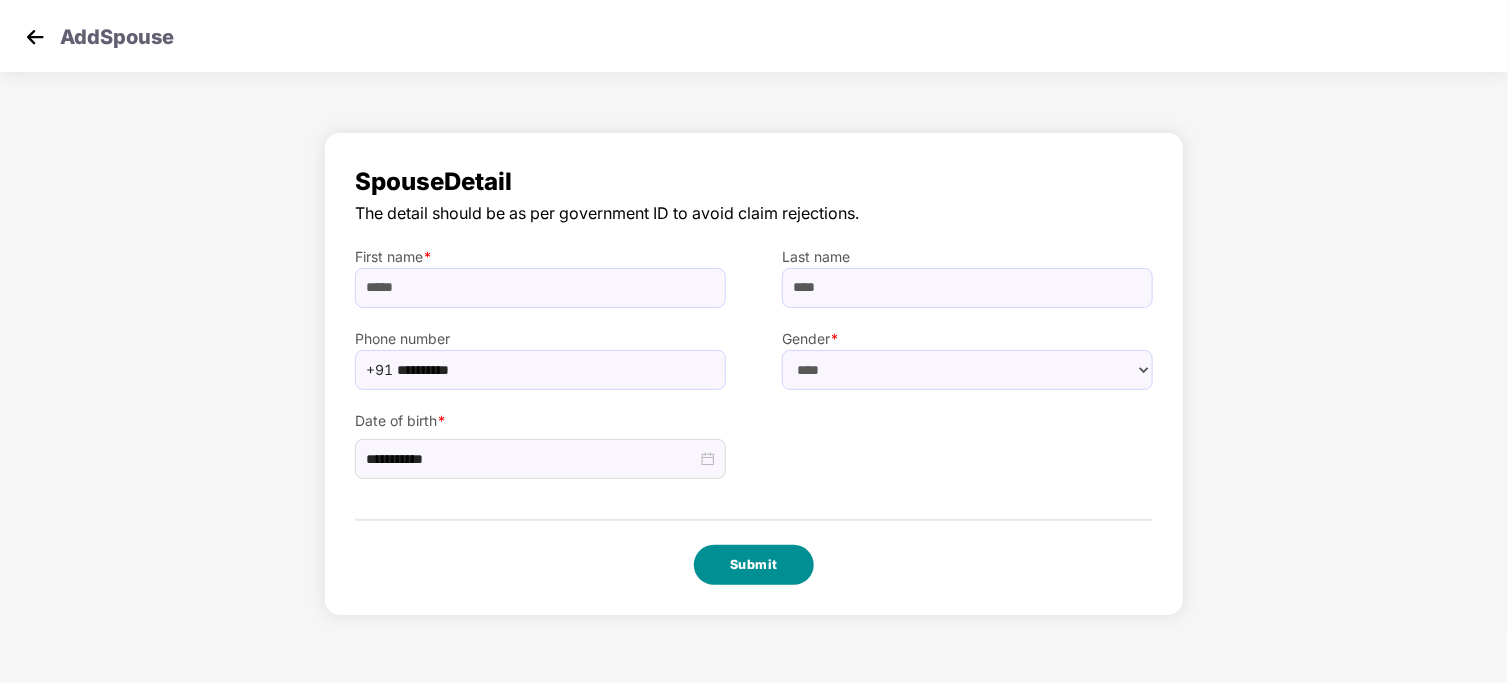click on "Submit" at bounding box center [754, 565] 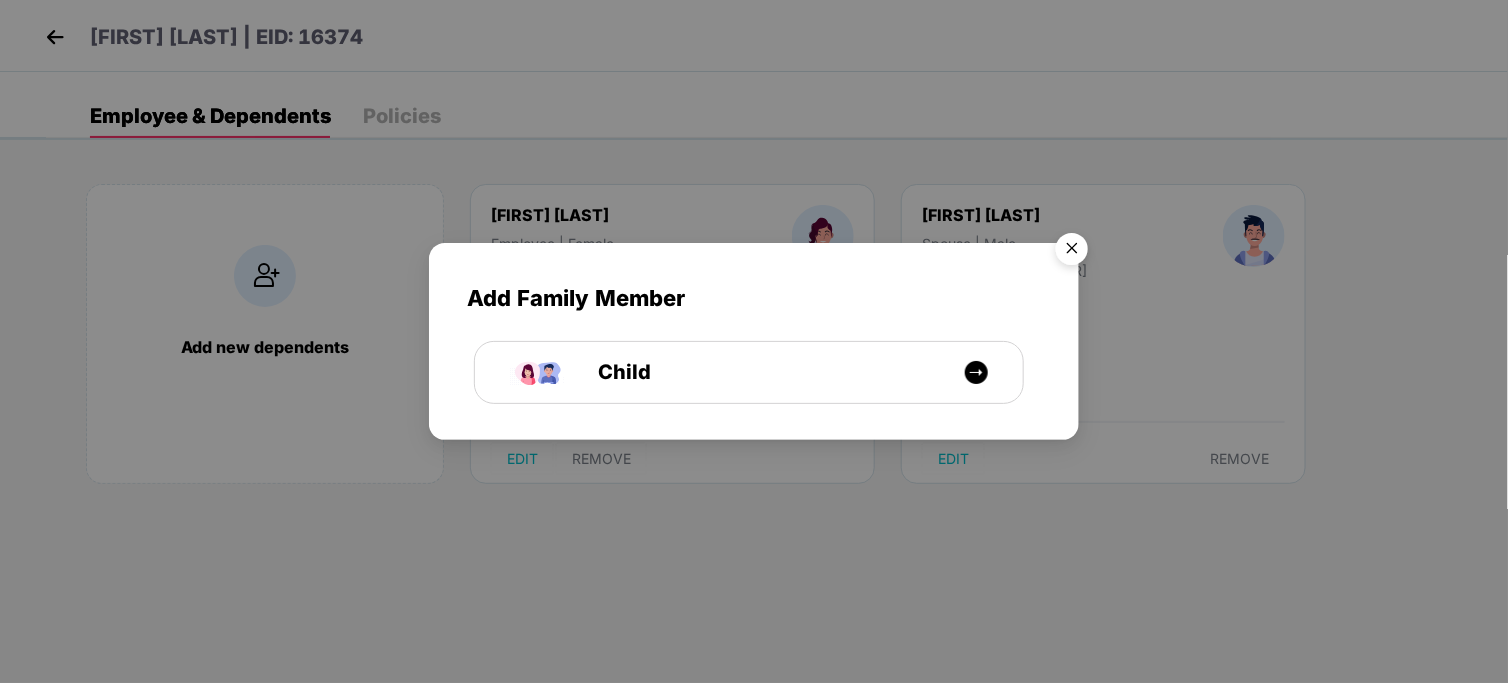 click at bounding box center [1072, 252] 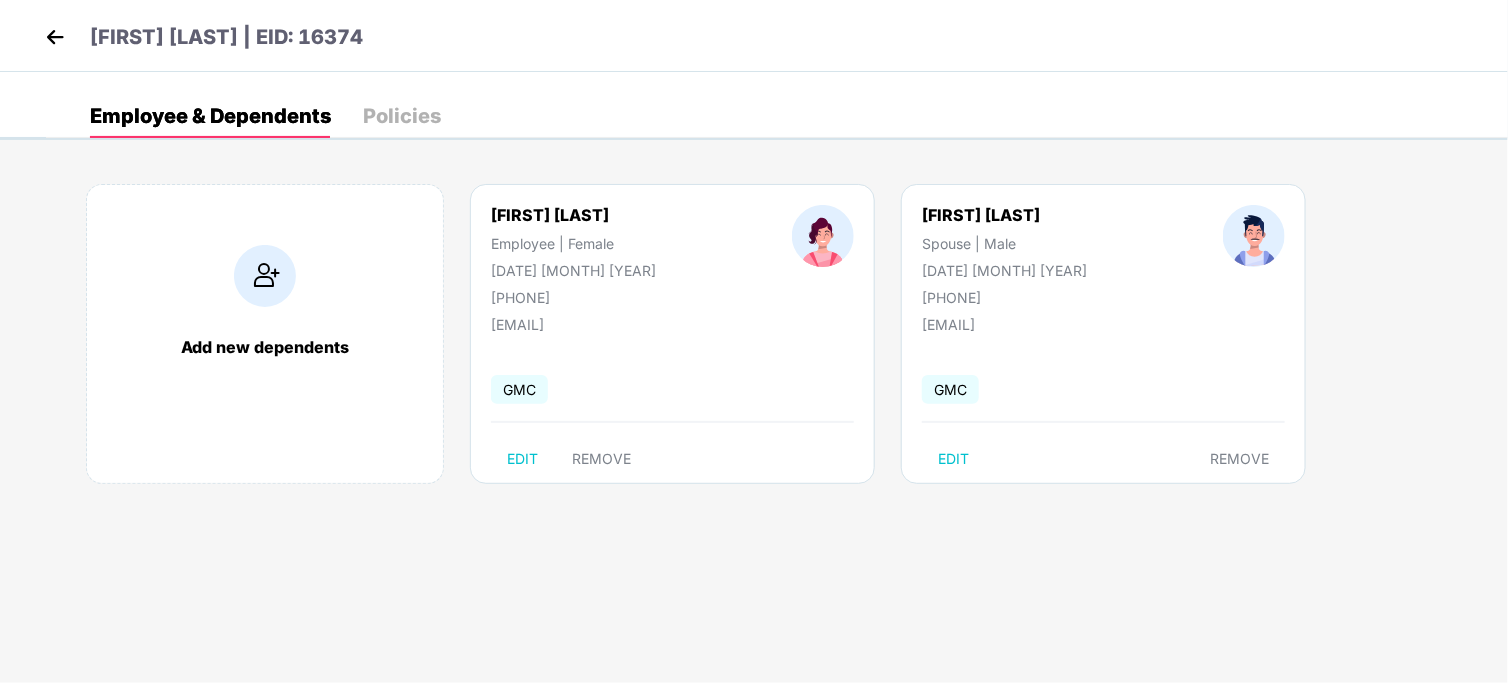 click on "Policies" at bounding box center [402, 116] 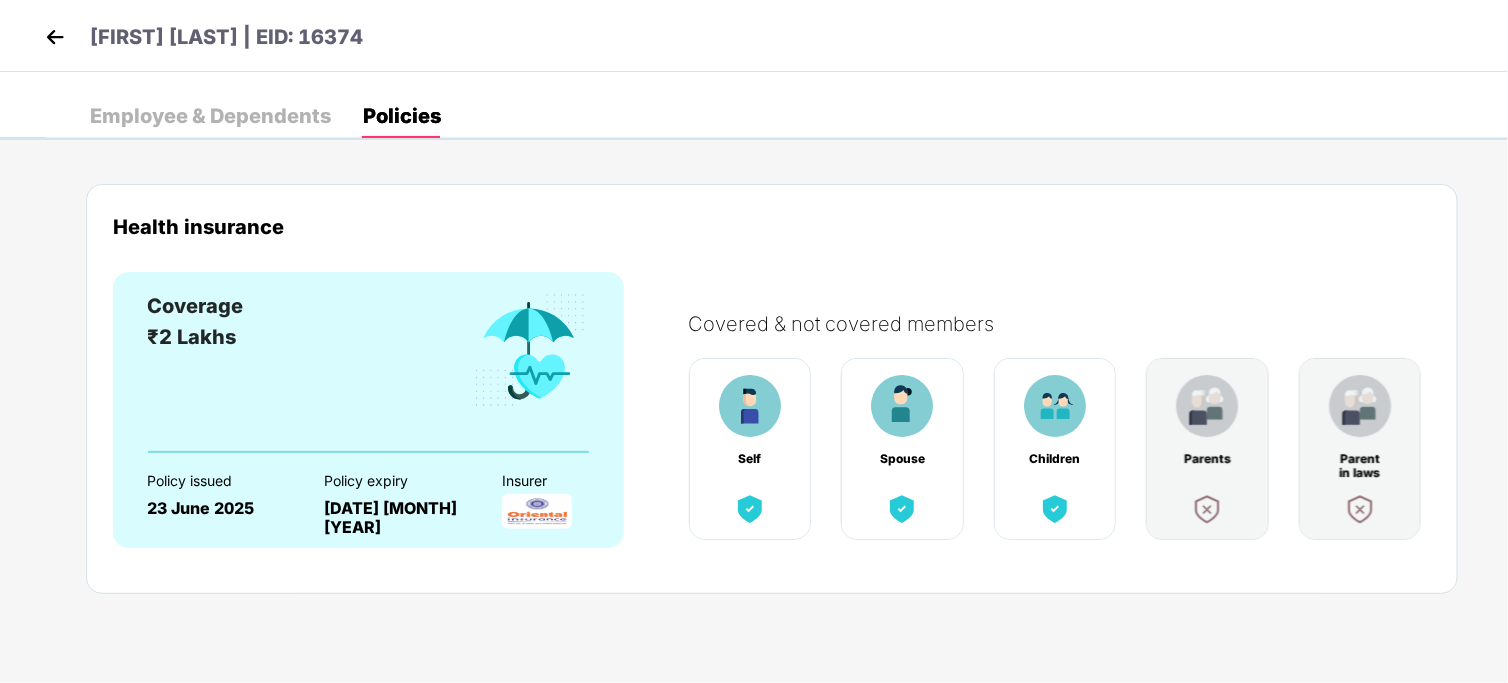 click on "[FIRST] [LAST] | EID: 16374" at bounding box center [226, 37] 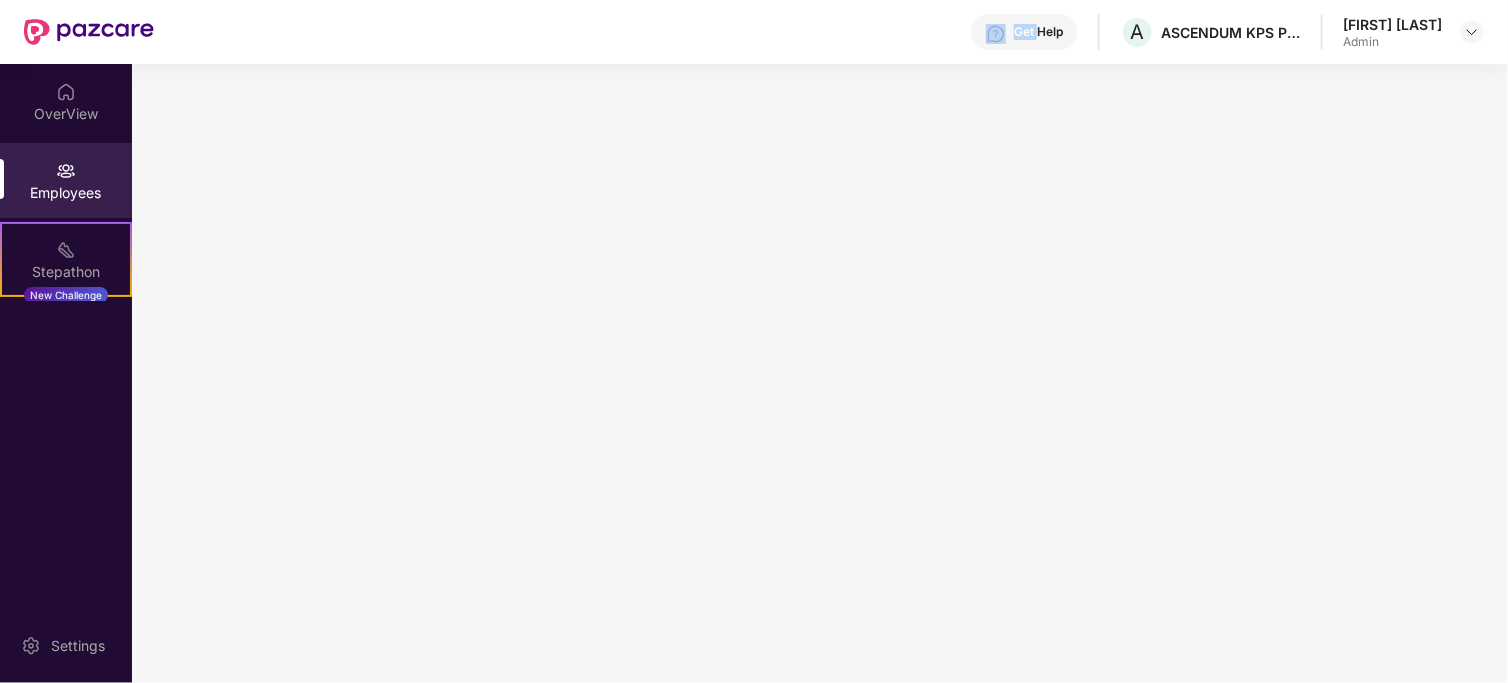 click on "Get Help A ASCENDUM KPS PRIVATE LIMITED [FIRST] [LAST] Admin" at bounding box center [819, 32] 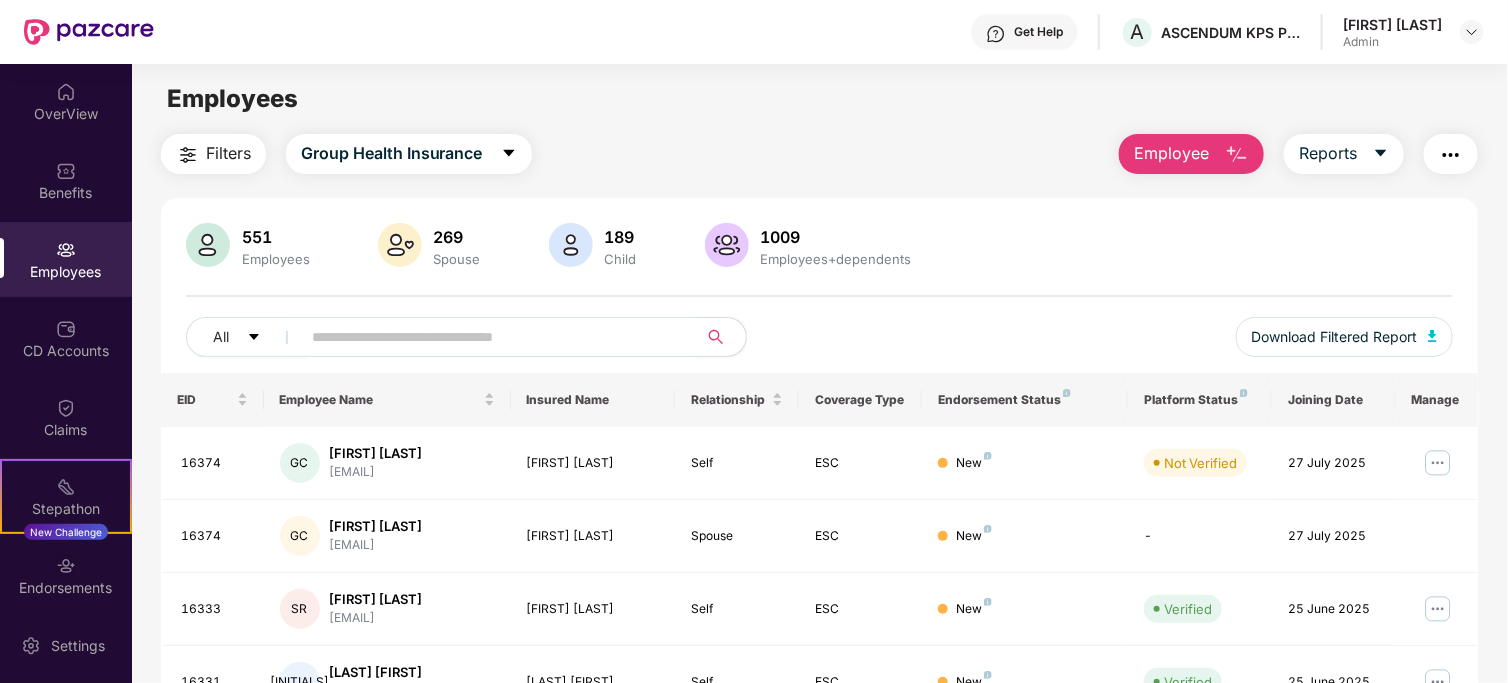 click on "551 Employees 269 Spouse 189 Child 1009 Employees+dependents All Download Filtered Report" at bounding box center (820, 298) 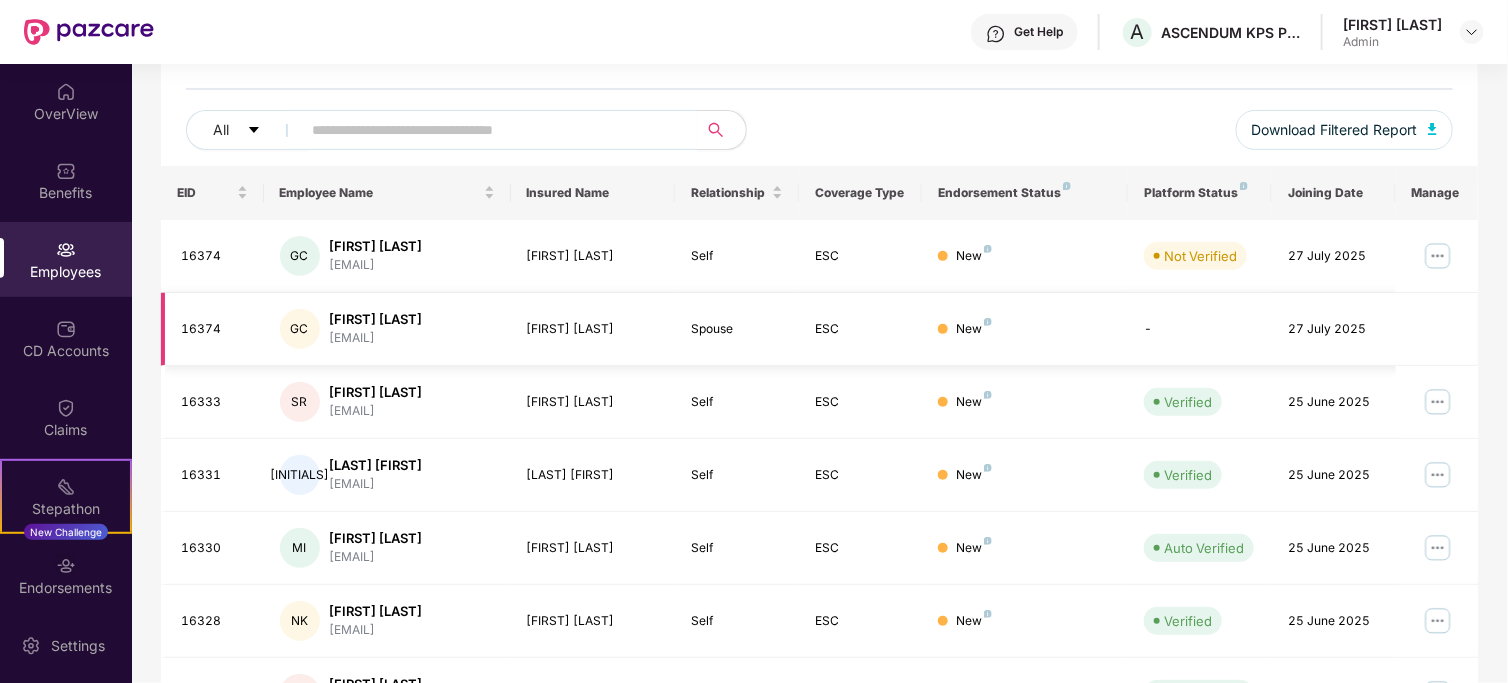 scroll, scrollTop: 200, scrollLeft: 0, axis: vertical 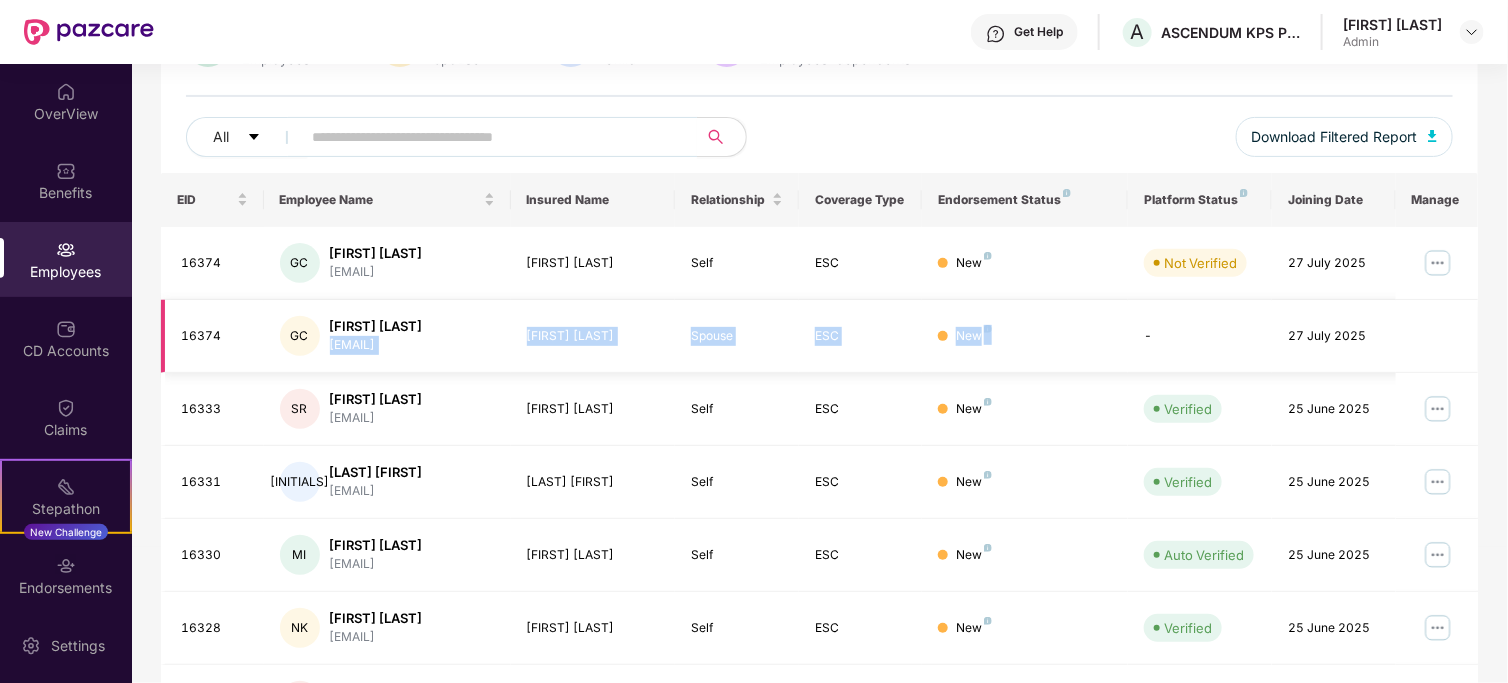 drag, startPoint x: 829, startPoint y: 336, endPoint x: 489, endPoint y: 322, distance: 340.28812 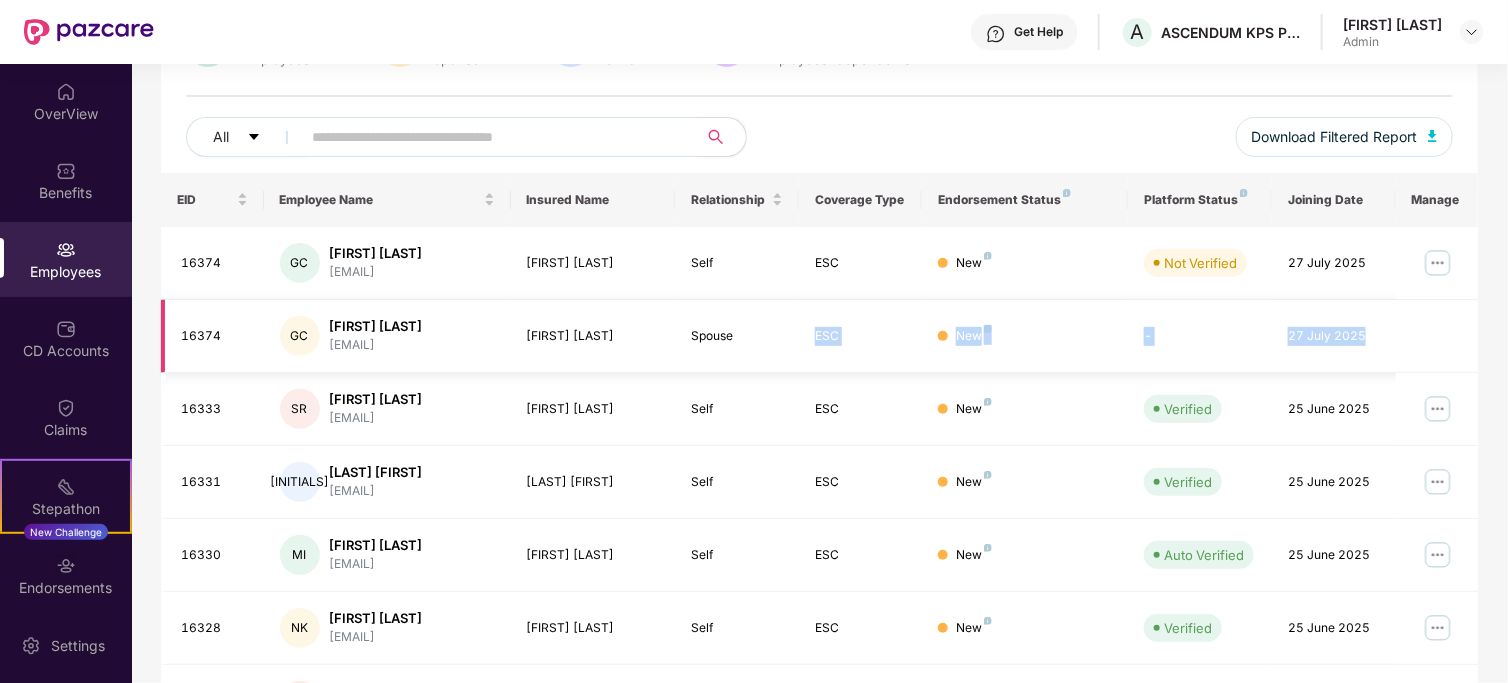 drag, startPoint x: 1387, startPoint y: 340, endPoint x: 784, endPoint y: 330, distance: 603.0829 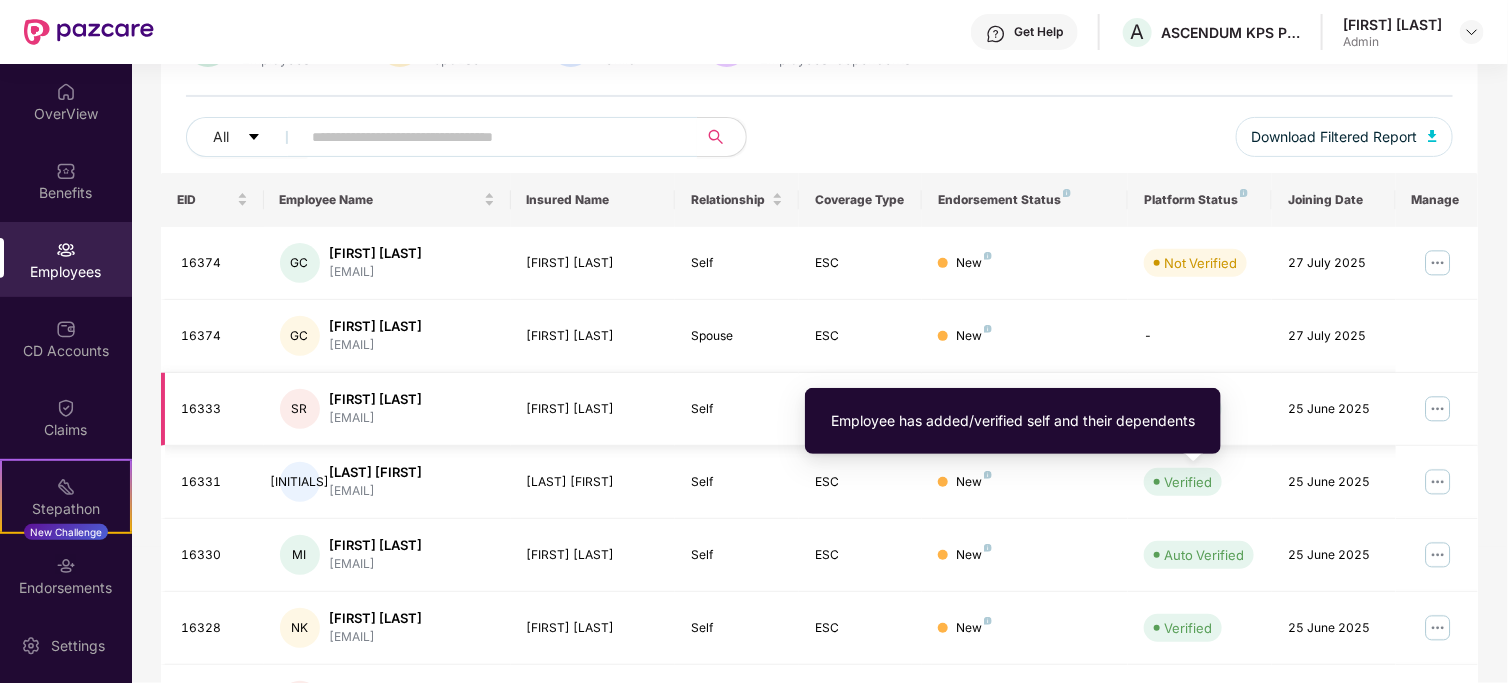 click on "Verified" at bounding box center (1200, 409) 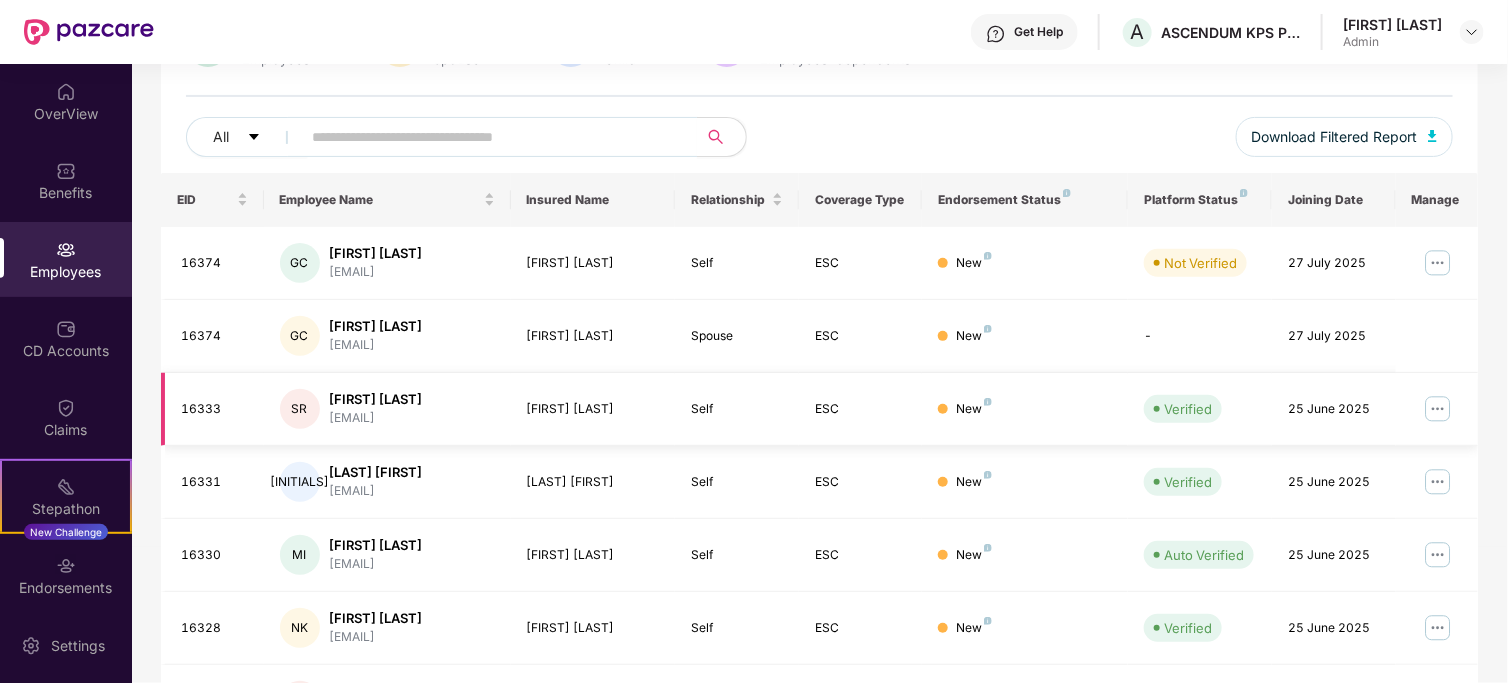 scroll, scrollTop: 0, scrollLeft: 0, axis: both 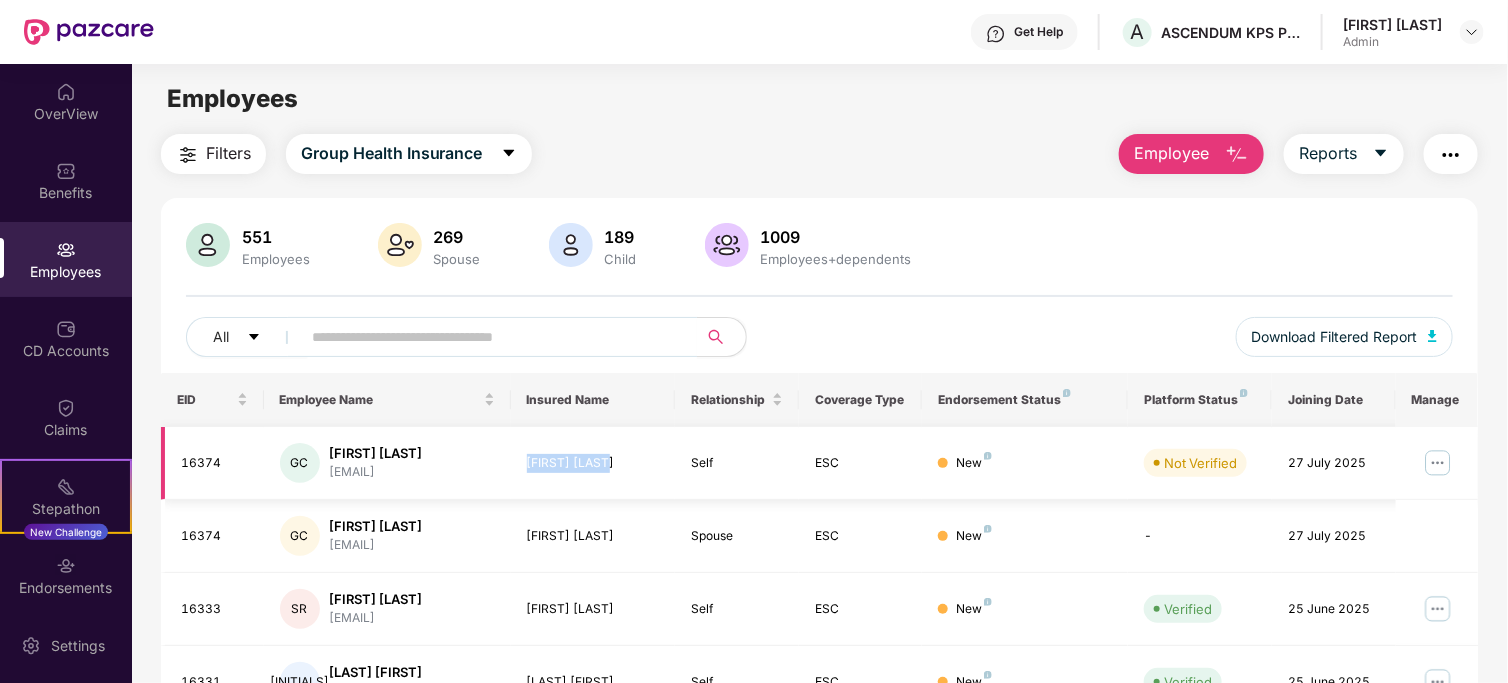 drag, startPoint x: 518, startPoint y: 462, endPoint x: 633, endPoint y: 463, distance: 115.00435 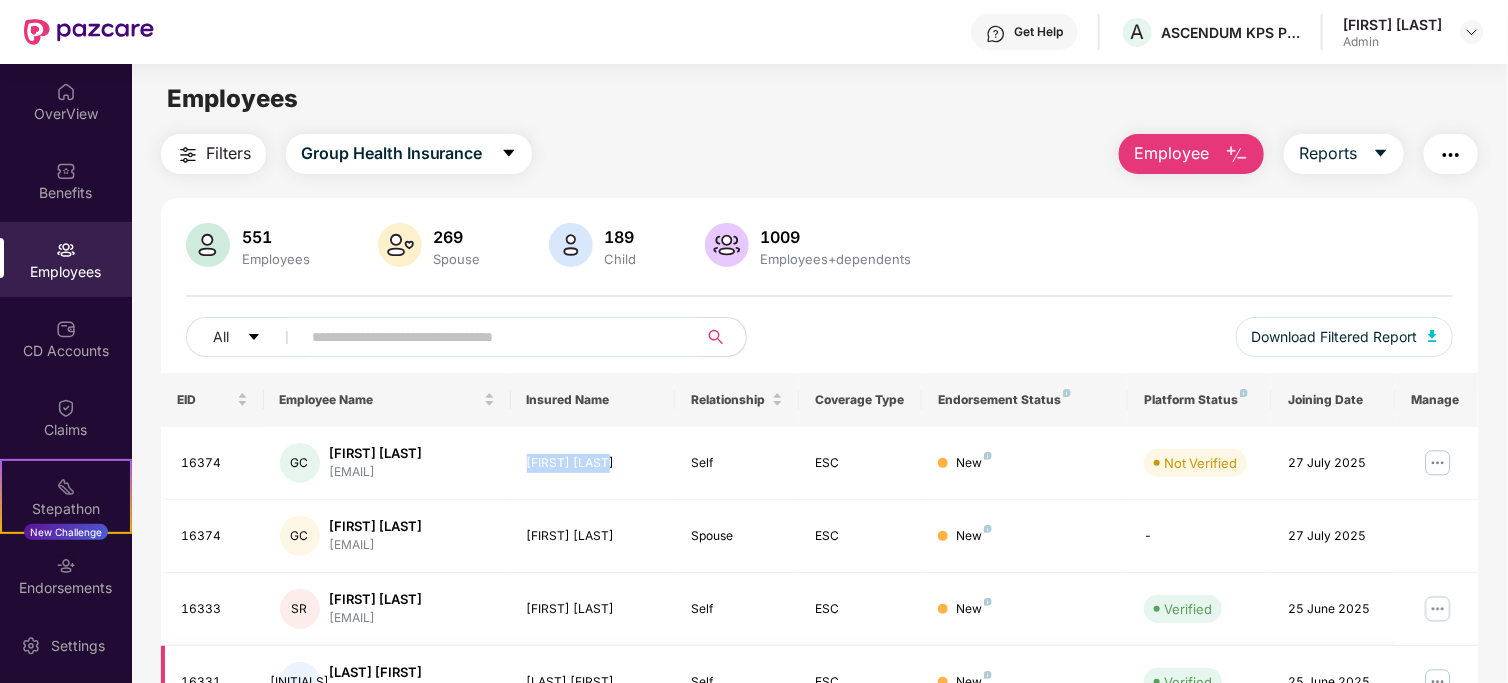 copy on "[FIRST] [LAST]" 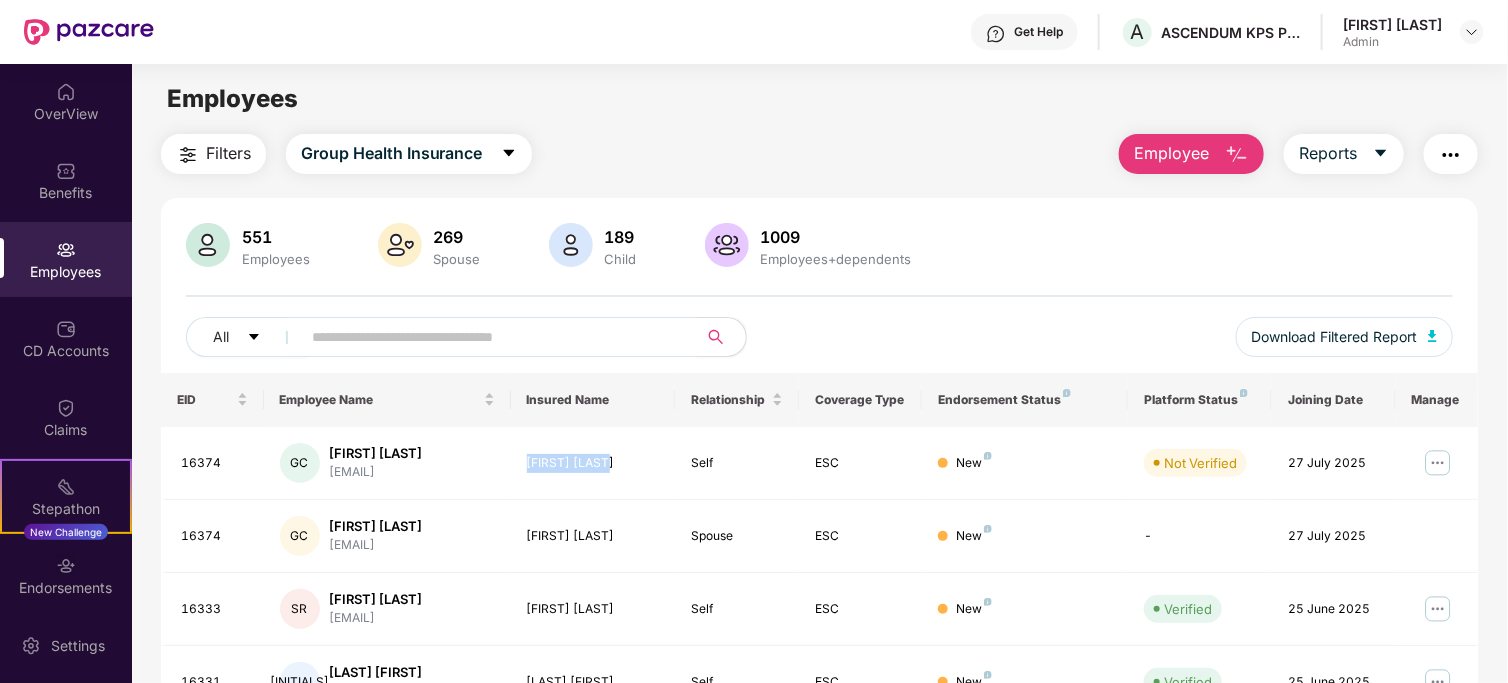 click on "Employee" at bounding box center (1171, 153) 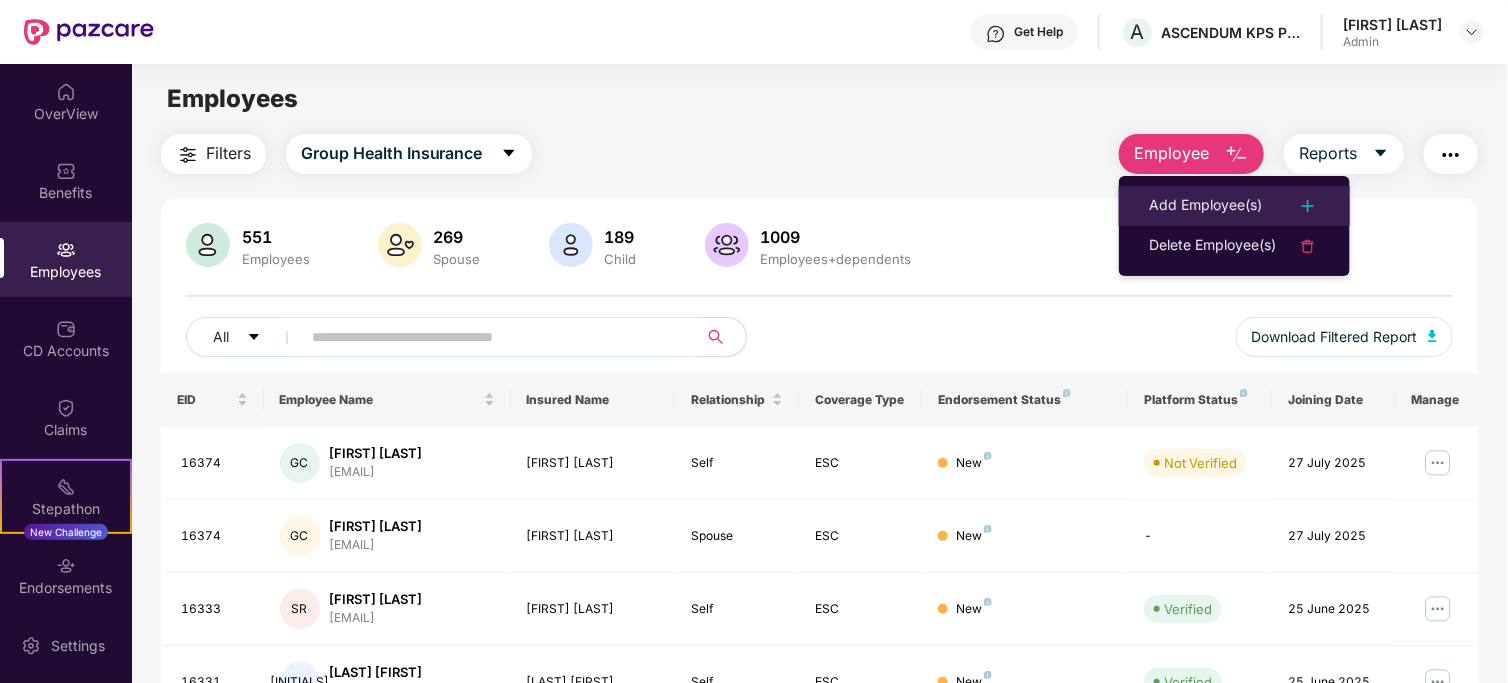 click on "Add Employee(s)" at bounding box center [1205, 206] 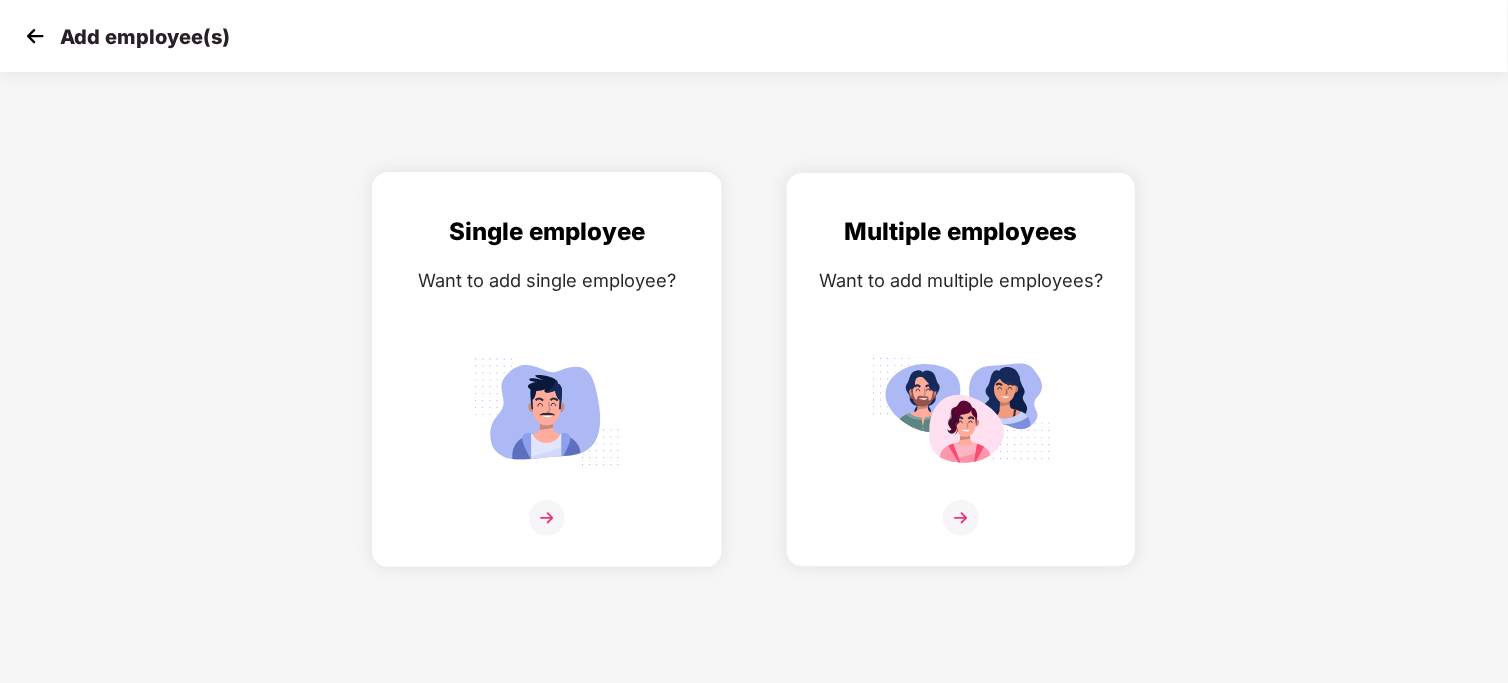 click at bounding box center (547, 411) 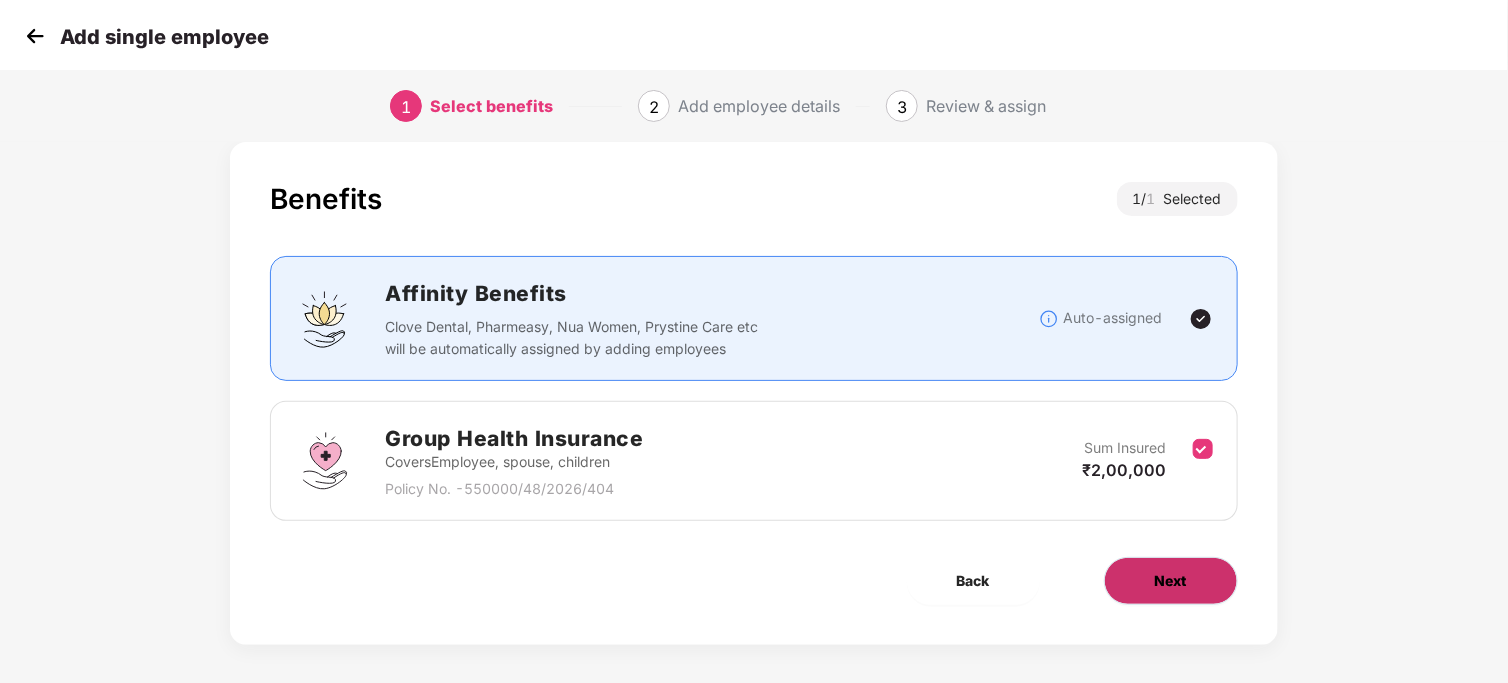 scroll, scrollTop: 33, scrollLeft: 0, axis: vertical 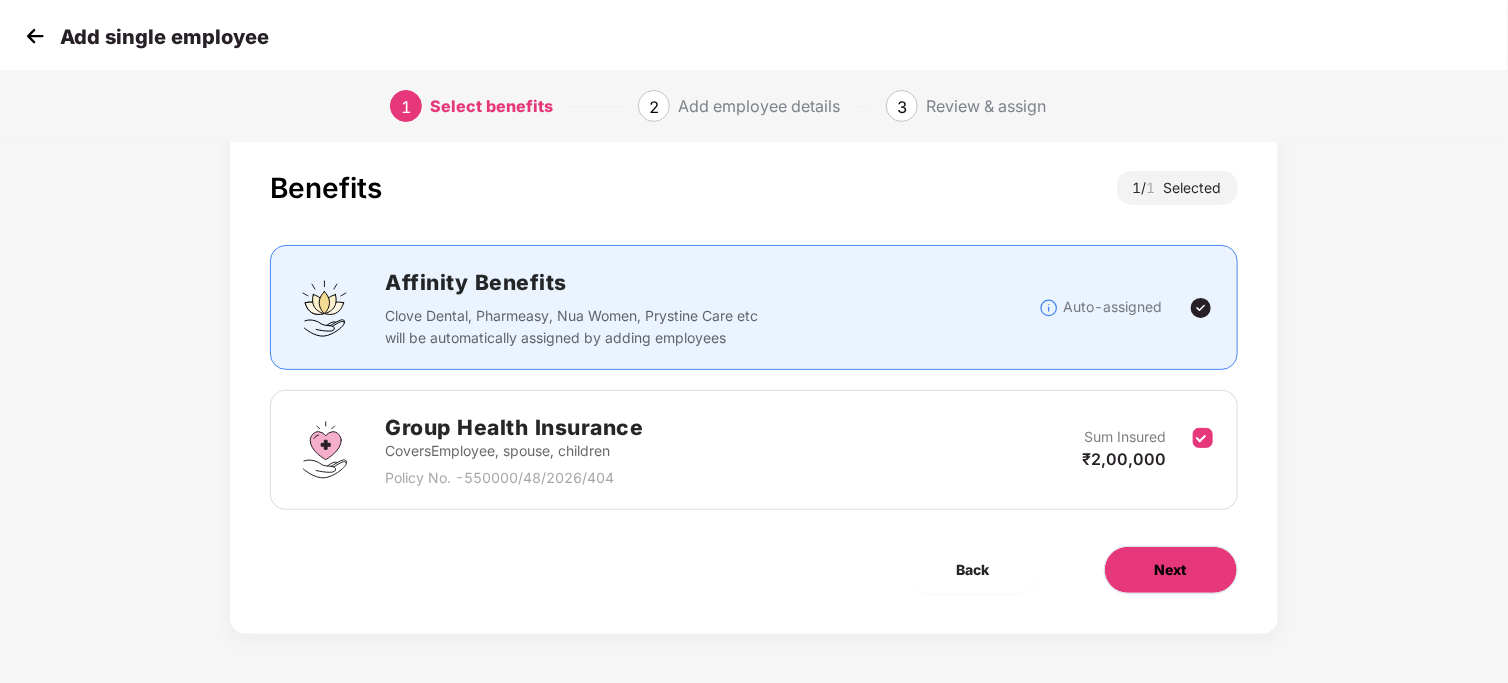 click on "Next" at bounding box center (1171, 570) 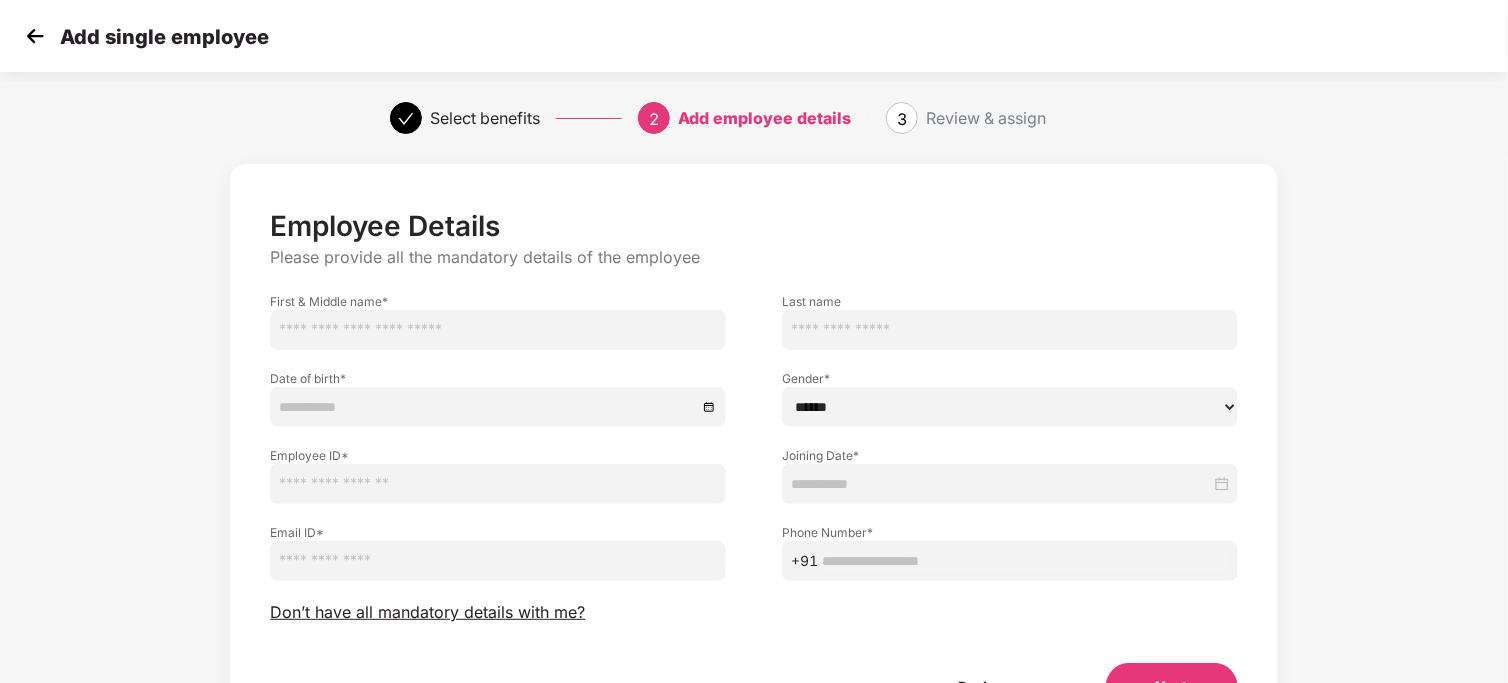 scroll, scrollTop: 117, scrollLeft: 0, axis: vertical 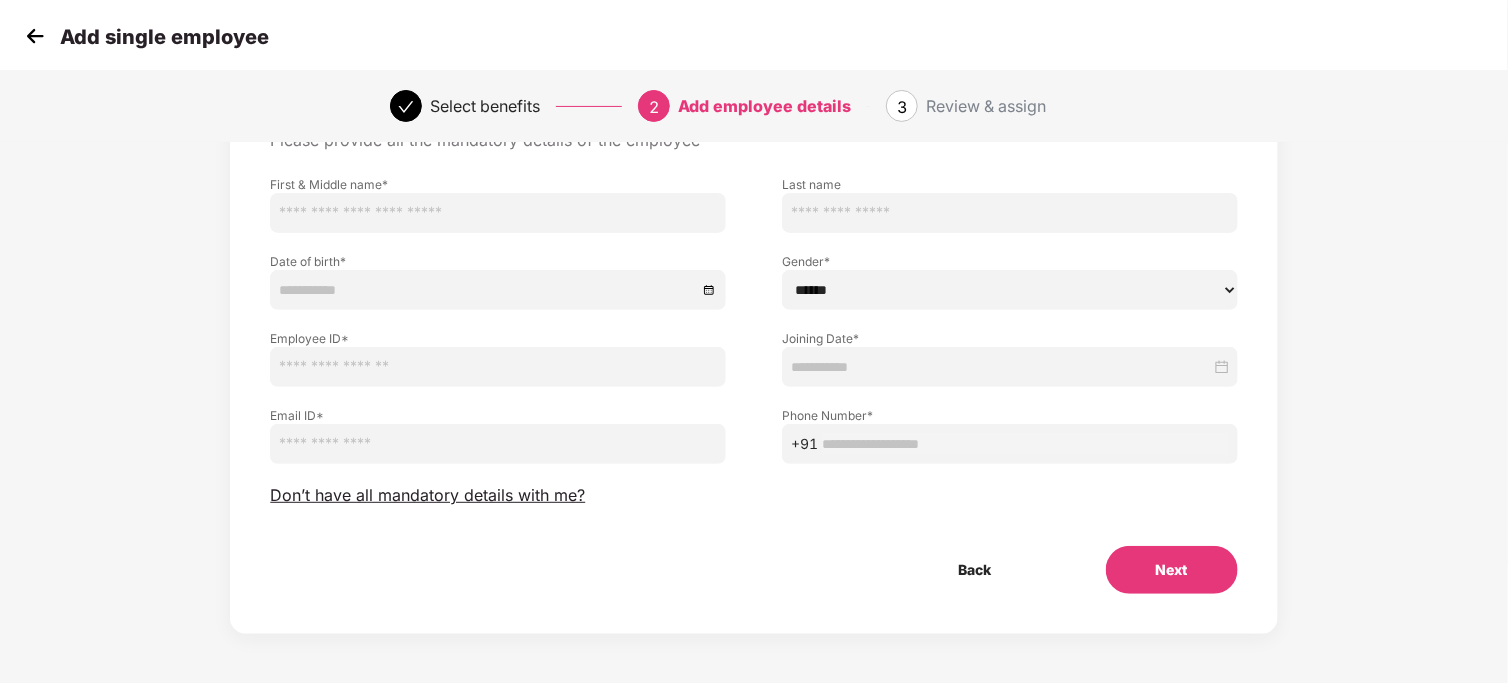 click at bounding box center (498, 444) 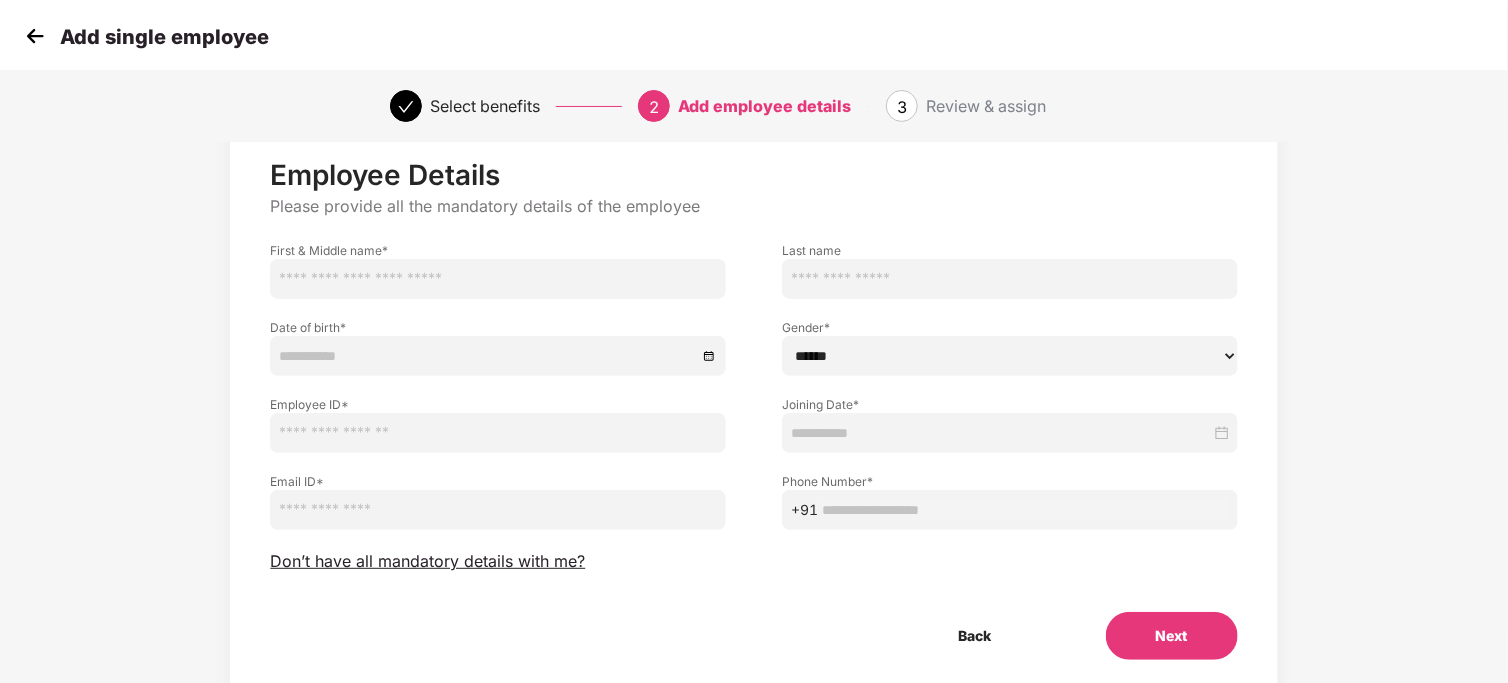 scroll, scrollTop: 0, scrollLeft: 0, axis: both 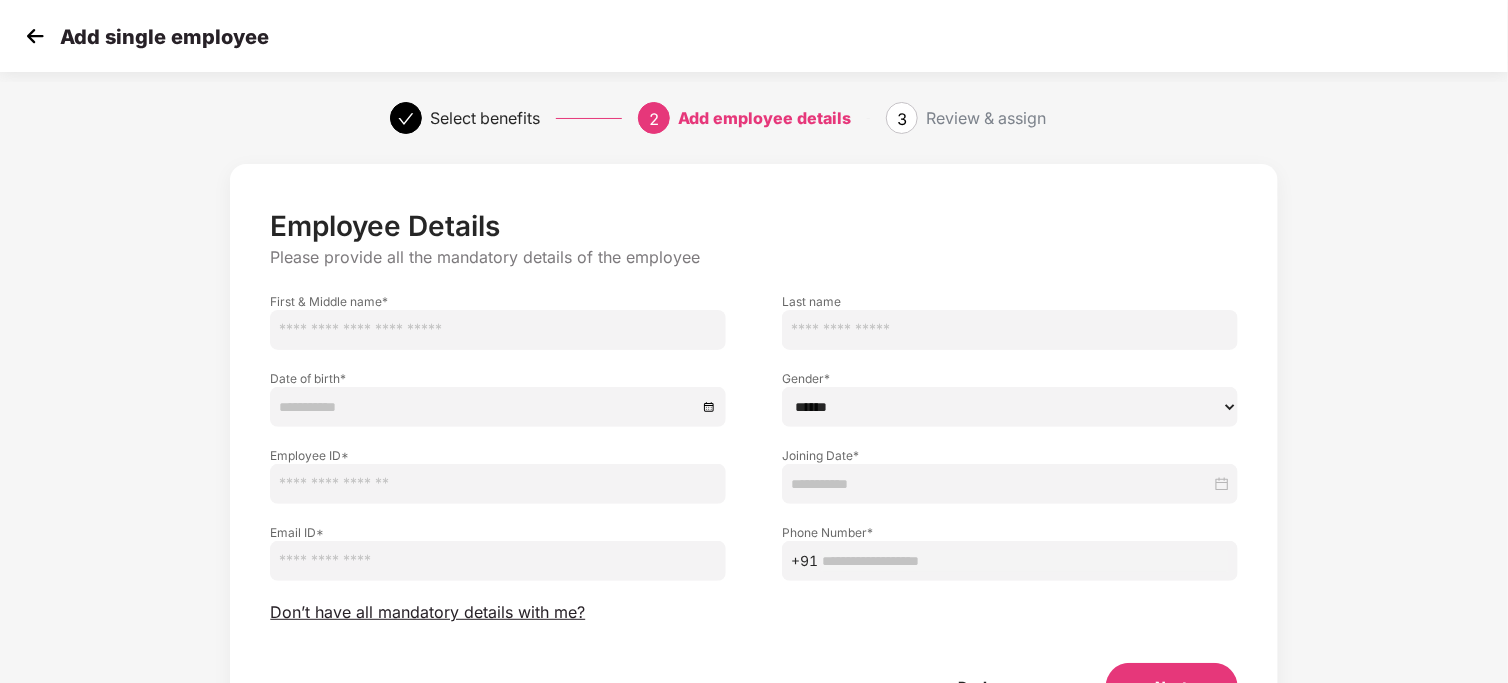click at bounding box center [35, 36] 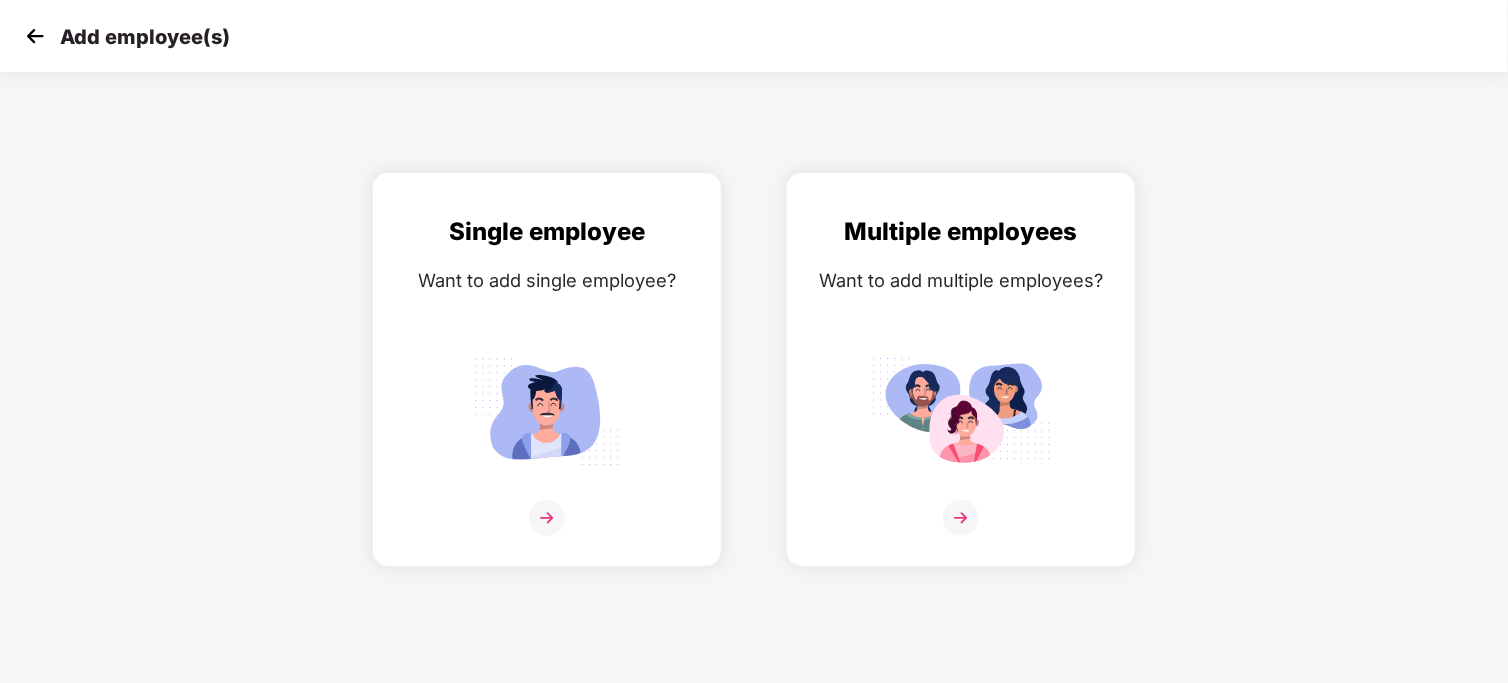 click at bounding box center [35, 36] 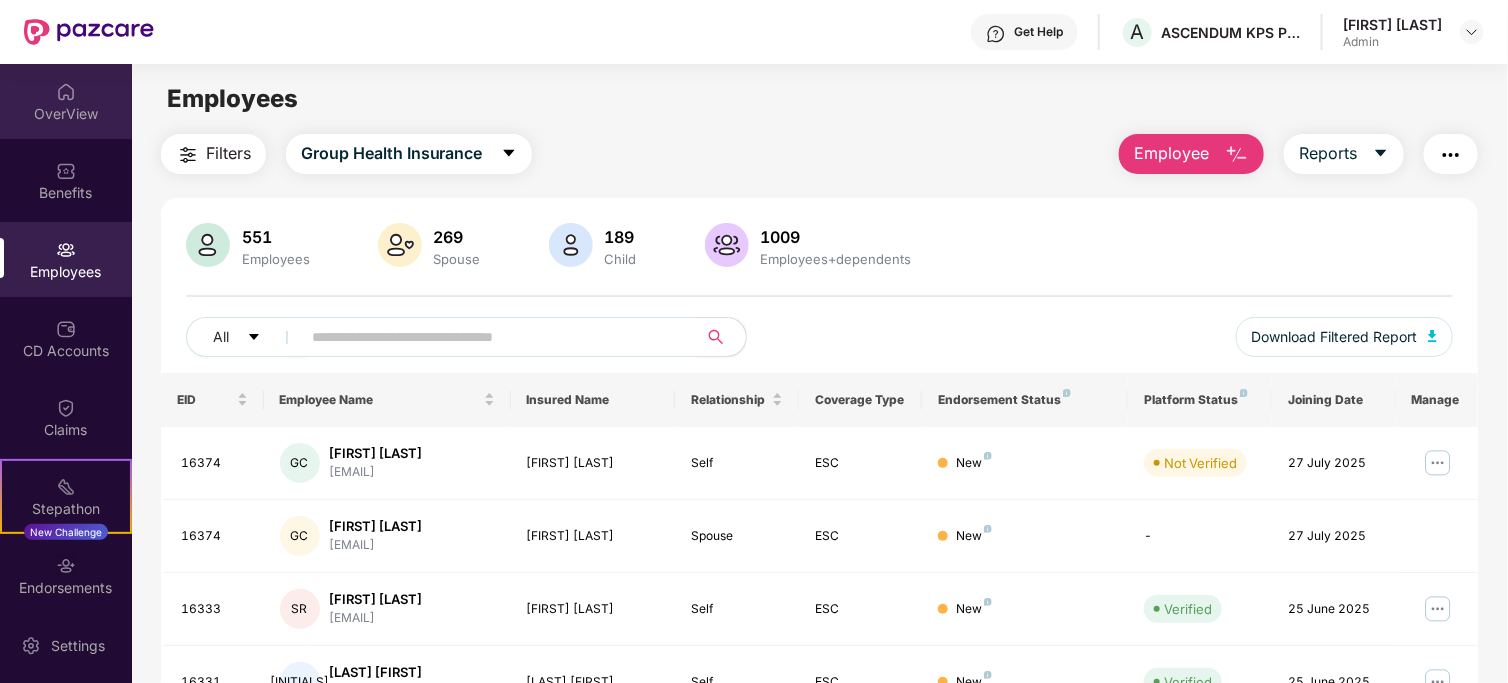 click on "OverView" at bounding box center (66, 114) 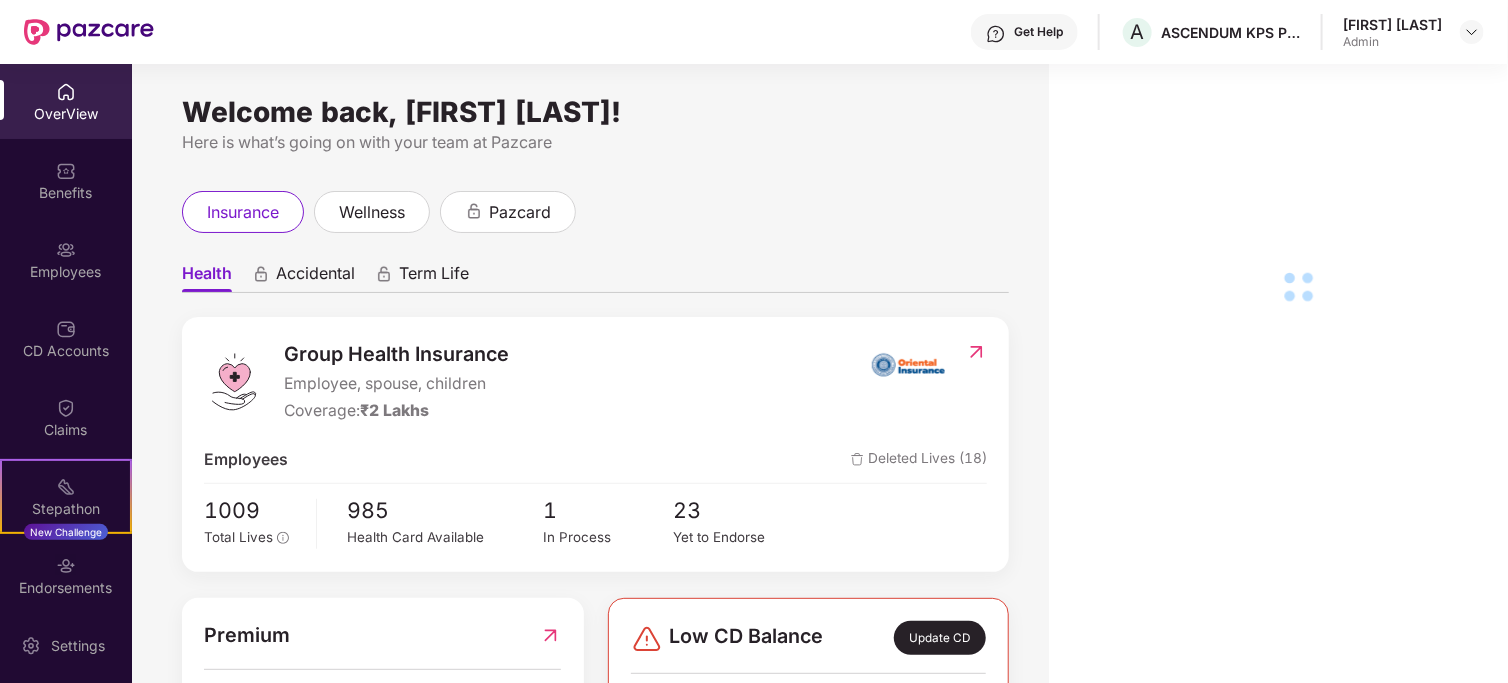 click on "Benefits" at bounding box center [66, 180] 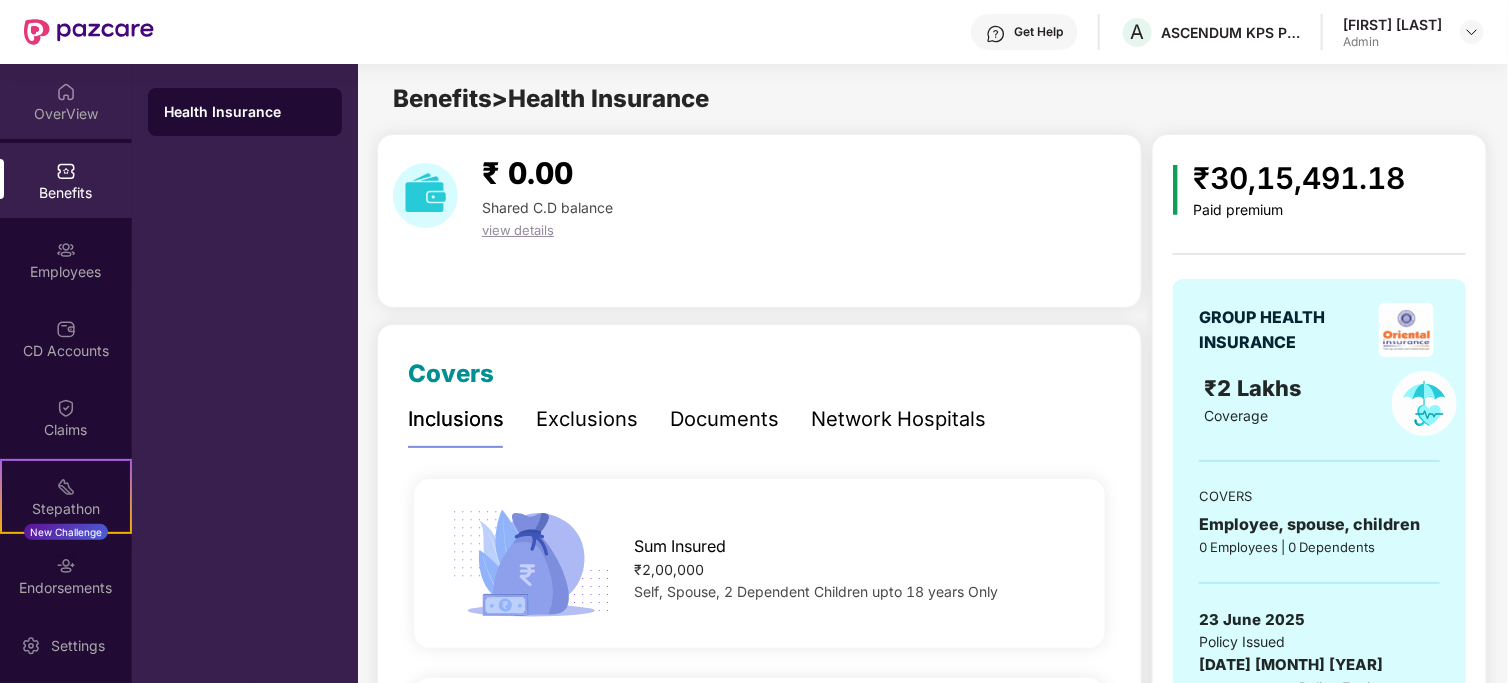 click on "OverView" at bounding box center [66, 114] 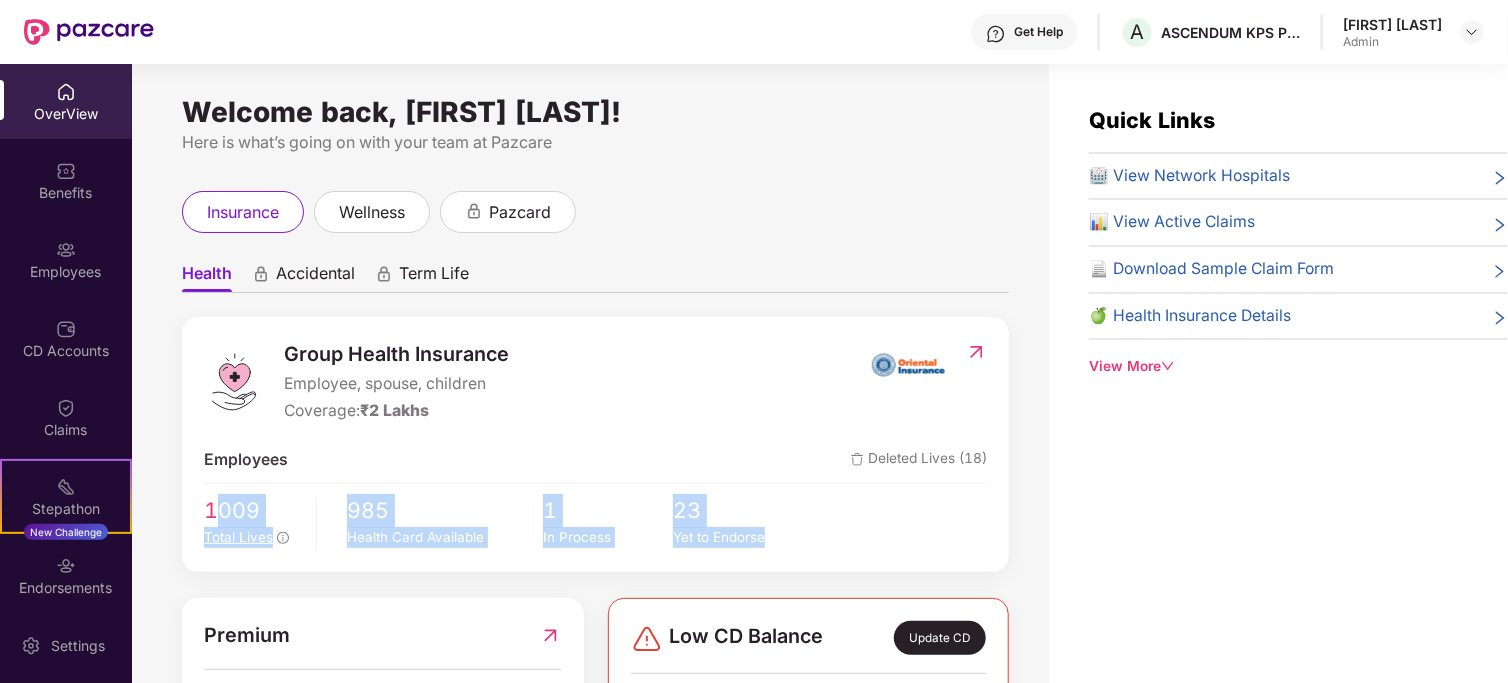 drag, startPoint x: 761, startPoint y: 540, endPoint x: 223, endPoint y: 506, distance: 539.0733 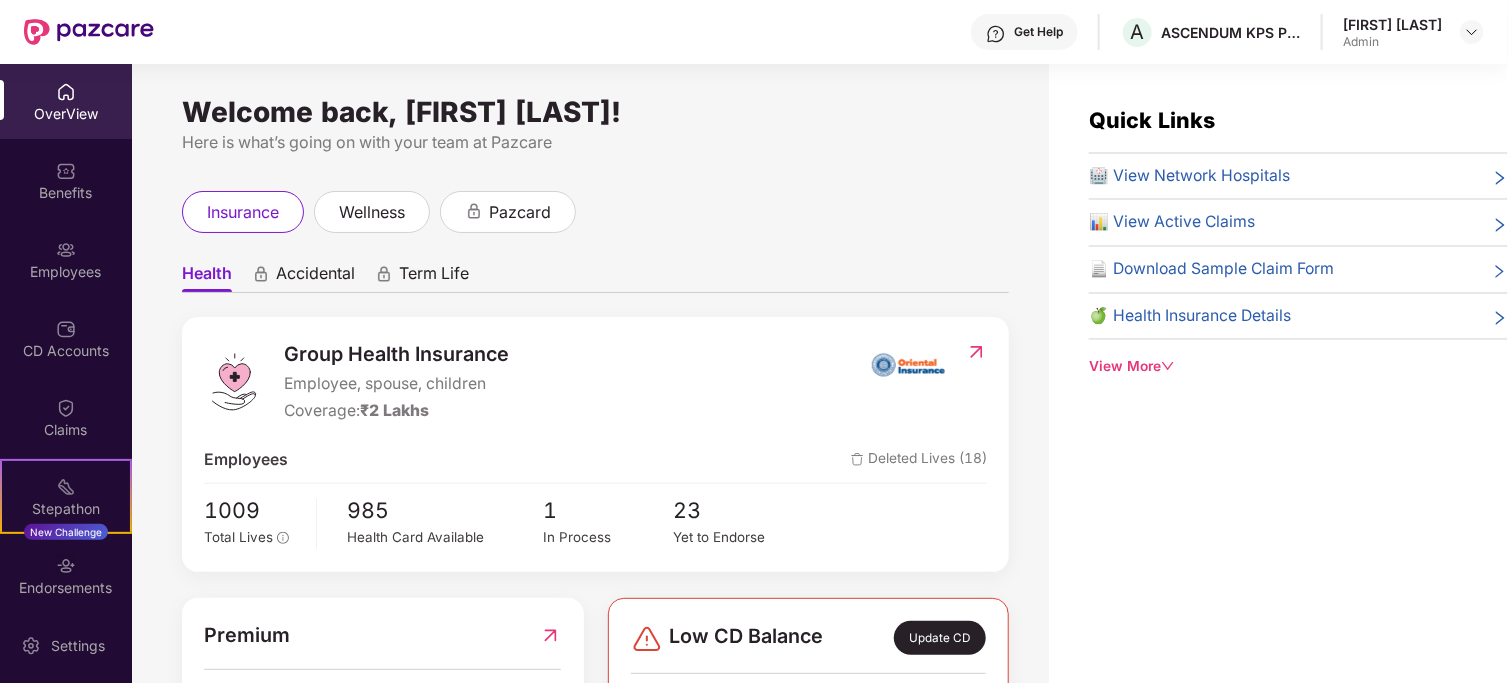click on "Quick Links 🏥 View Network Hospitals 📊 View Active Claims 📄 Download Sample Claim Form 🍏 Health Insurance Details View More" at bounding box center (1278, 405) 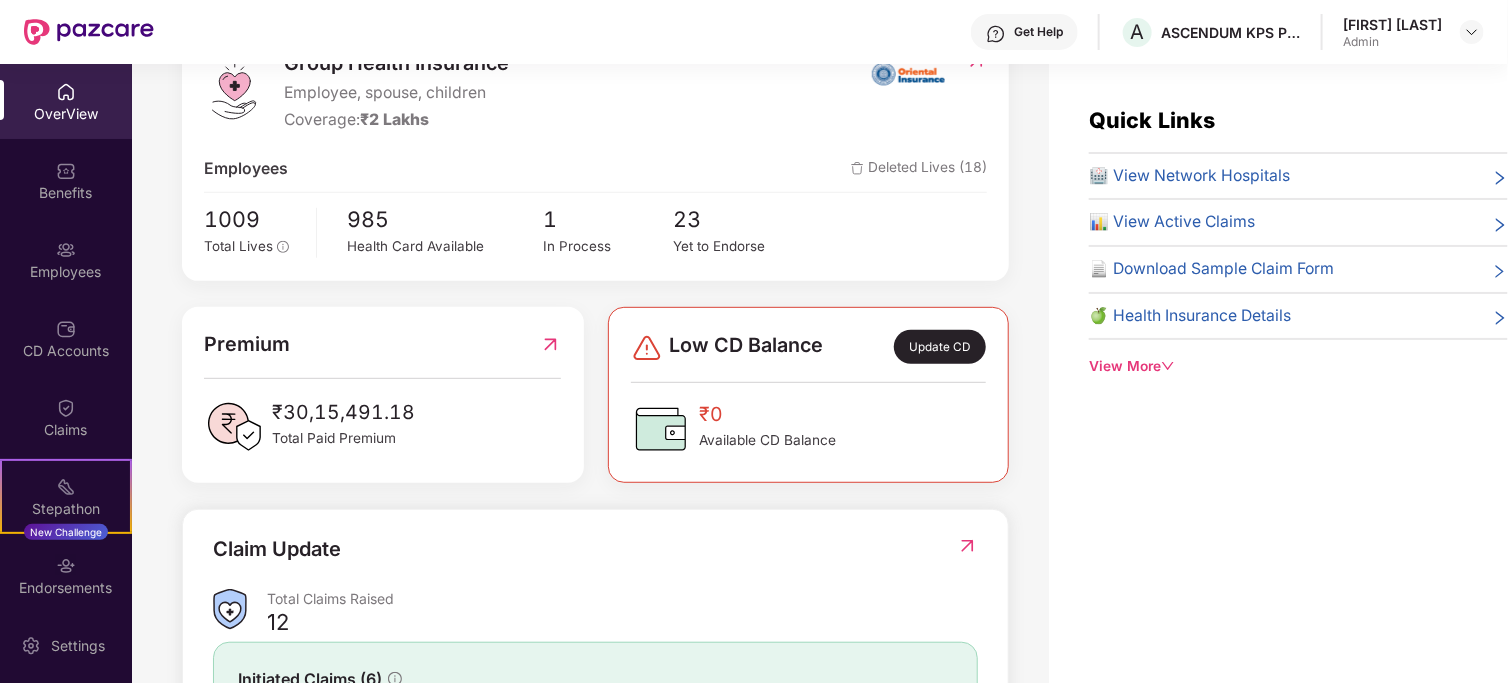 scroll, scrollTop: 300, scrollLeft: 0, axis: vertical 